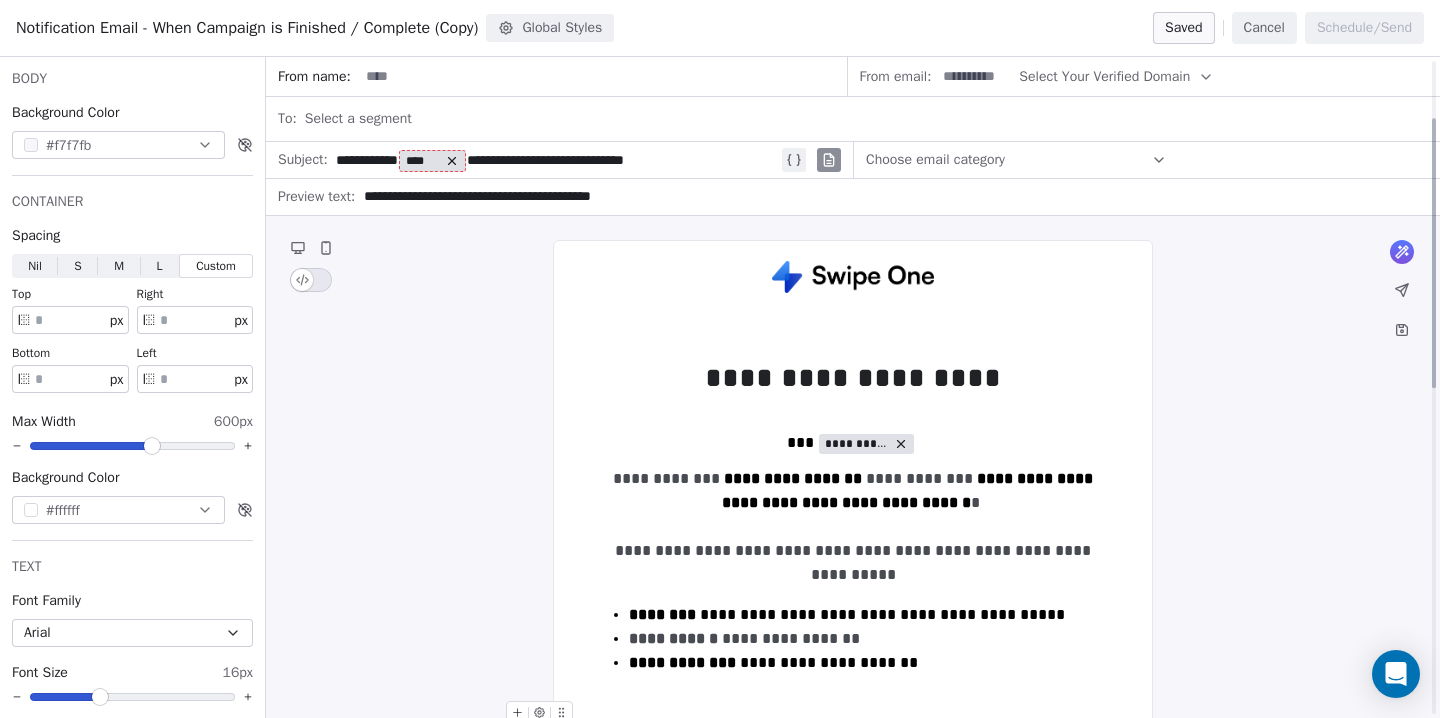 scroll, scrollTop: 0, scrollLeft: 0, axis: both 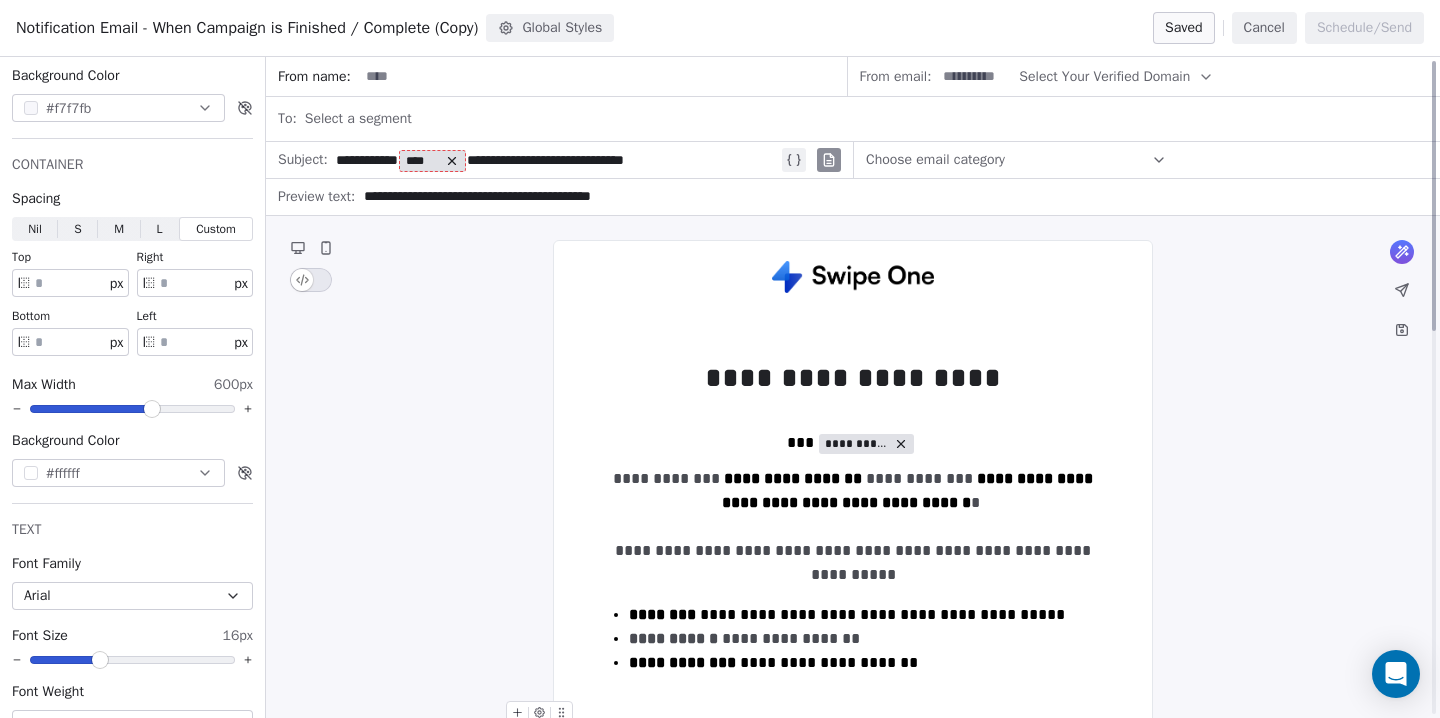 click on "Cancel" at bounding box center [1264, 28] 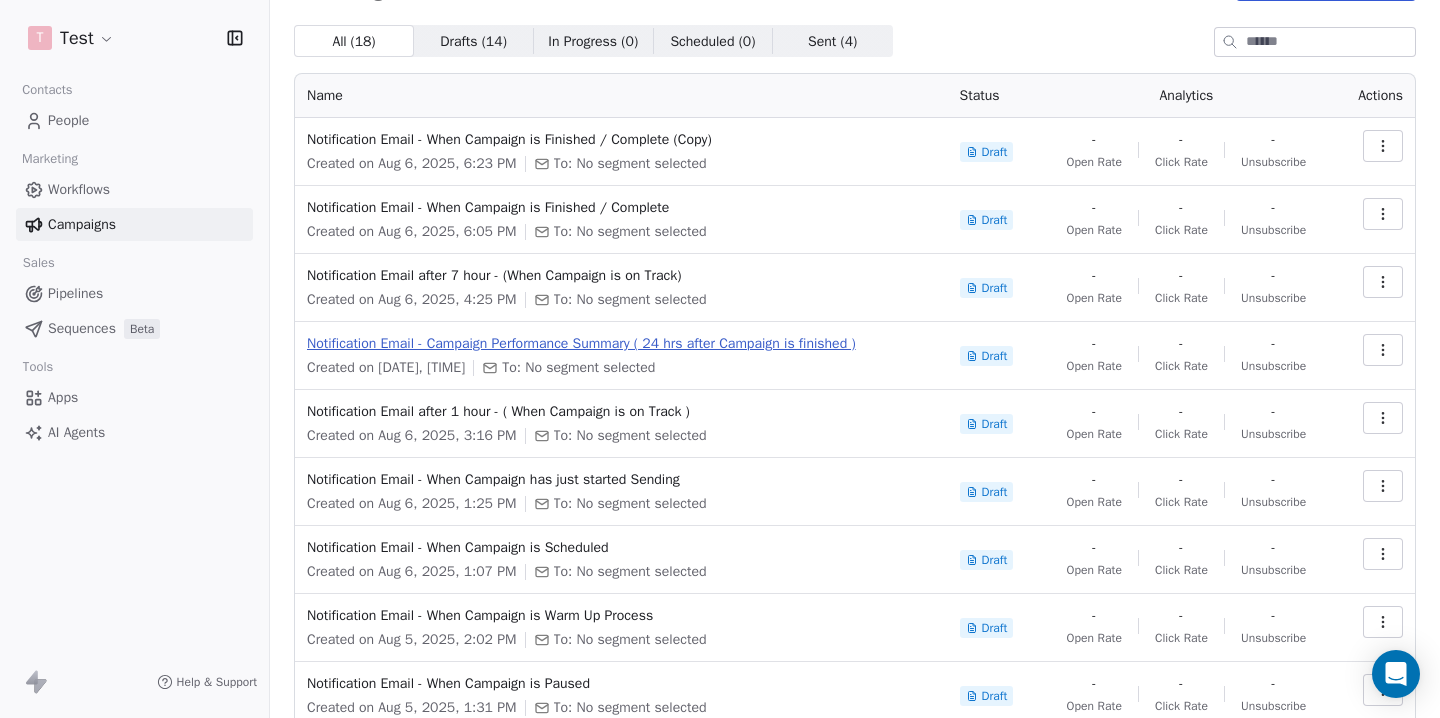 click on "Notification Email  - Campaign Performance Summary ( 24 hrs after Campaign is finished )" at bounding box center (621, 344) 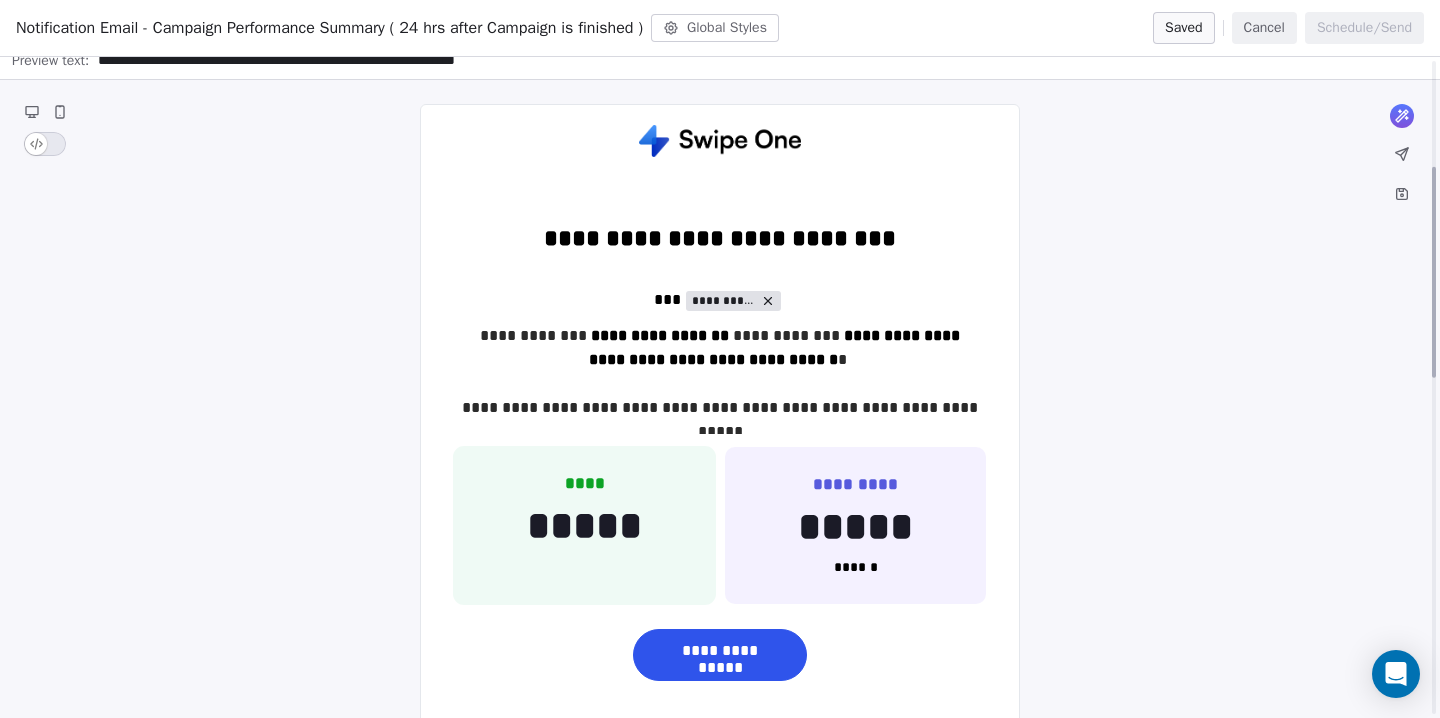 scroll, scrollTop: 0, scrollLeft: 0, axis: both 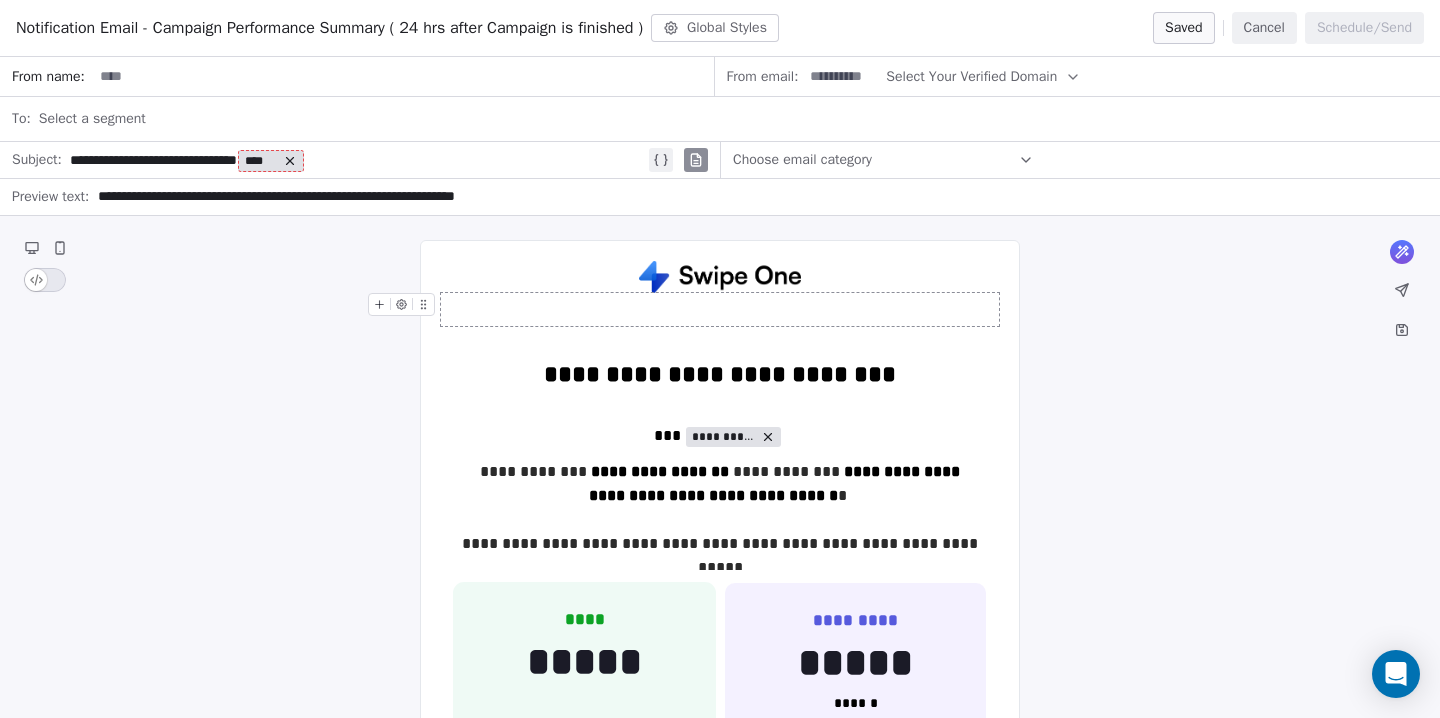 click on "Cancel" at bounding box center (1264, 28) 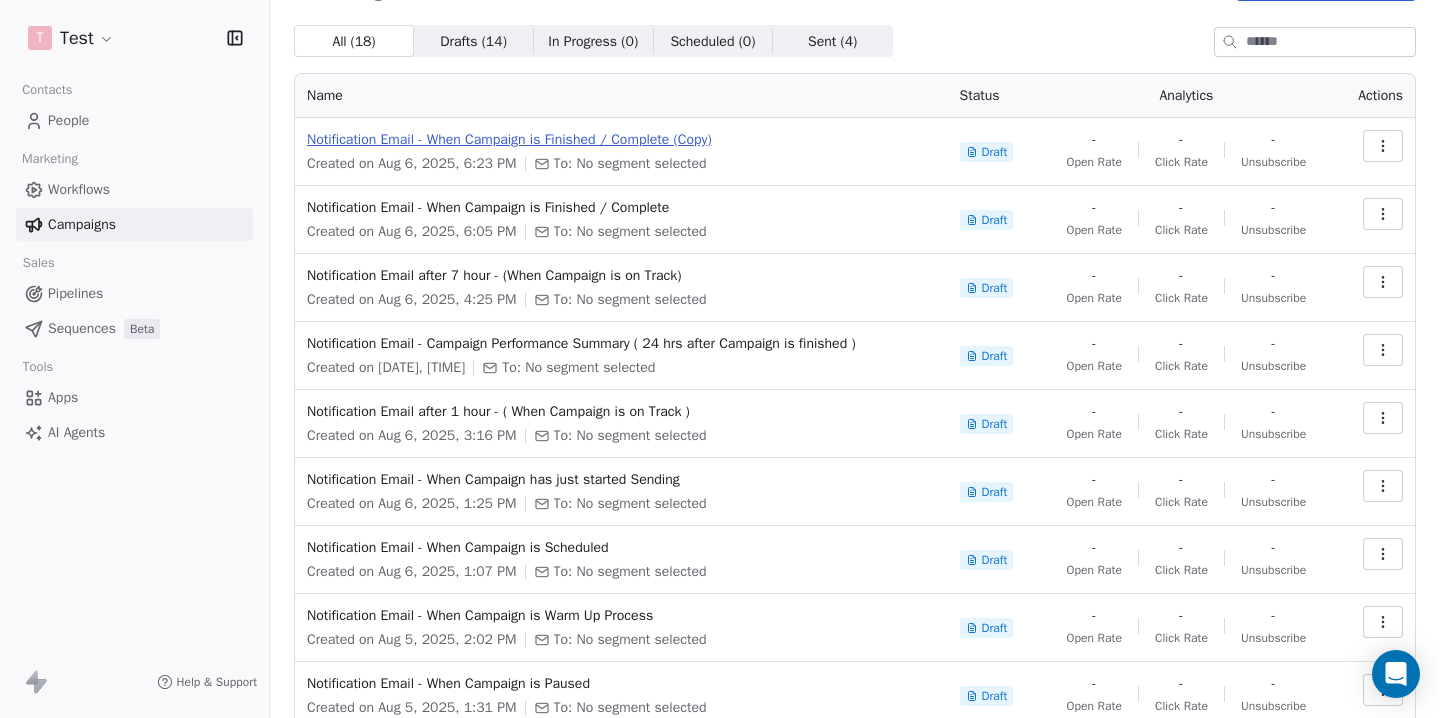 click on "Notification Email - When Campaign is Finished / Complete (Copy)" at bounding box center (621, 140) 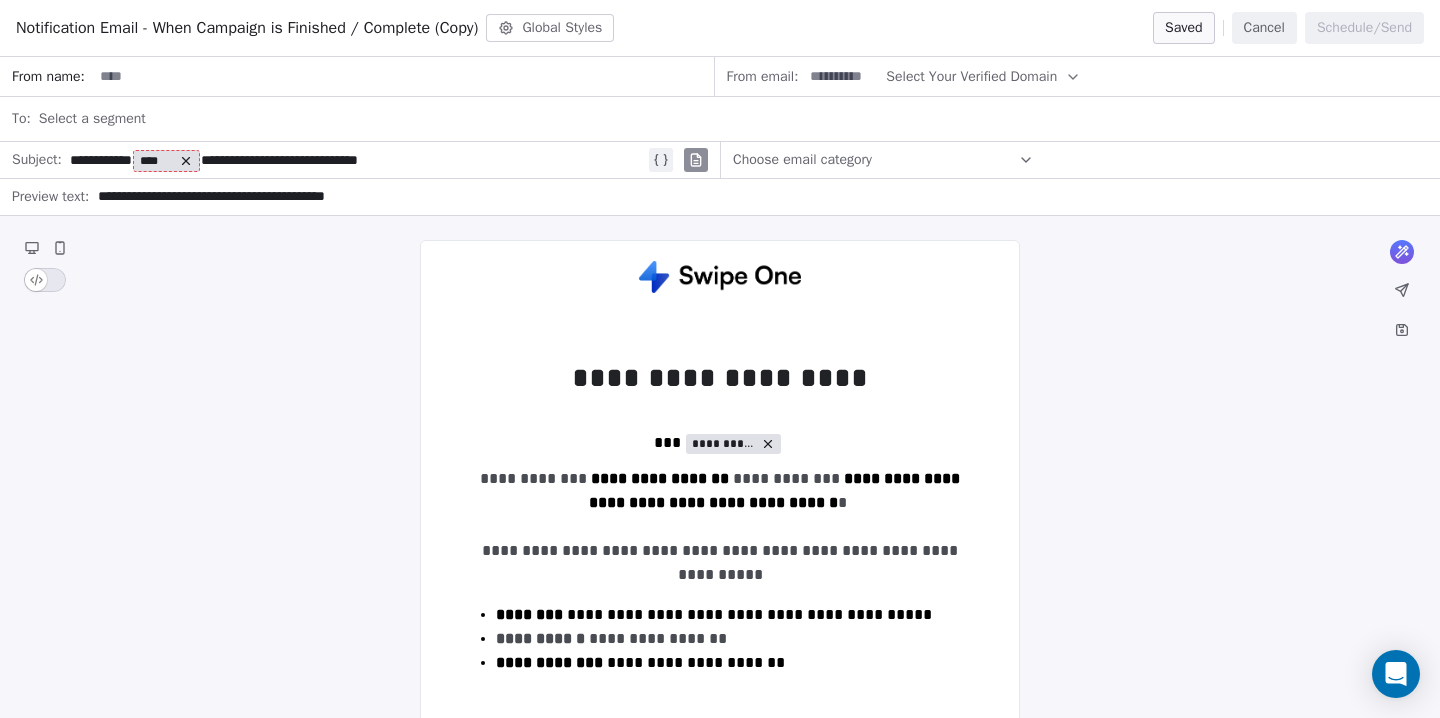 click on "[REDACTED]" at bounding box center (357, 160) 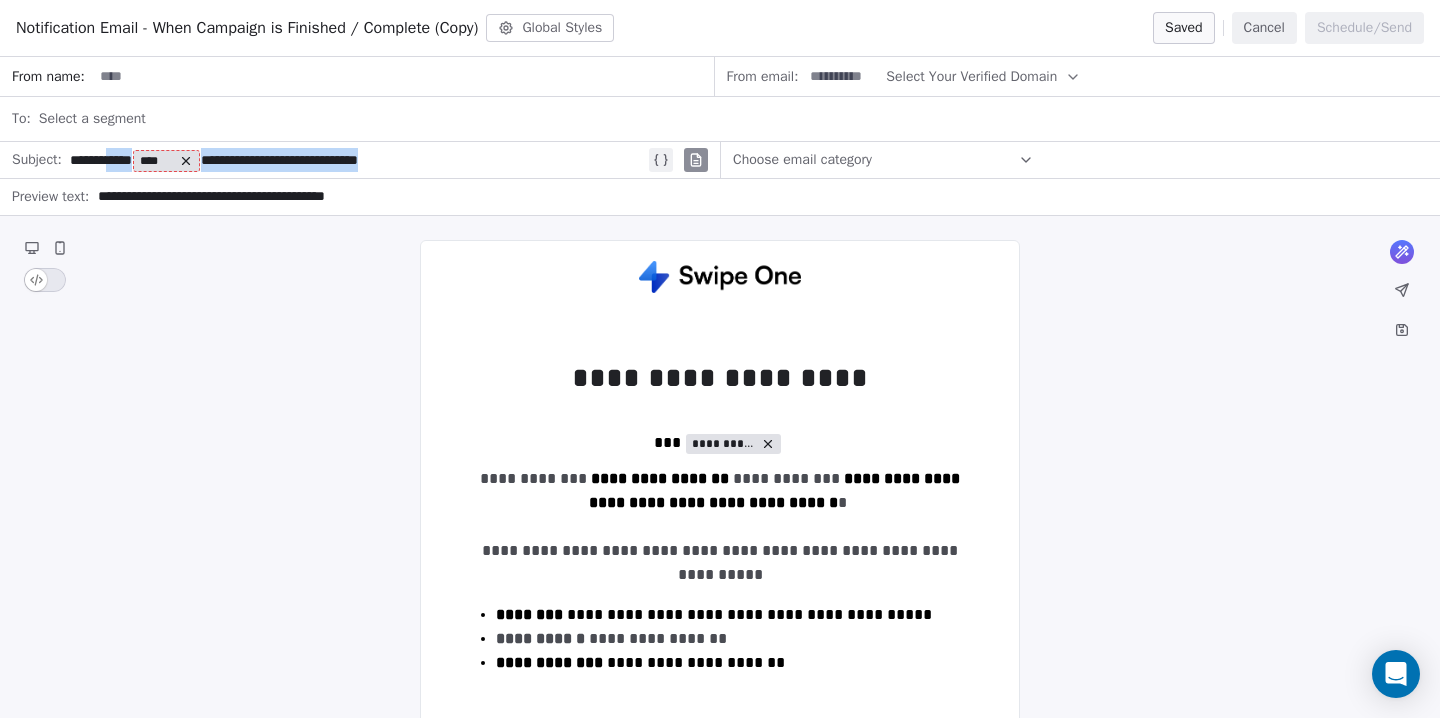 drag, startPoint x: 456, startPoint y: 160, endPoint x: 125, endPoint y: 164, distance: 331.02417 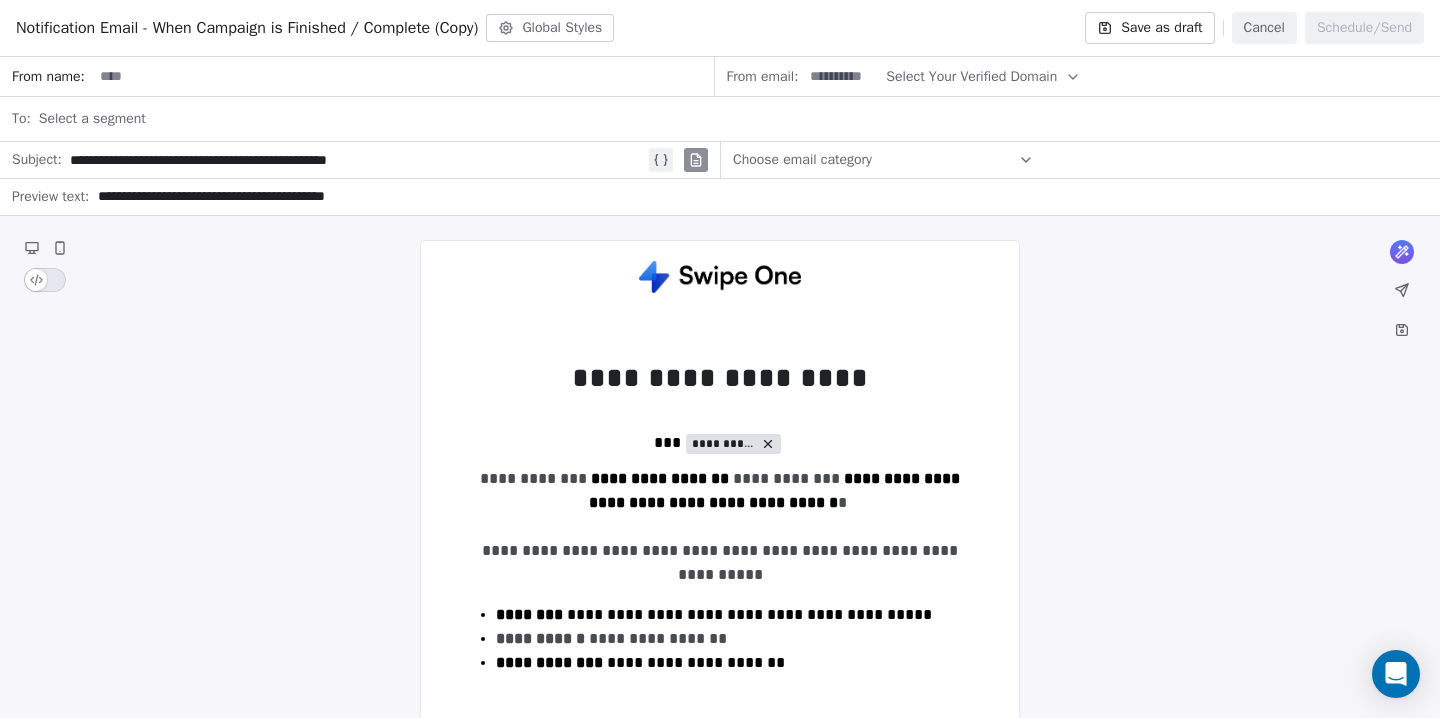 click on "**********" at bounding box center (757, 197) 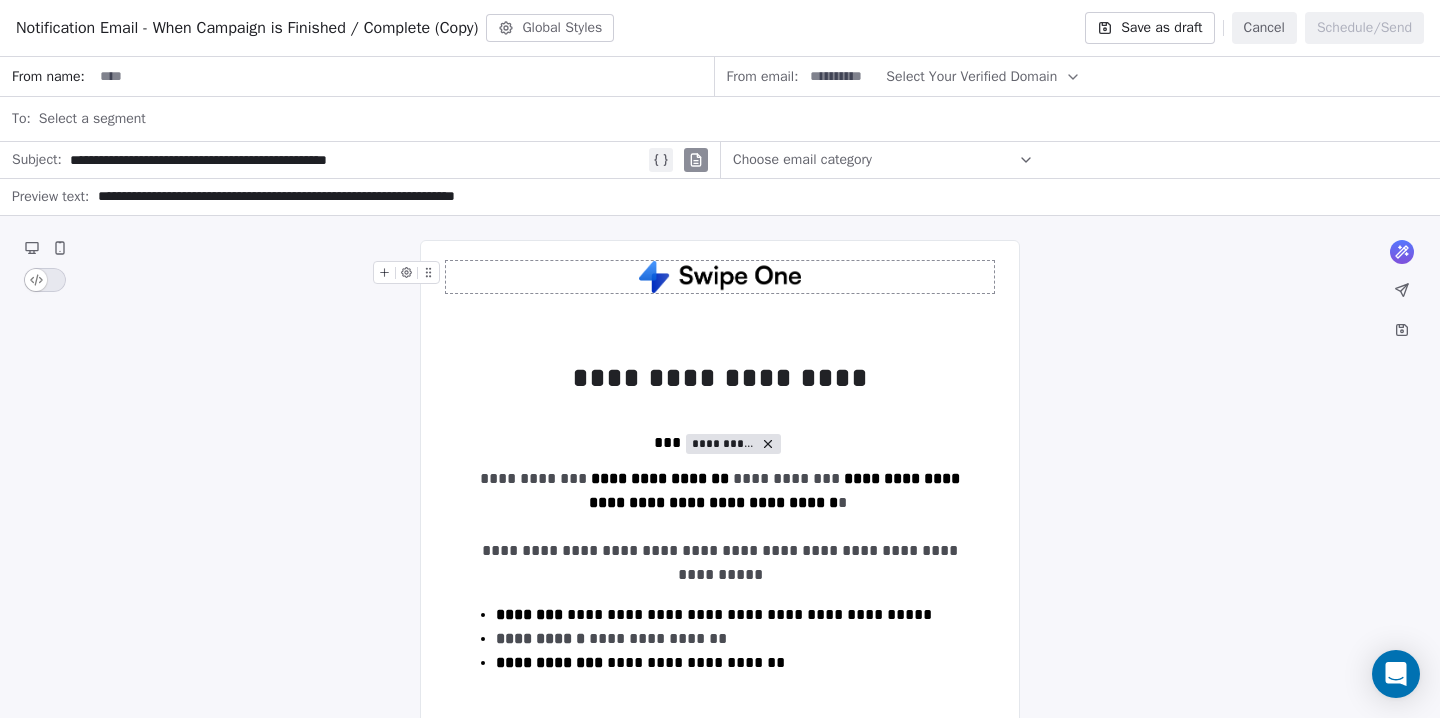type on "**********" 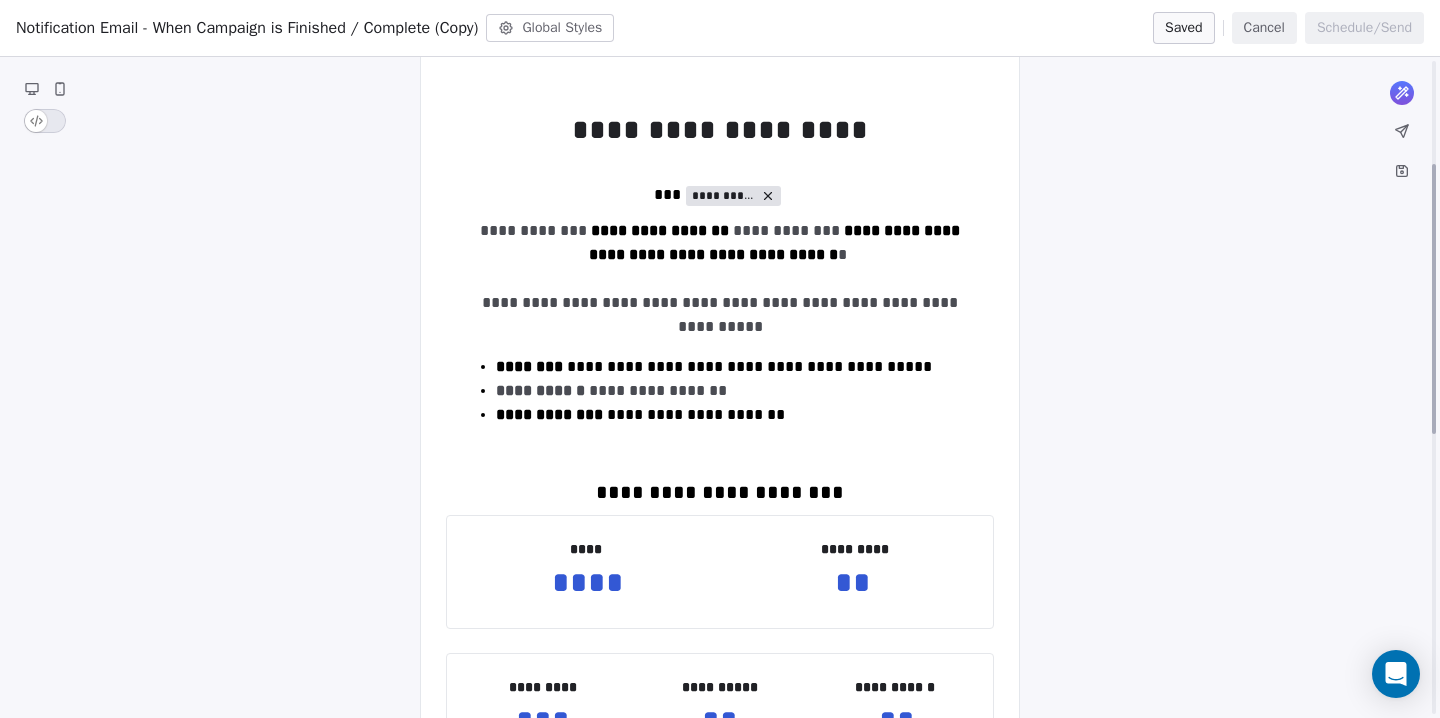 scroll, scrollTop: 253, scrollLeft: 0, axis: vertical 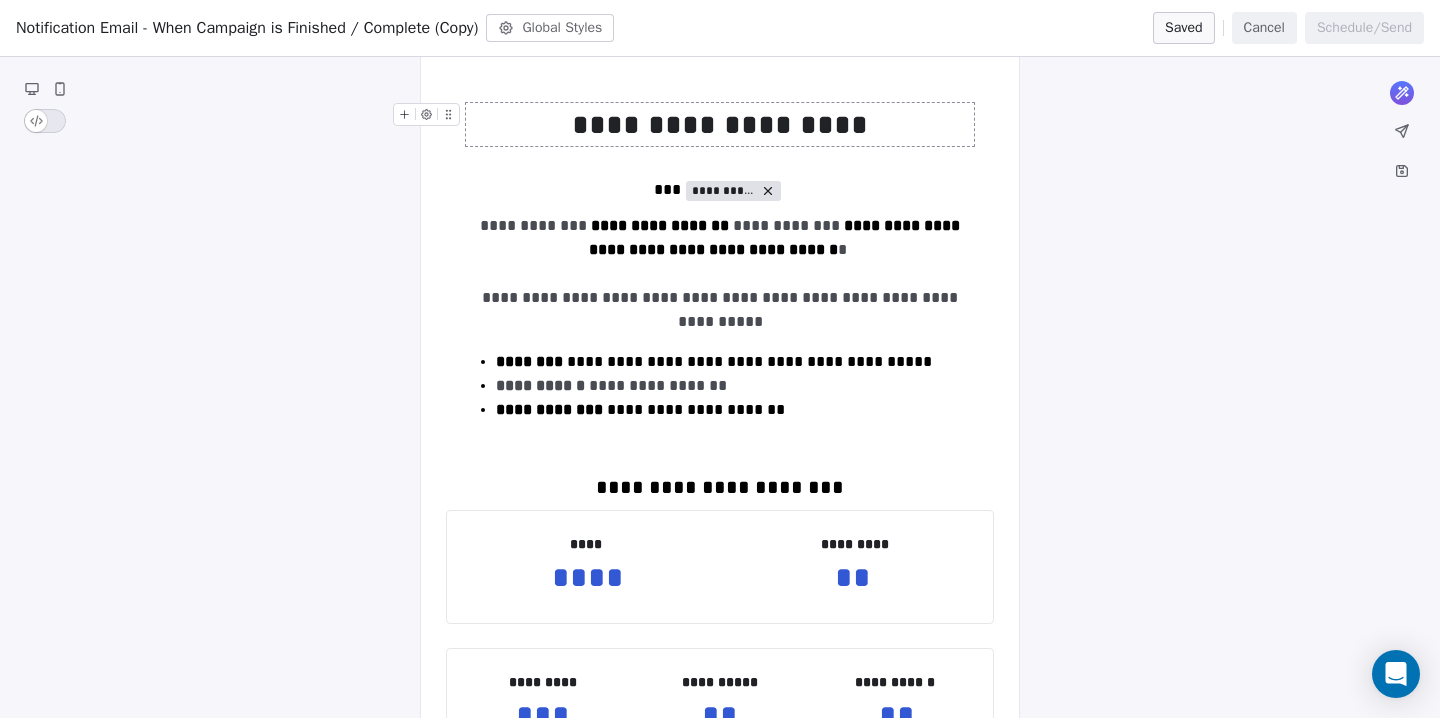 click on "**********" at bounding box center [720, 125] 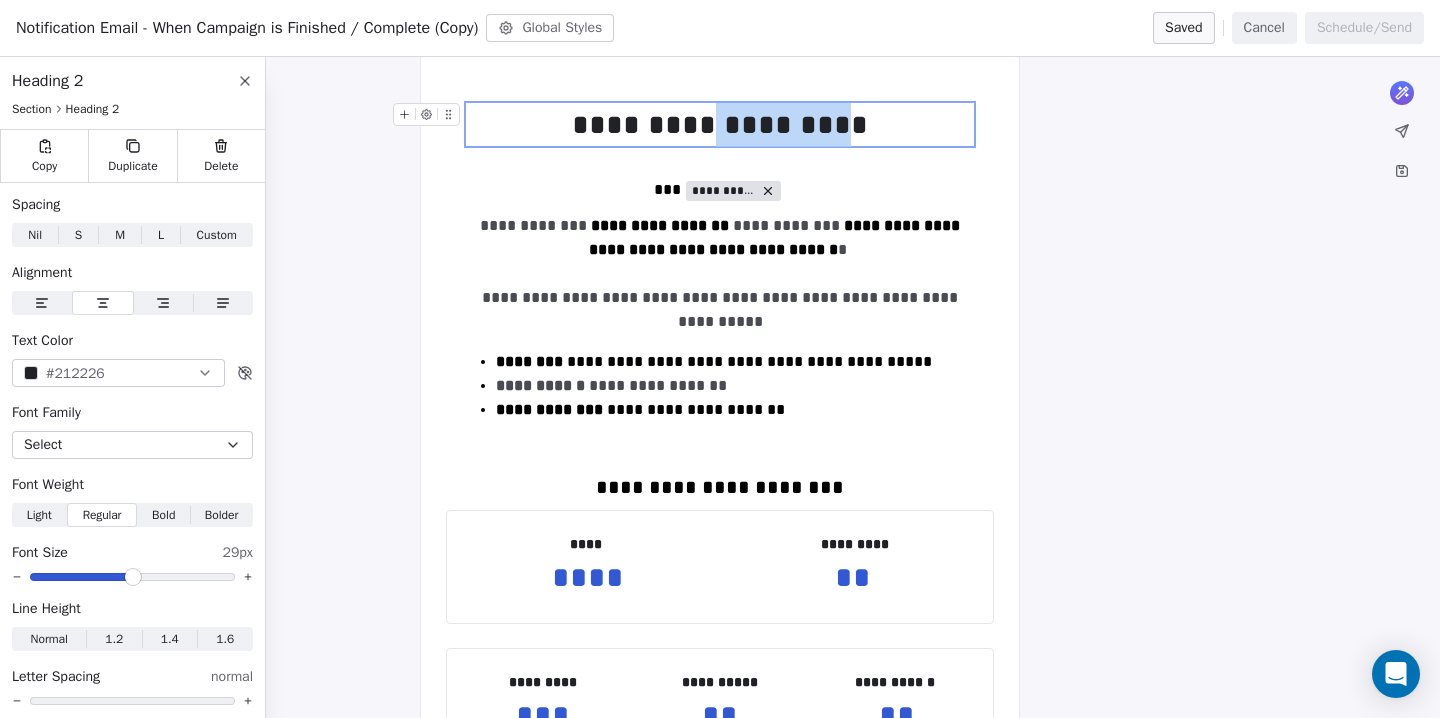 click on "**********" at bounding box center [720, 125] 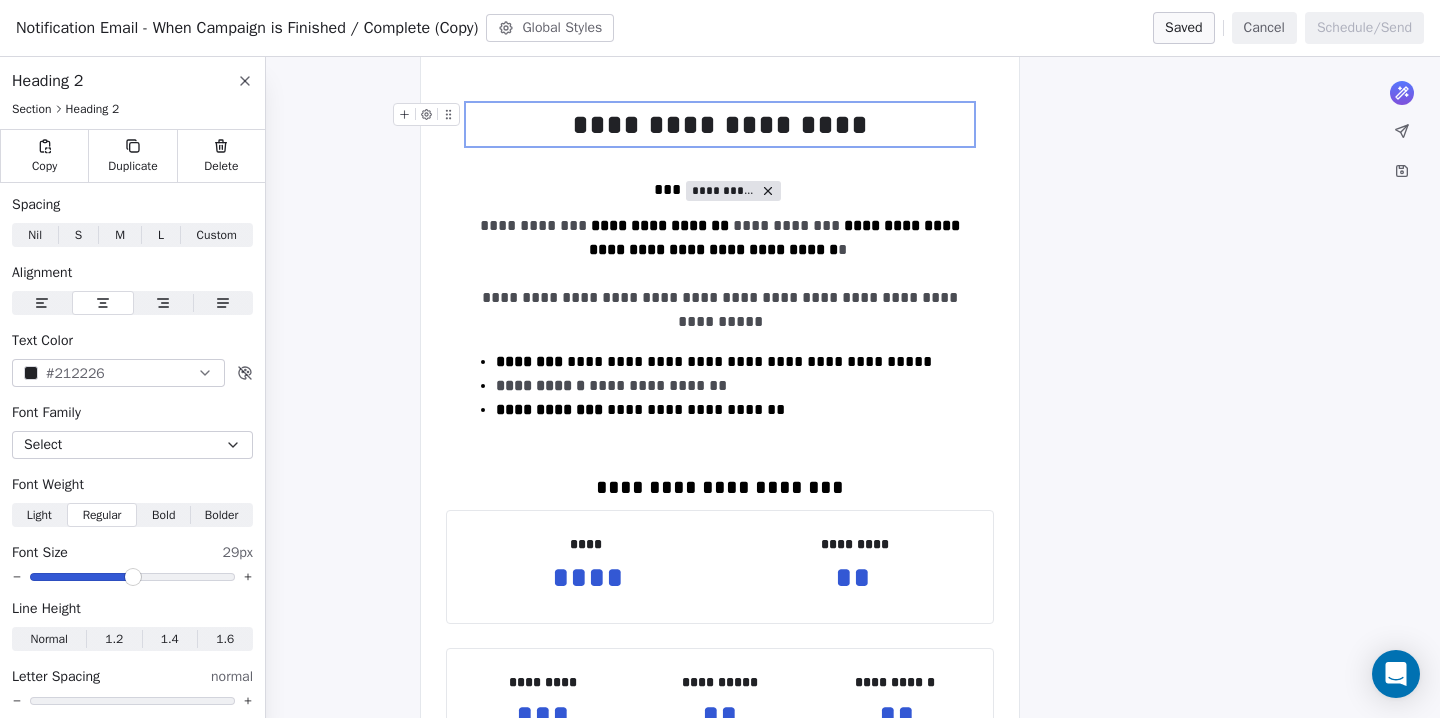 click on "**********" at bounding box center [720, 125] 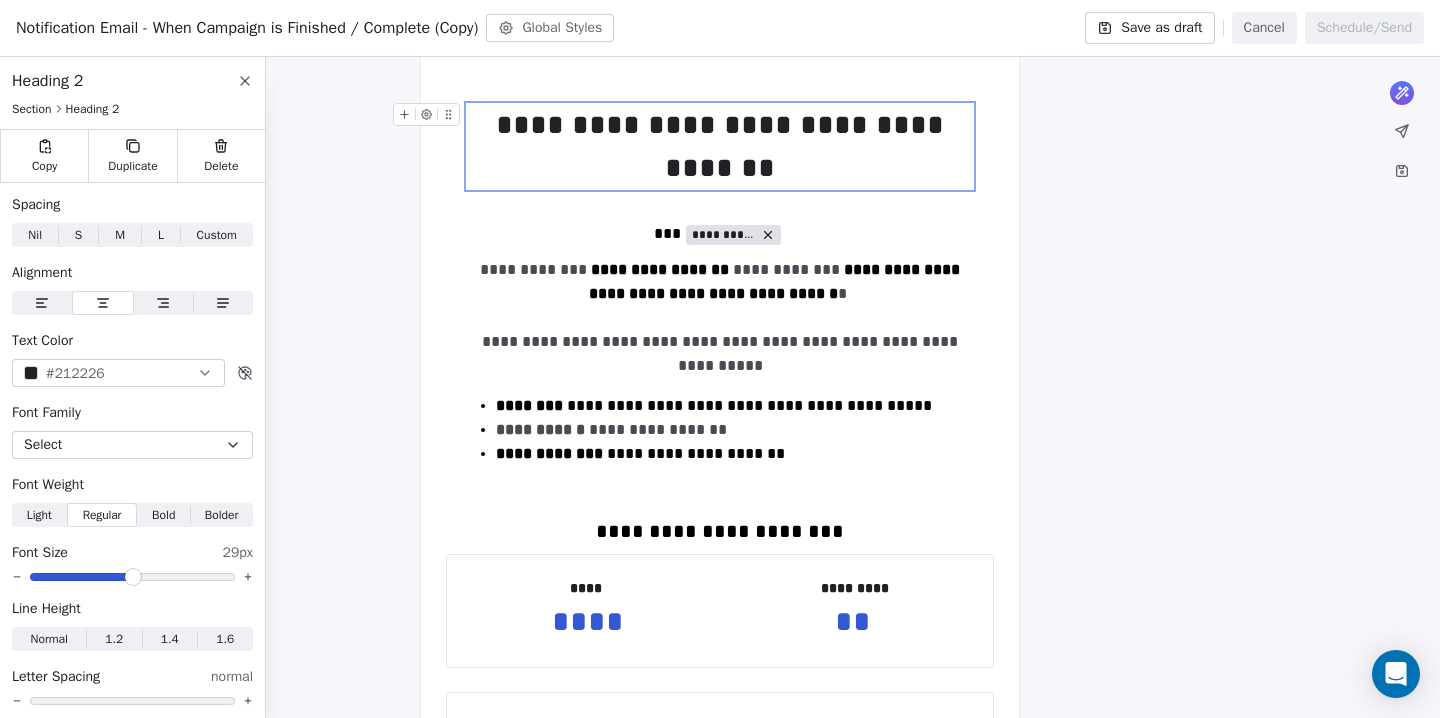 click on "**********" at bounding box center [720, 146] 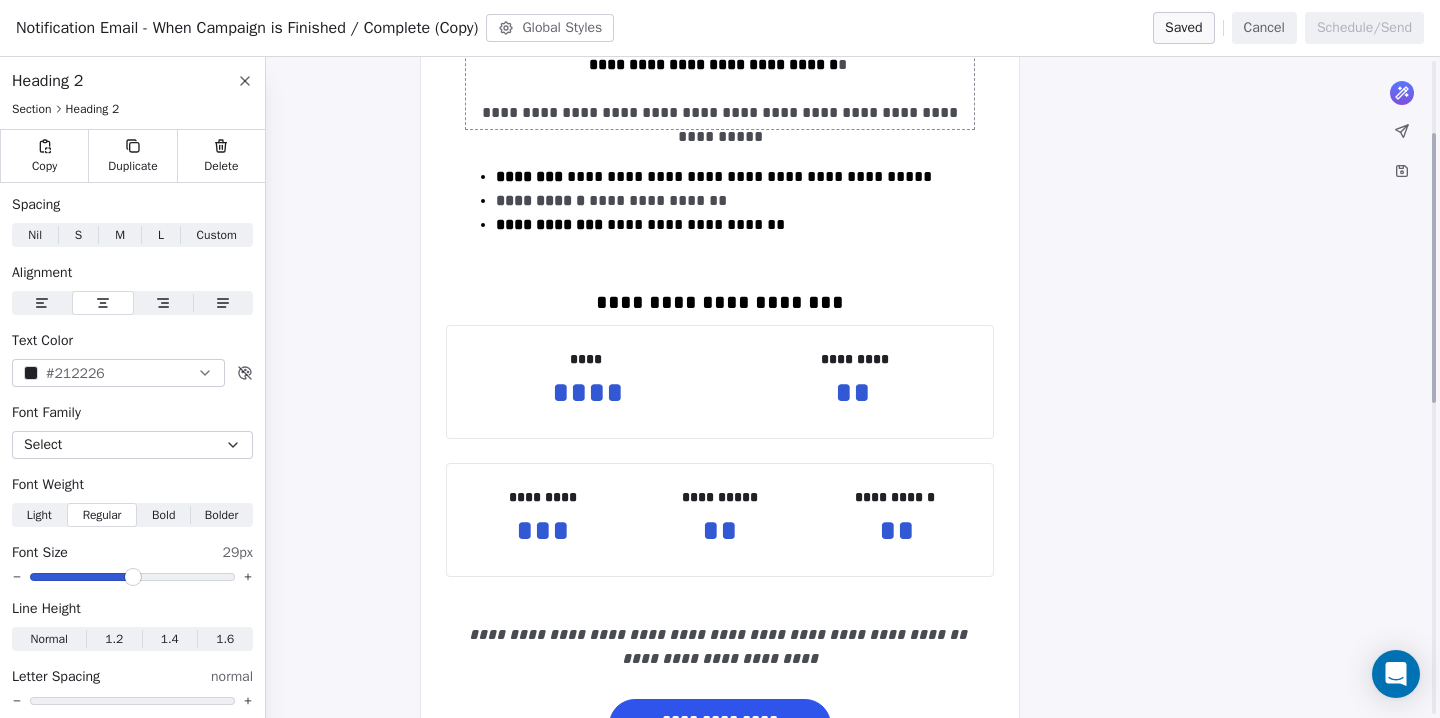 scroll, scrollTop: 0, scrollLeft: 0, axis: both 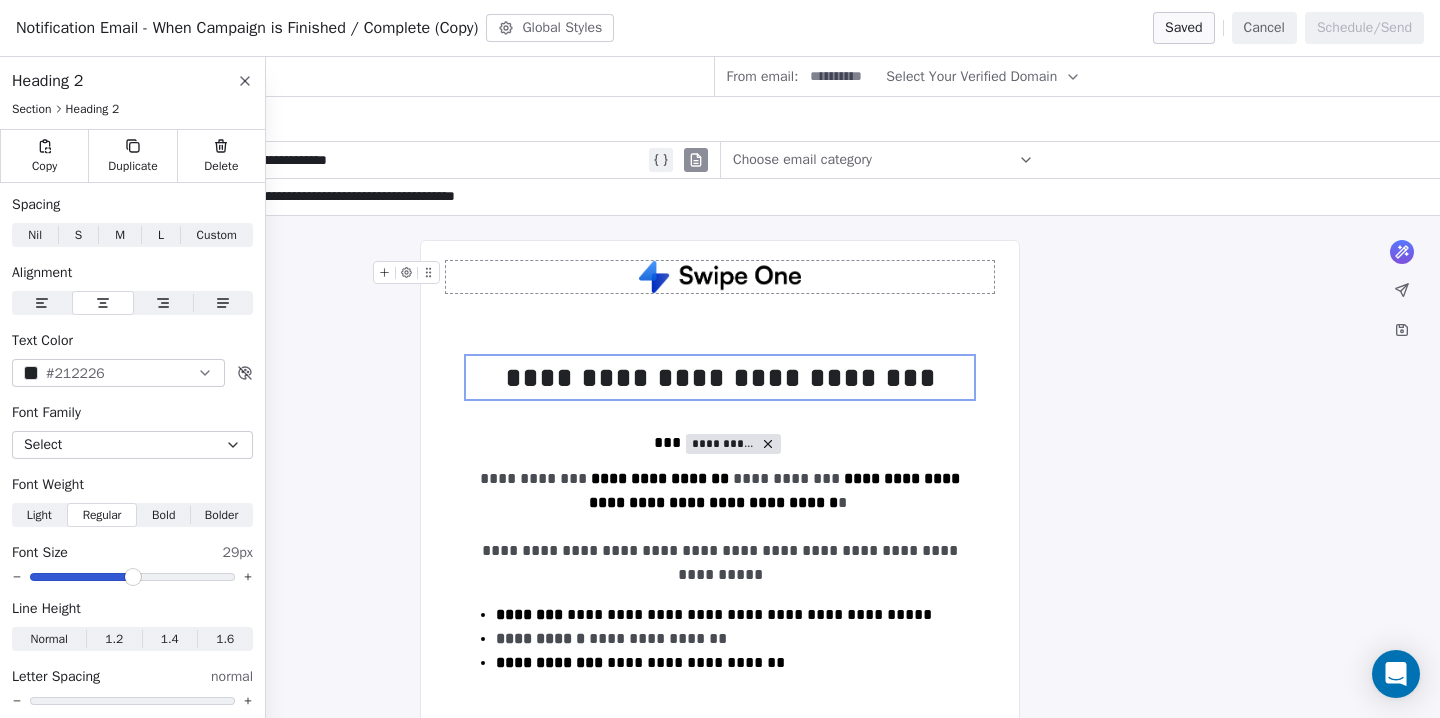 click on "Cancel" at bounding box center [1264, 28] 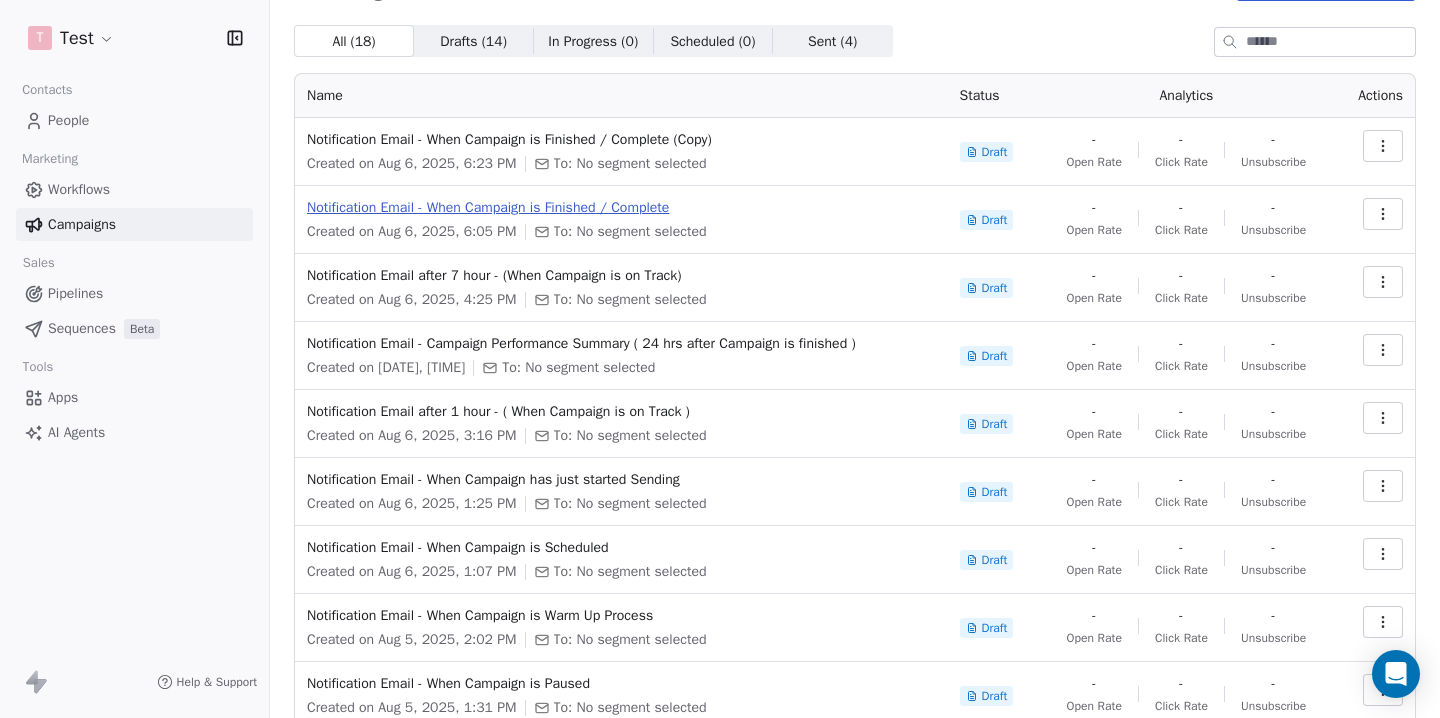 click on "Notification Email - When Campaign is Finished / Complete" at bounding box center [621, 208] 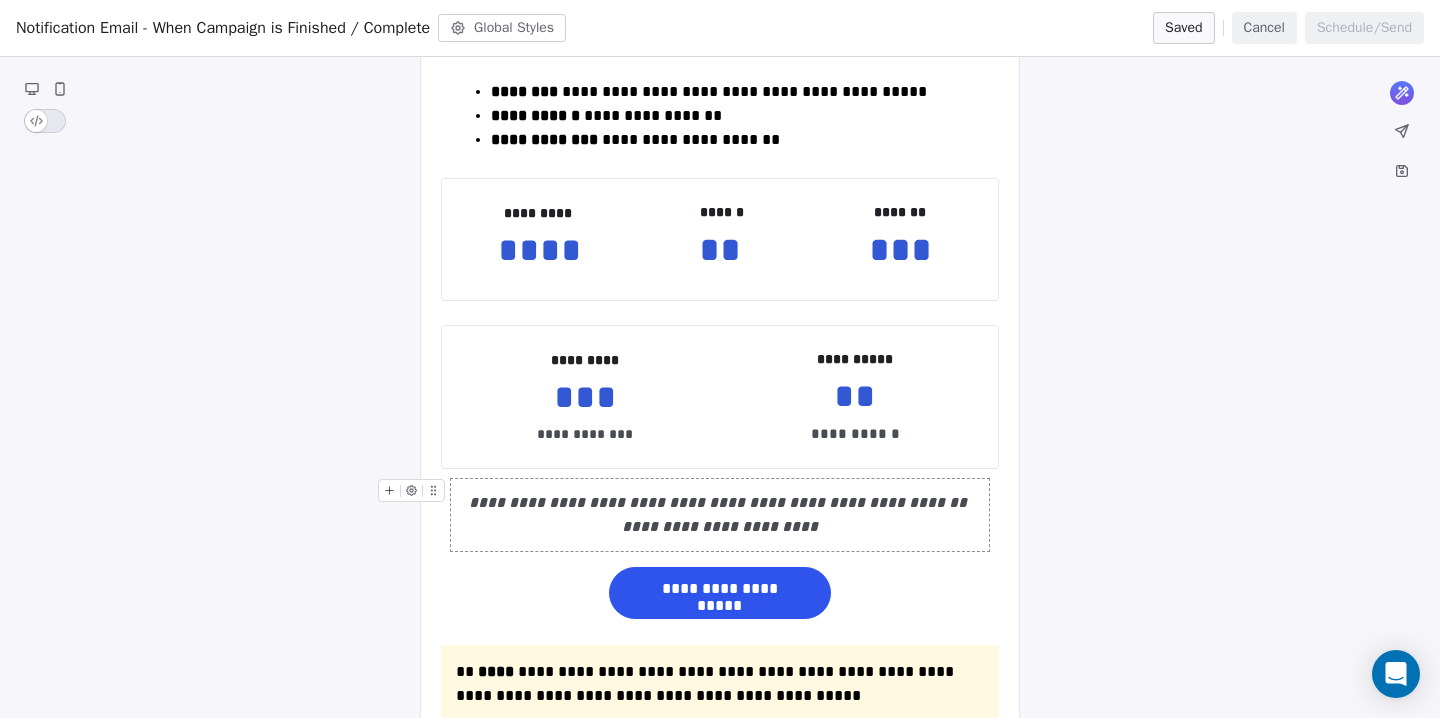 scroll, scrollTop: 0, scrollLeft: 0, axis: both 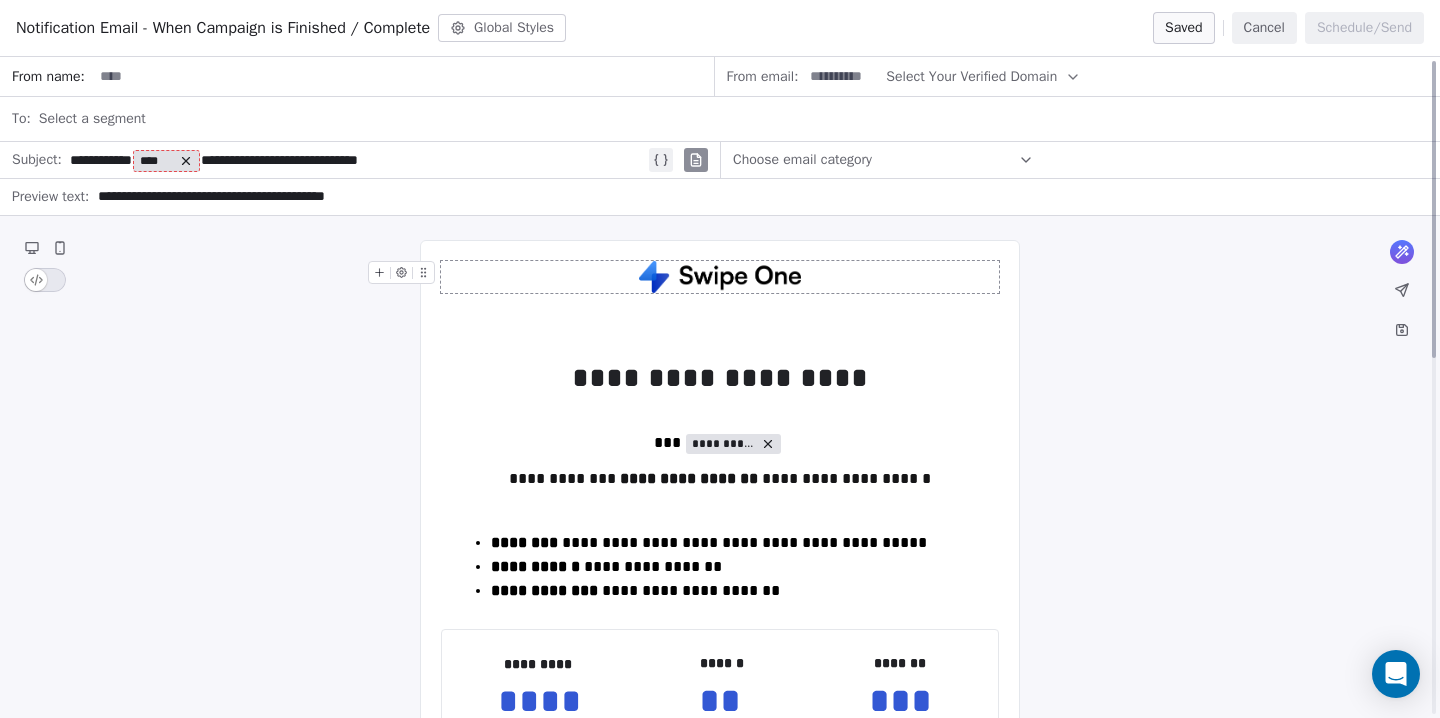 click on "Cancel" at bounding box center [1264, 28] 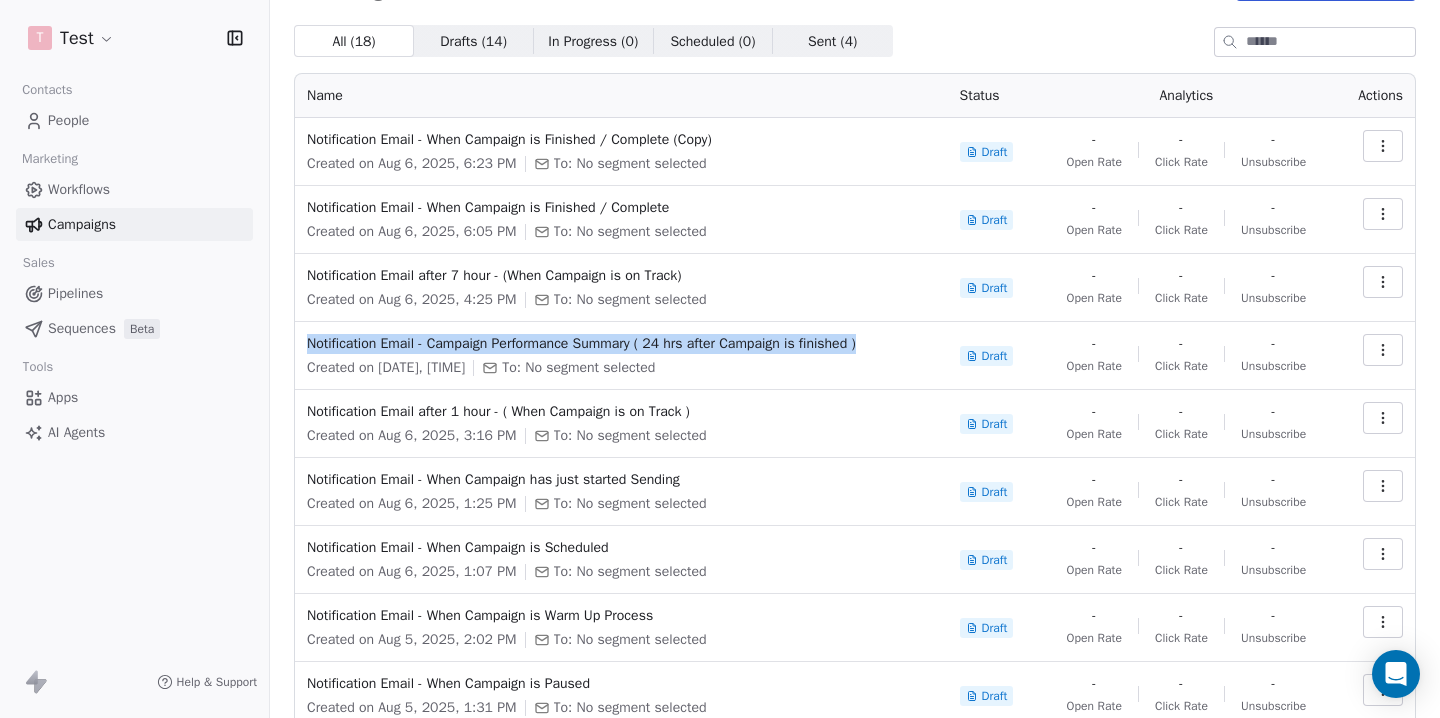 drag, startPoint x: 915, startPoint y: 336, endPoint x: 303, endPoint y: 345, distance: 612.06616 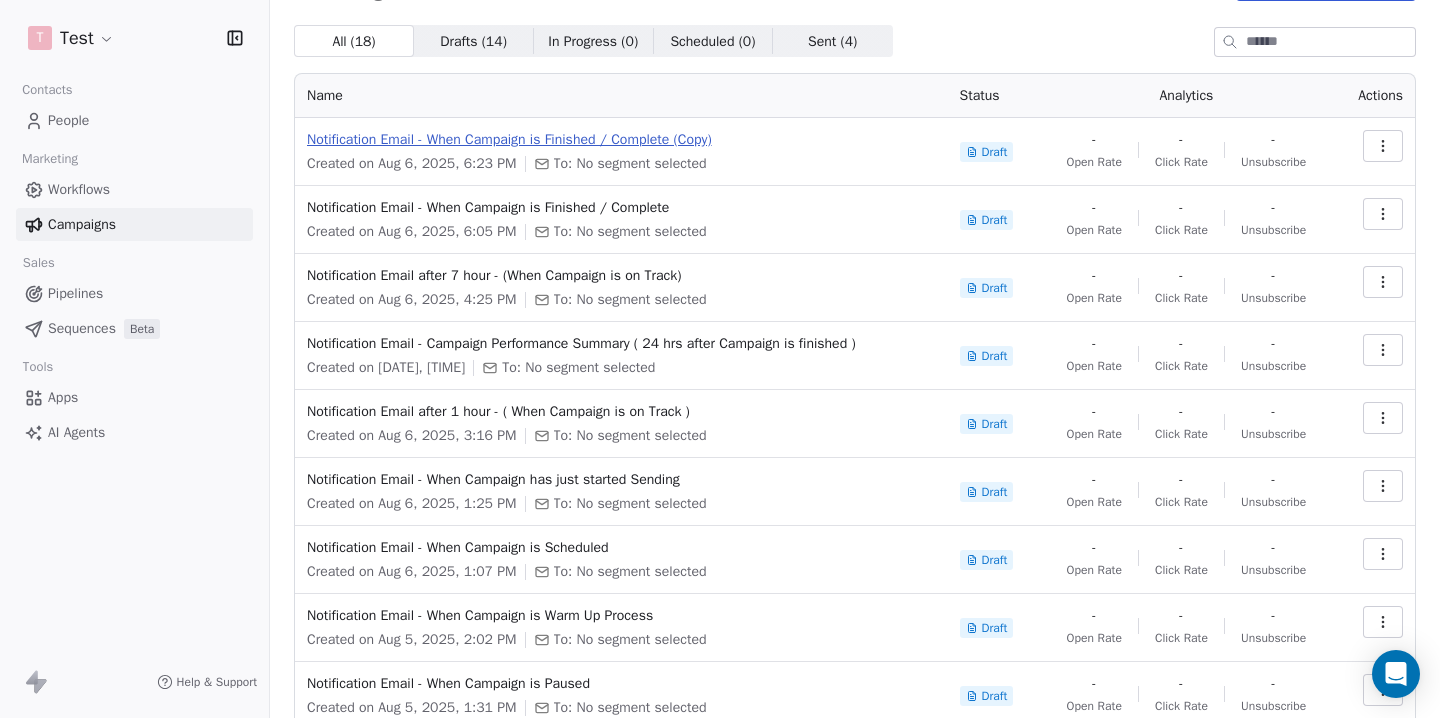 click on "Notification Email - When Campaign is Finished / Complete (Copy)" at bounding box center (621, 140) 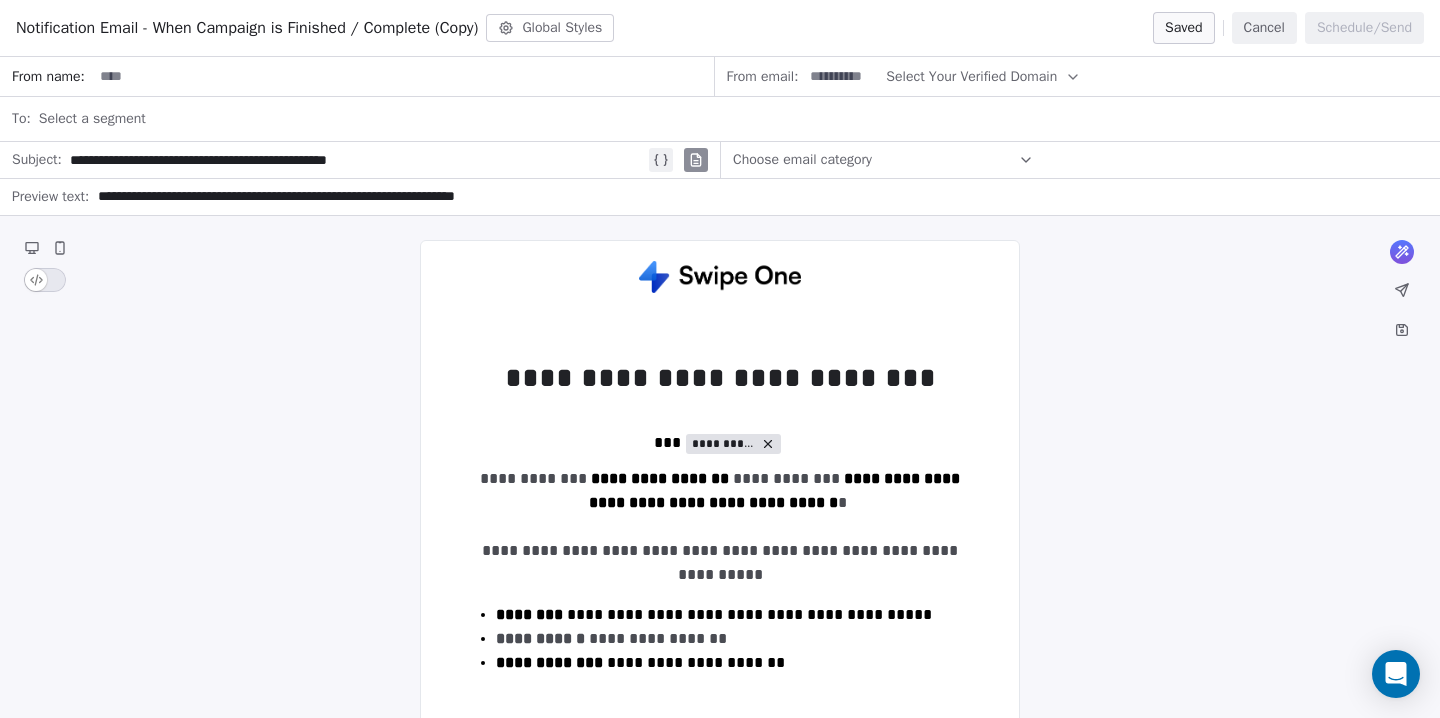 click on "Cancel" at bounding box center (1264, 28) 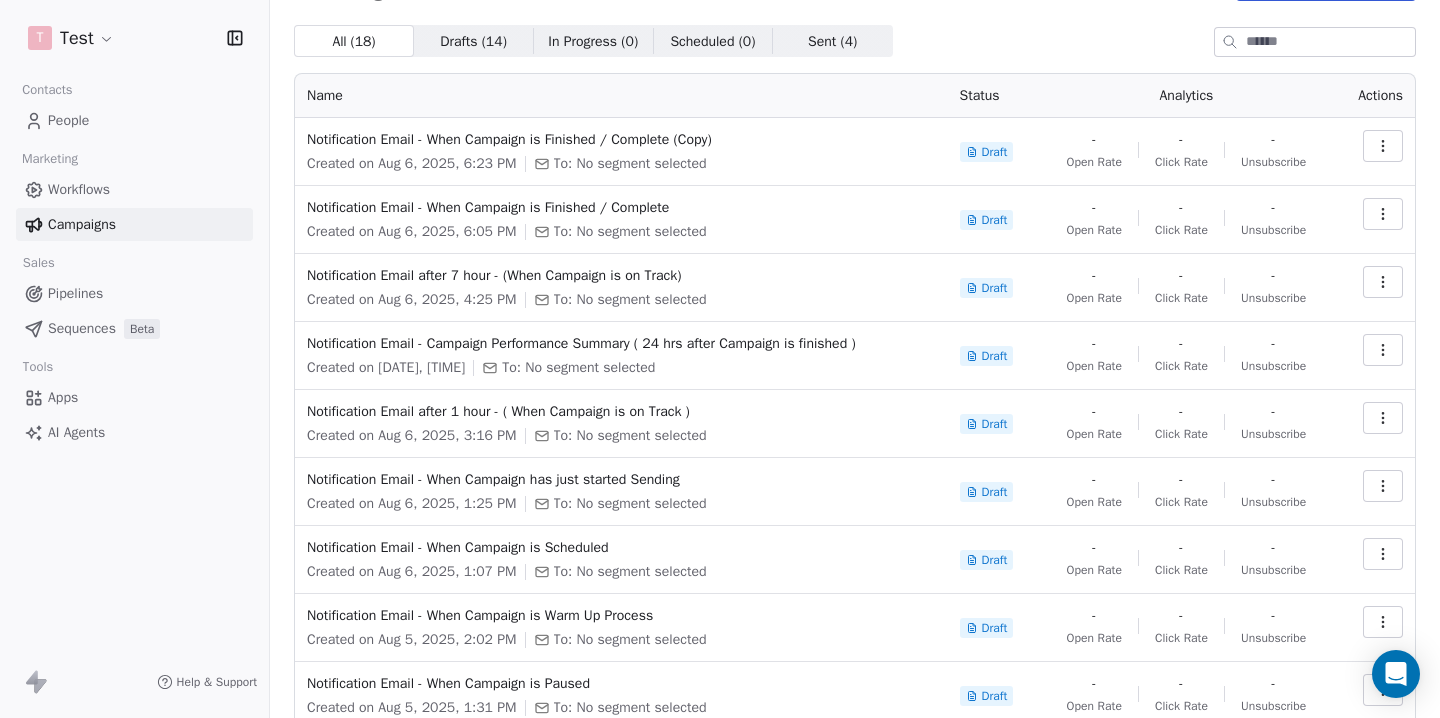 click at bounding box center [1383, 146] 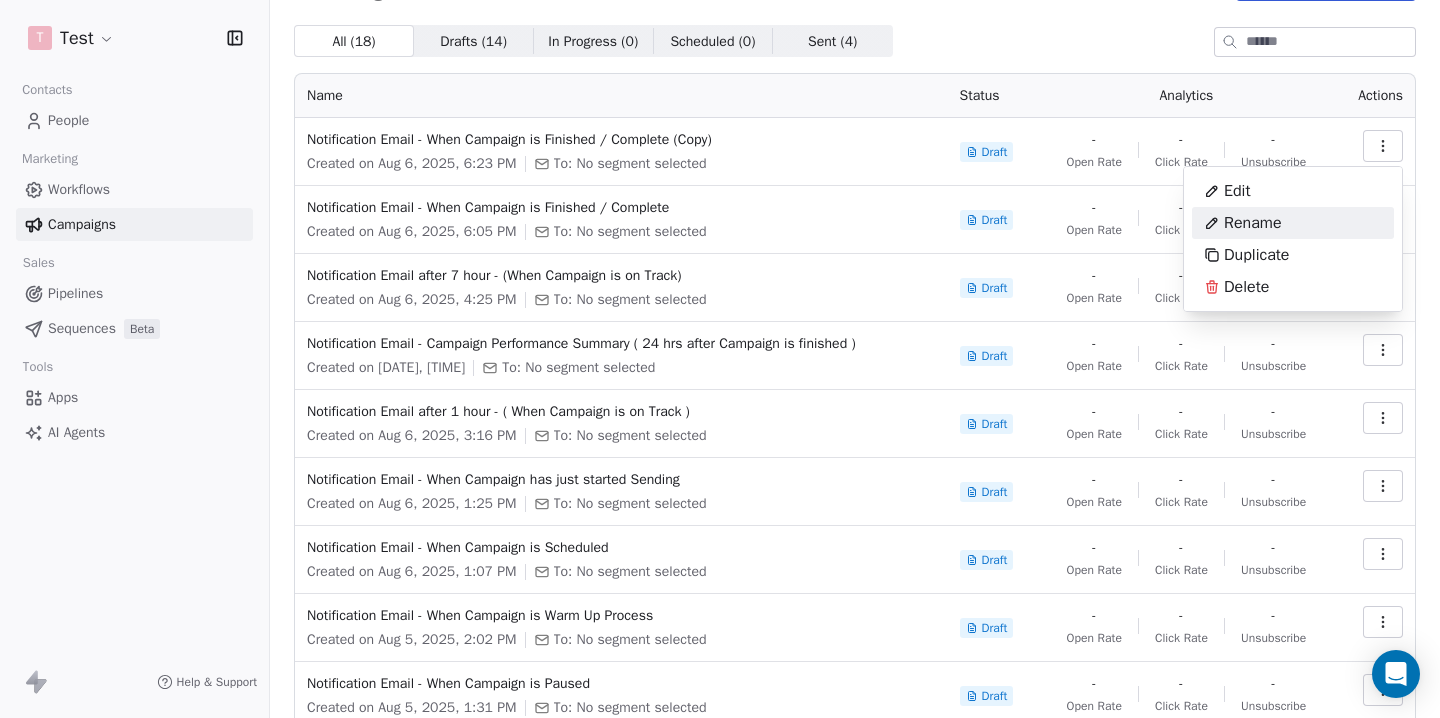 click on "Rename" at bounding box center (1243, 223) 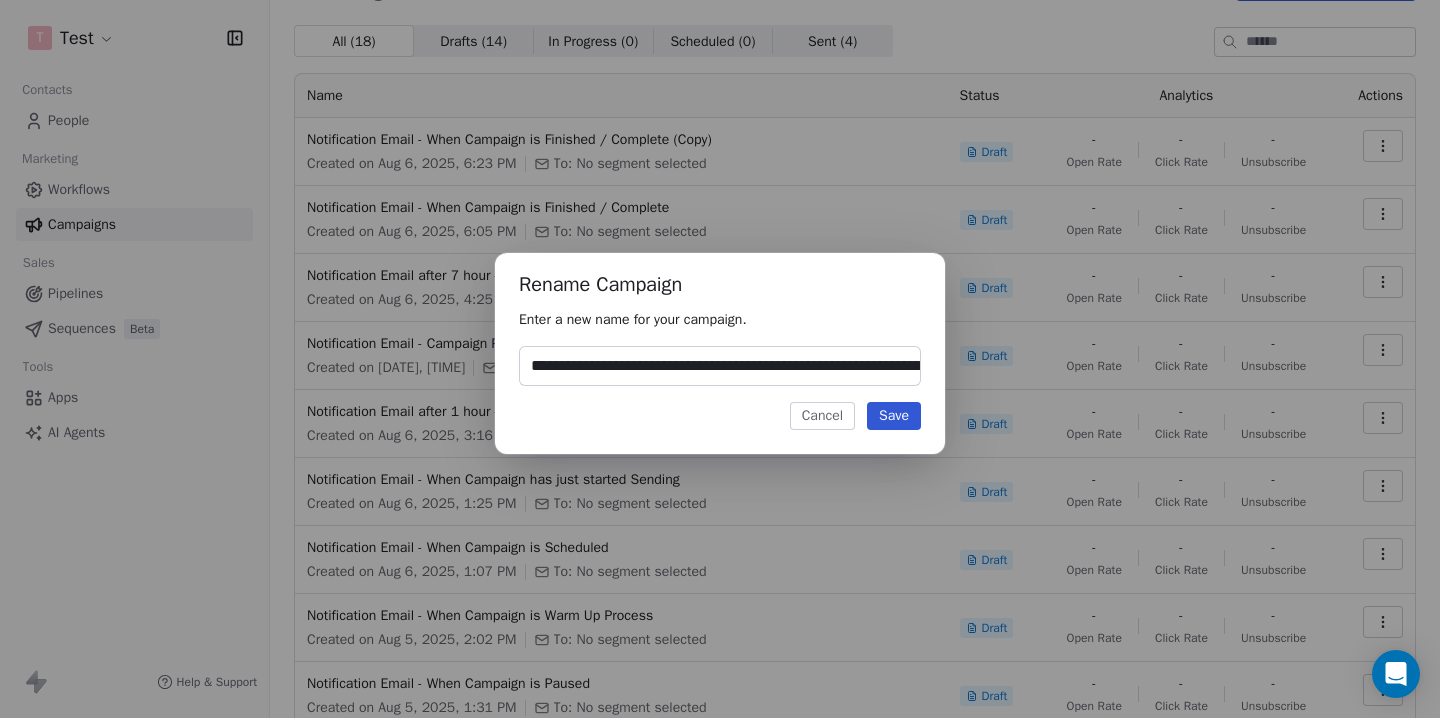 scroll, scrollTop: 0, scrollLeft: 260, axis: horizontal 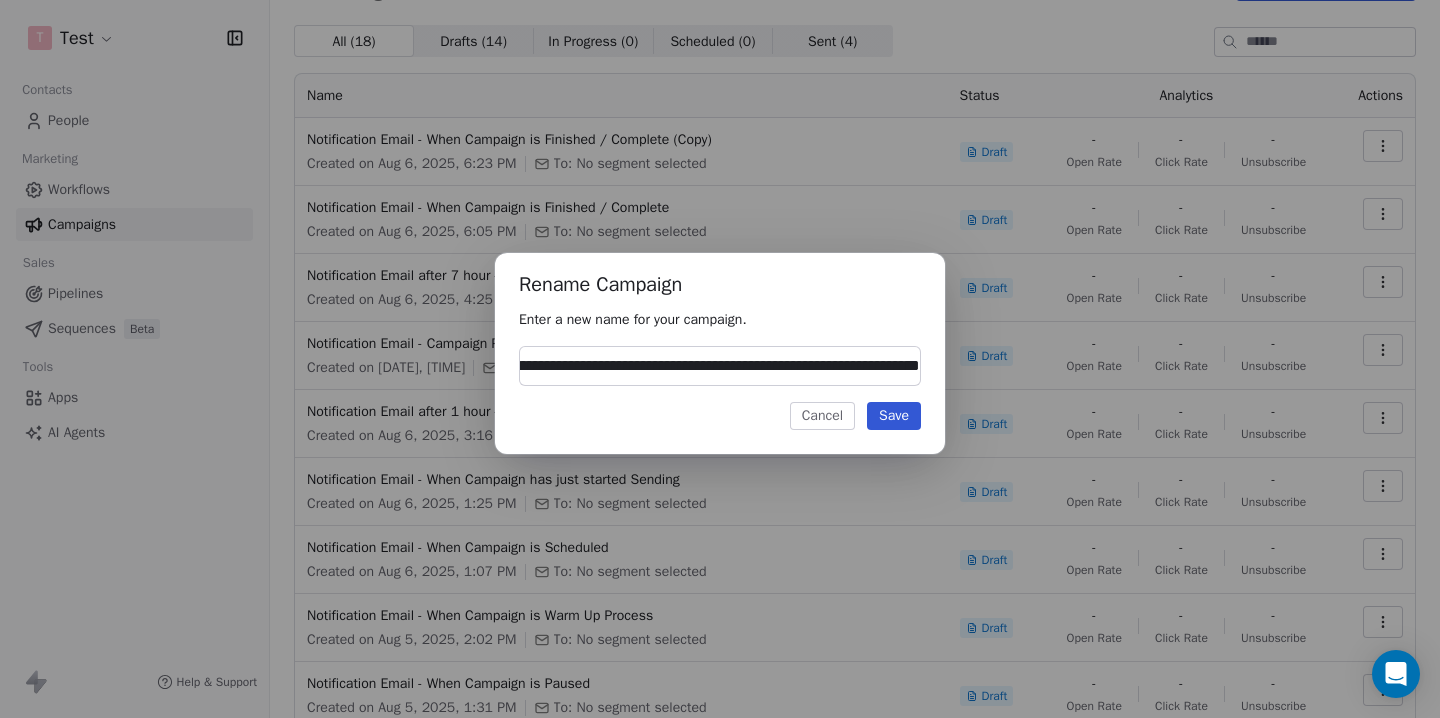 type on "**********" 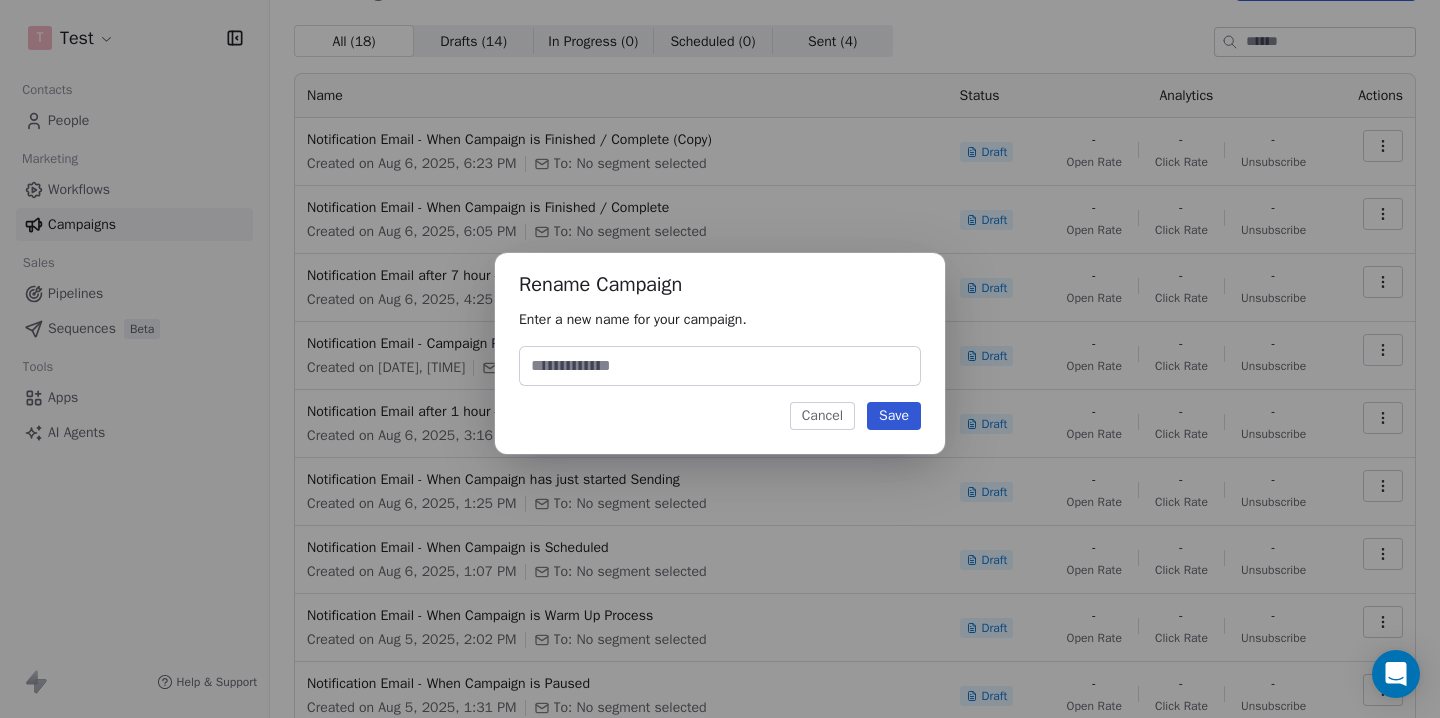 scroll, scrollTop: 0, scrollLeft: 0, axis: both 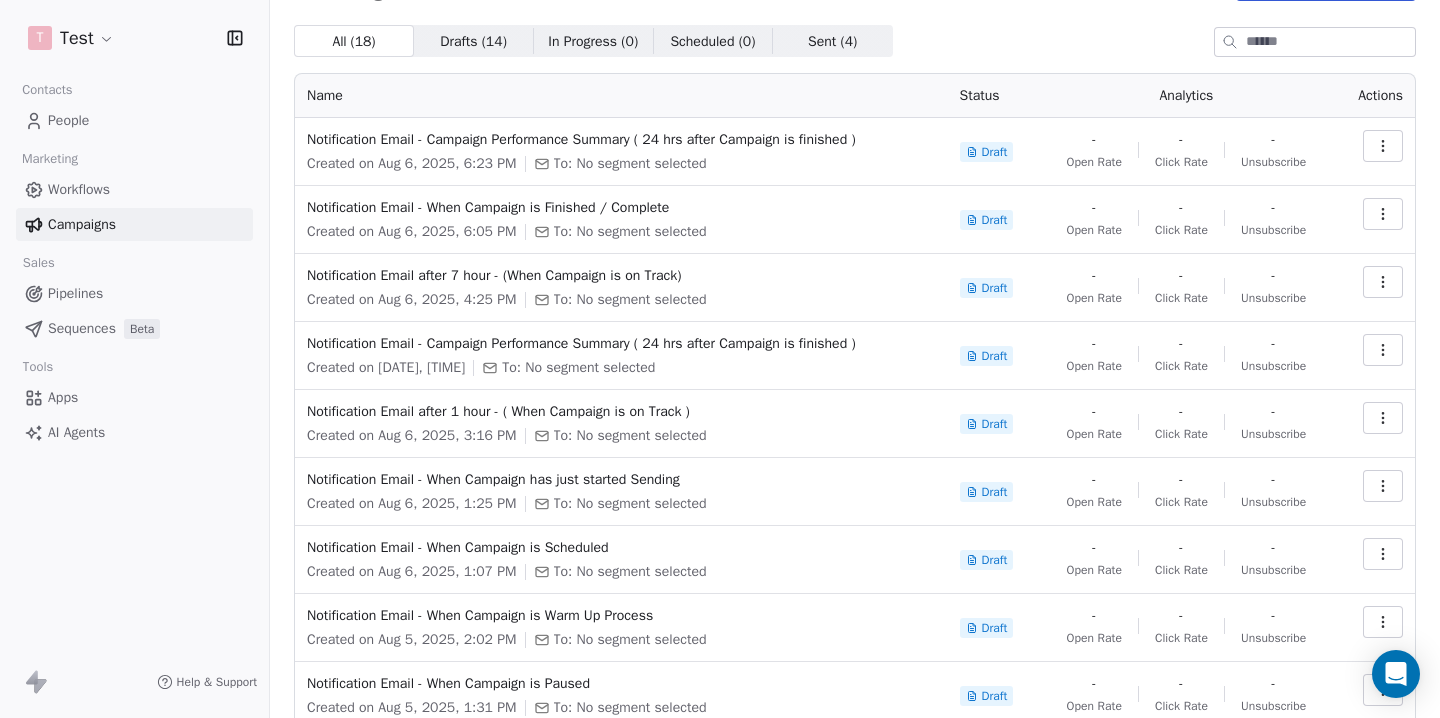 click 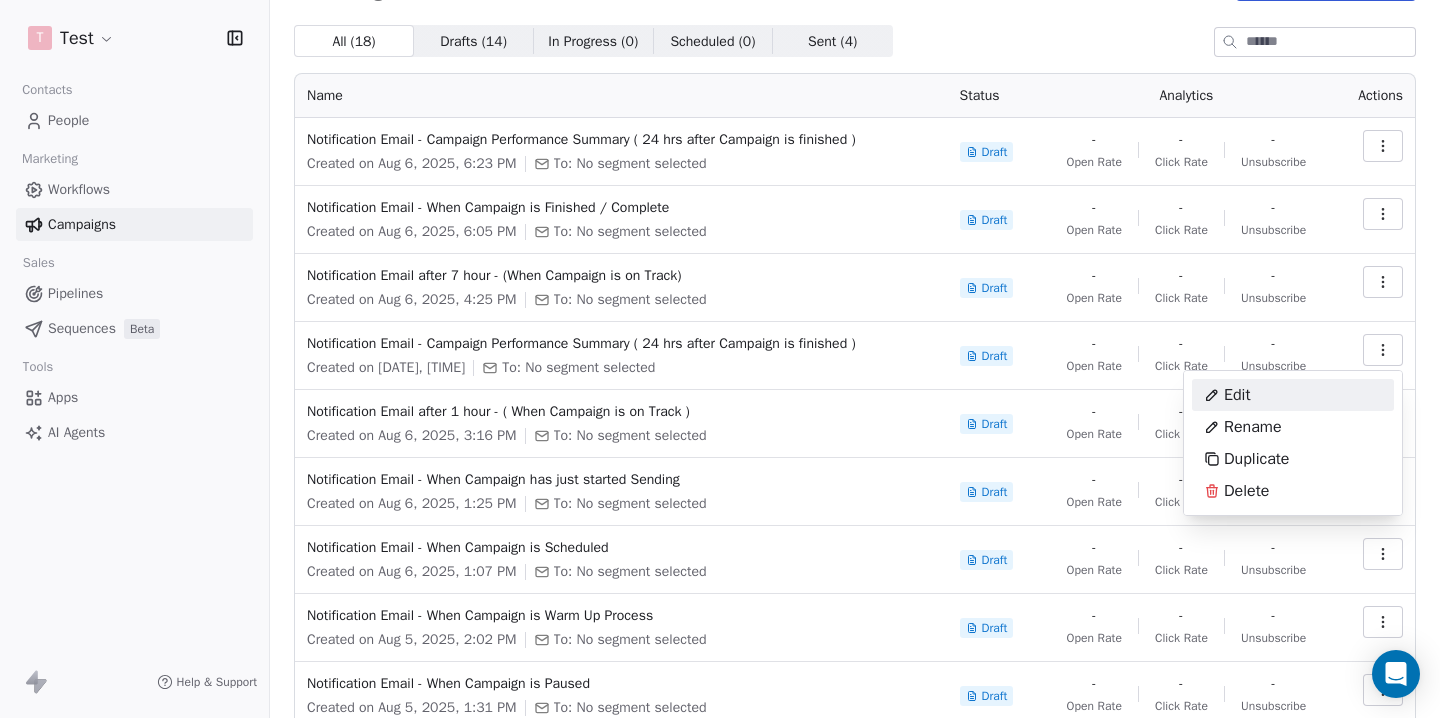 click on "Edit" at bounding box center [1237, 395] 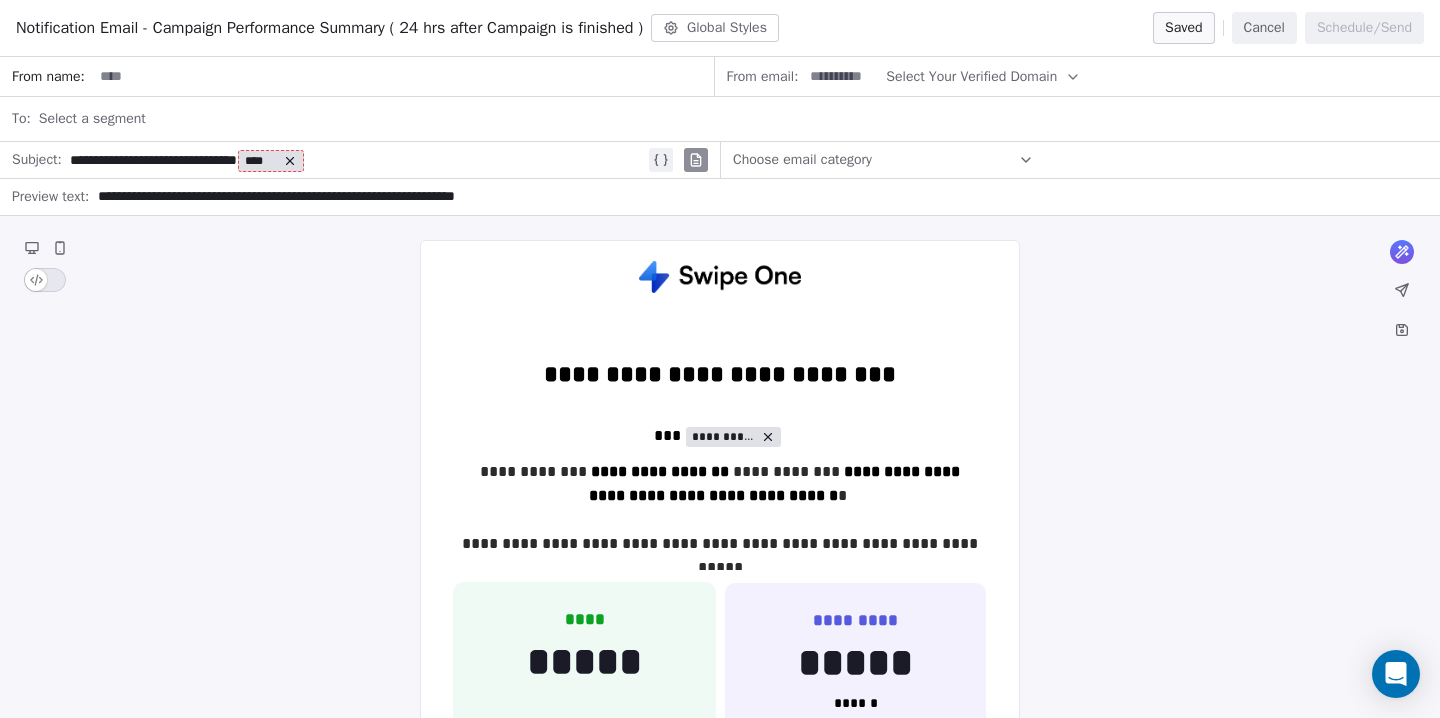 click on "Cancel" at bounding box center (1264, 28) 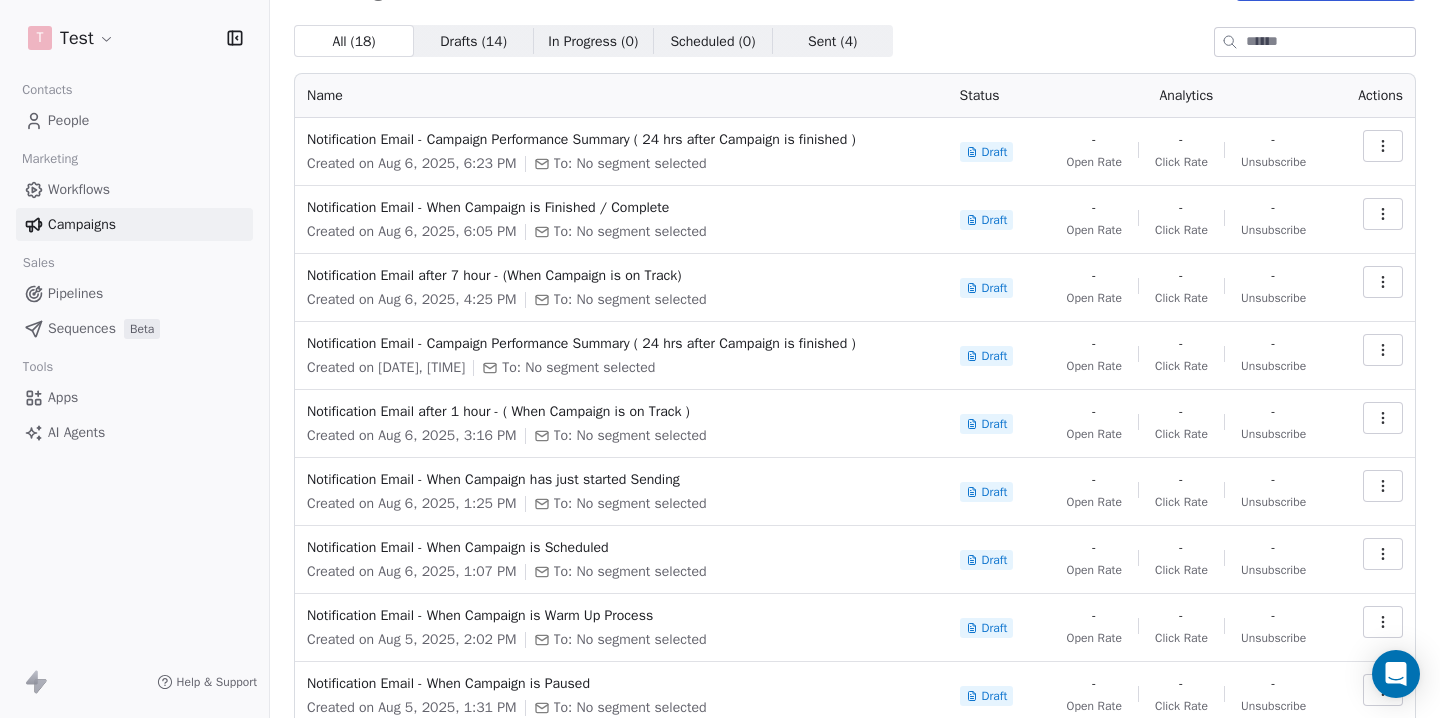 click 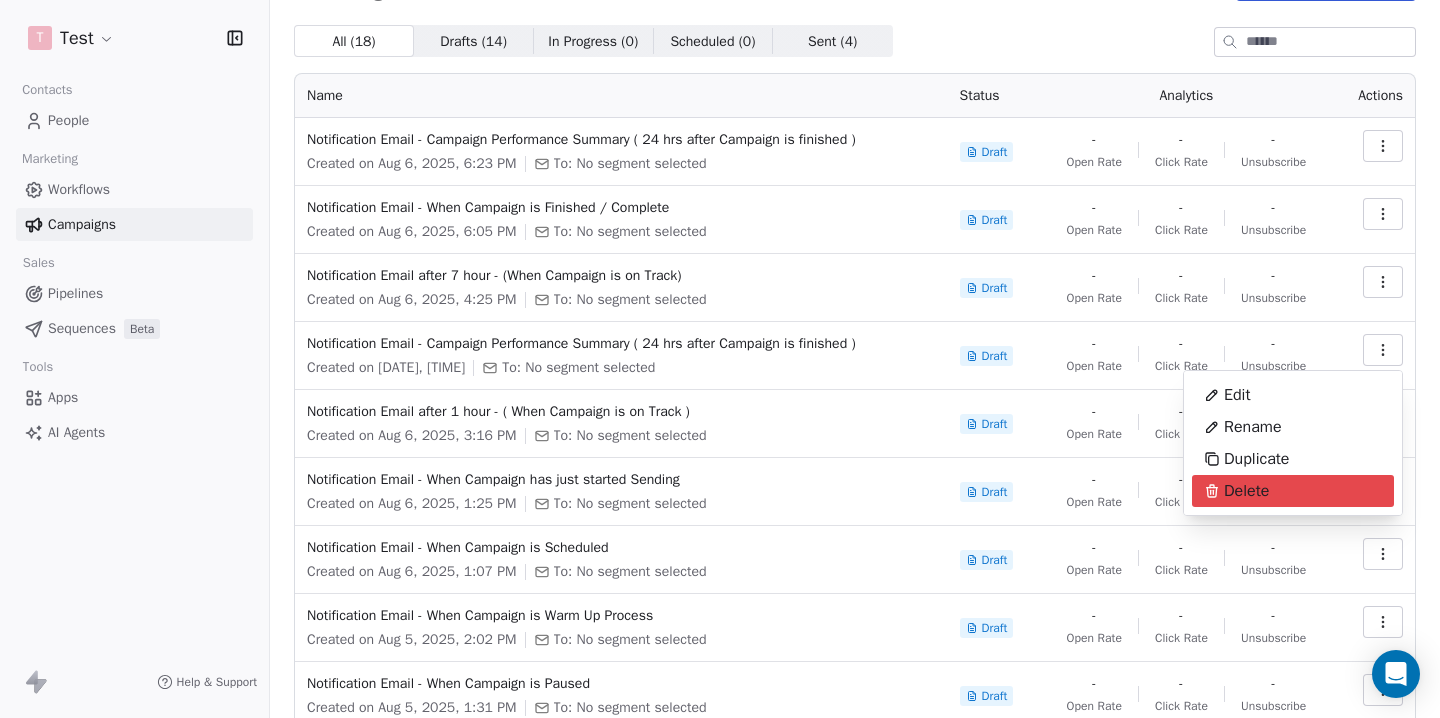click on "Delete" at bounding box center [1246, 491] 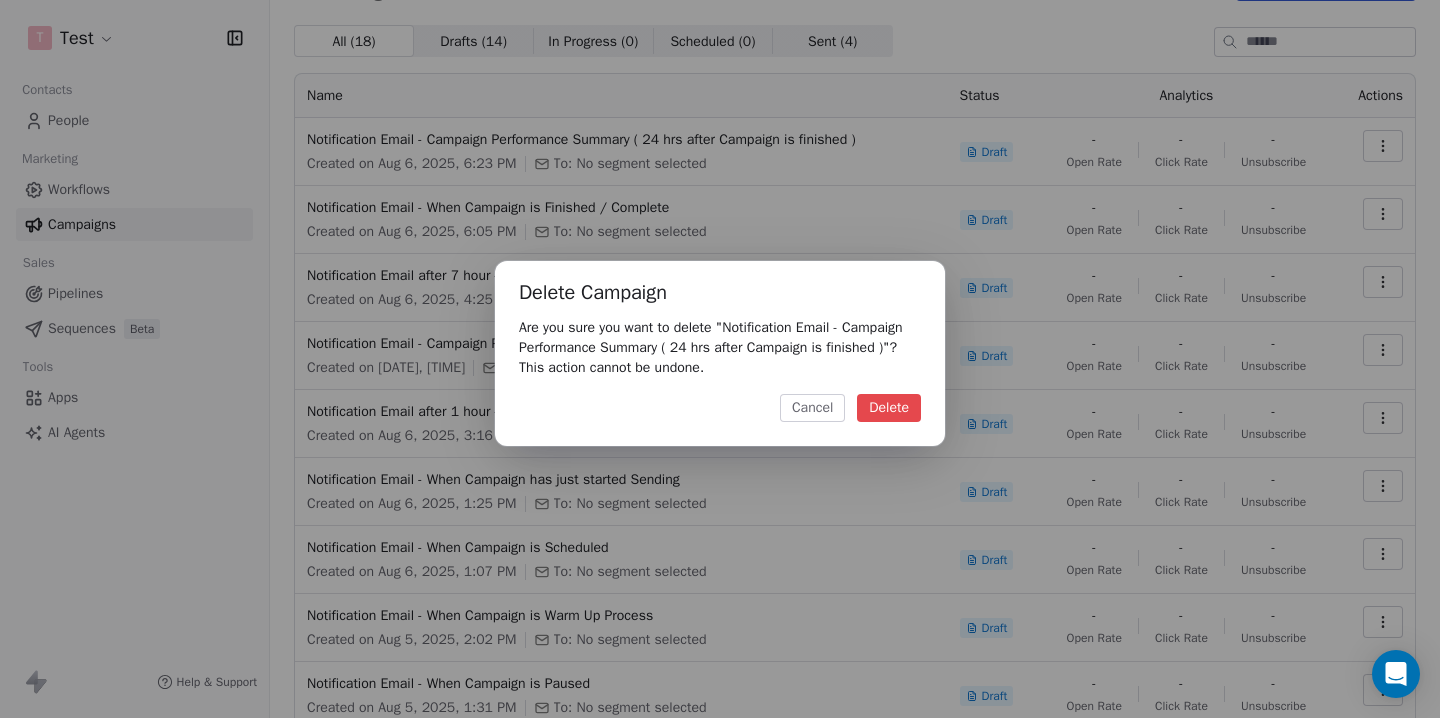 click on "Delete" at bounding box center [889, 408] 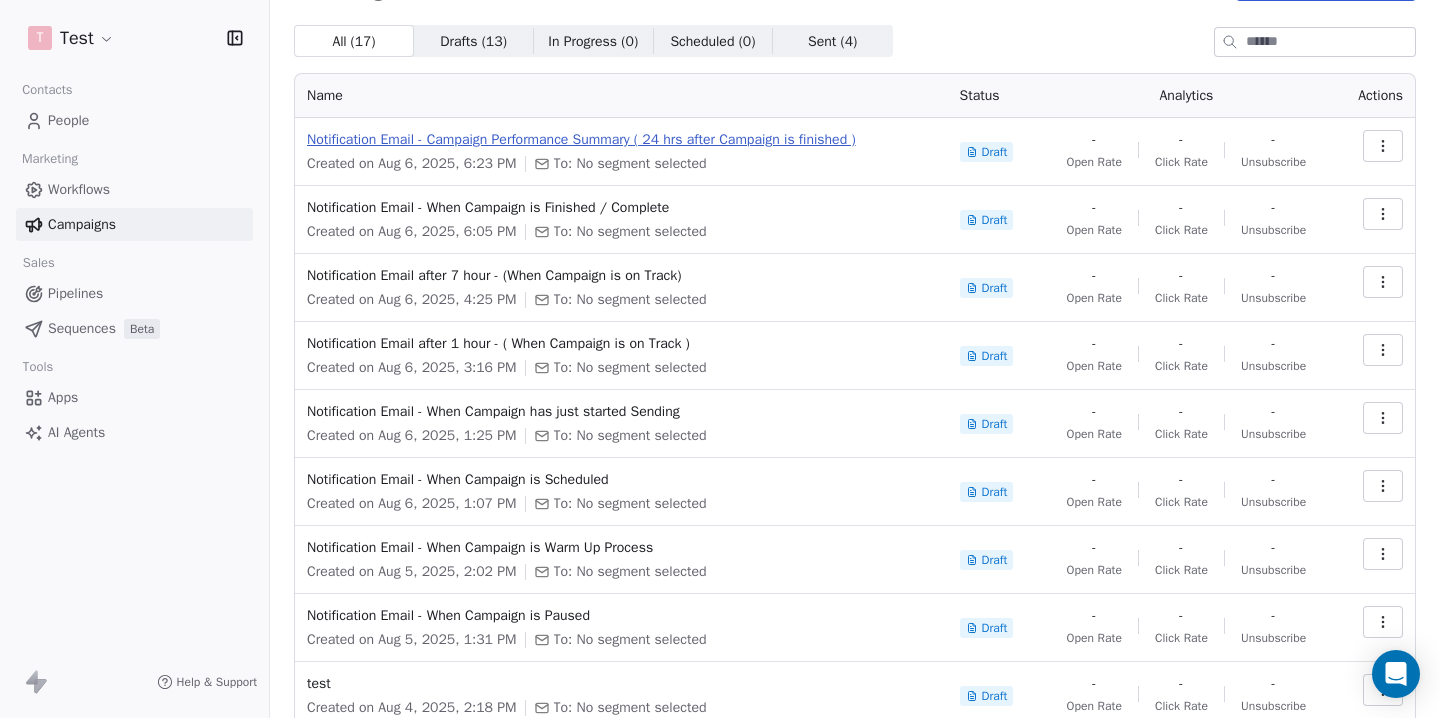 click on "Notification Email - Campaign Performance Summary ( 24 hrs after Campaign is finished )" at bounding box center [621, 140] 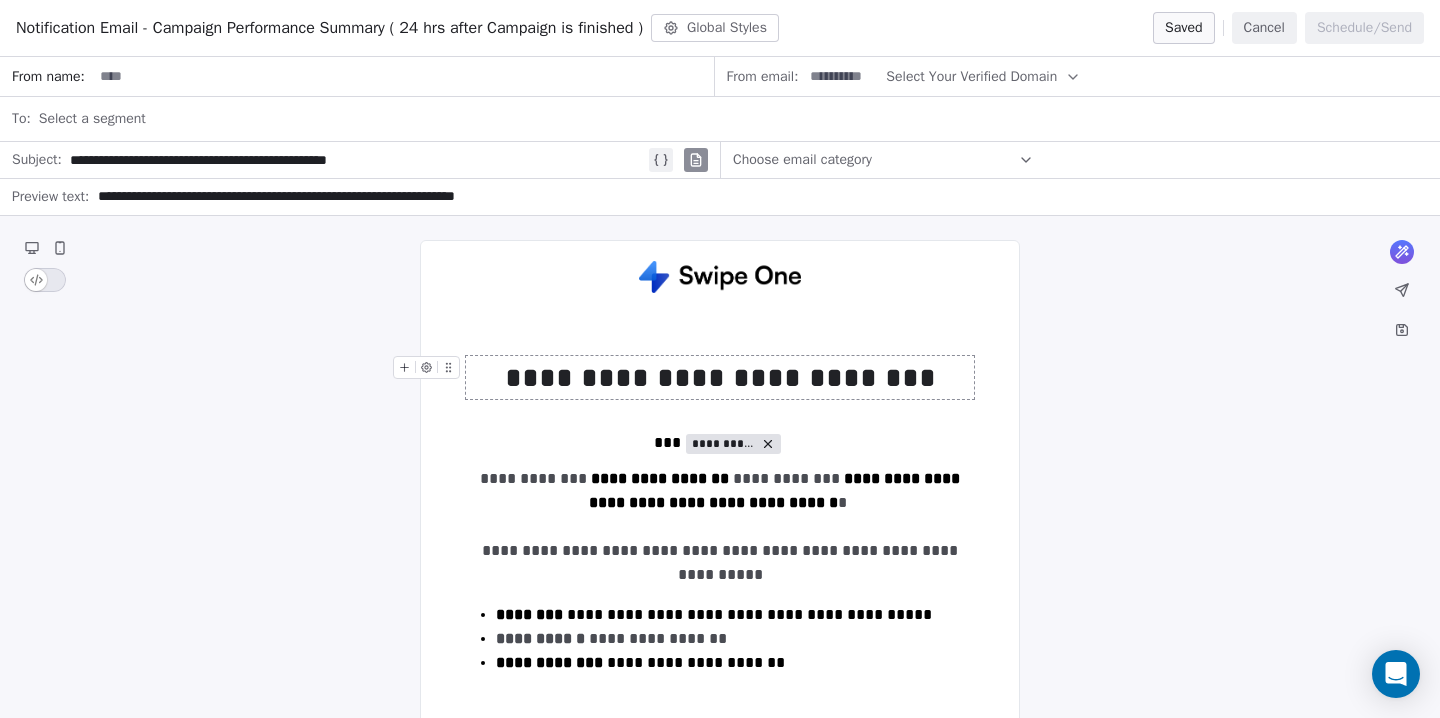 click on "**********" at bounding box center (720, 378) 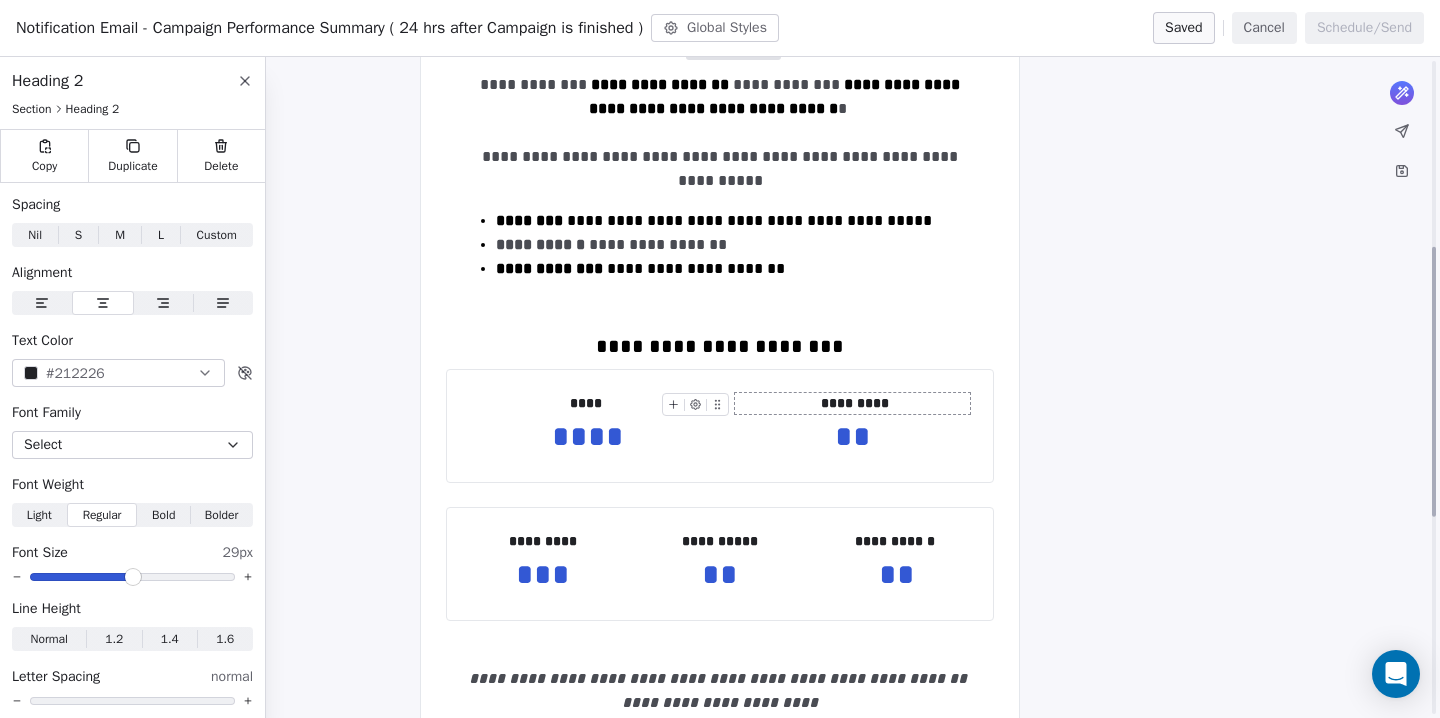 scroll, scrollTop: 454, scrollLeft: 0, axis: vertical 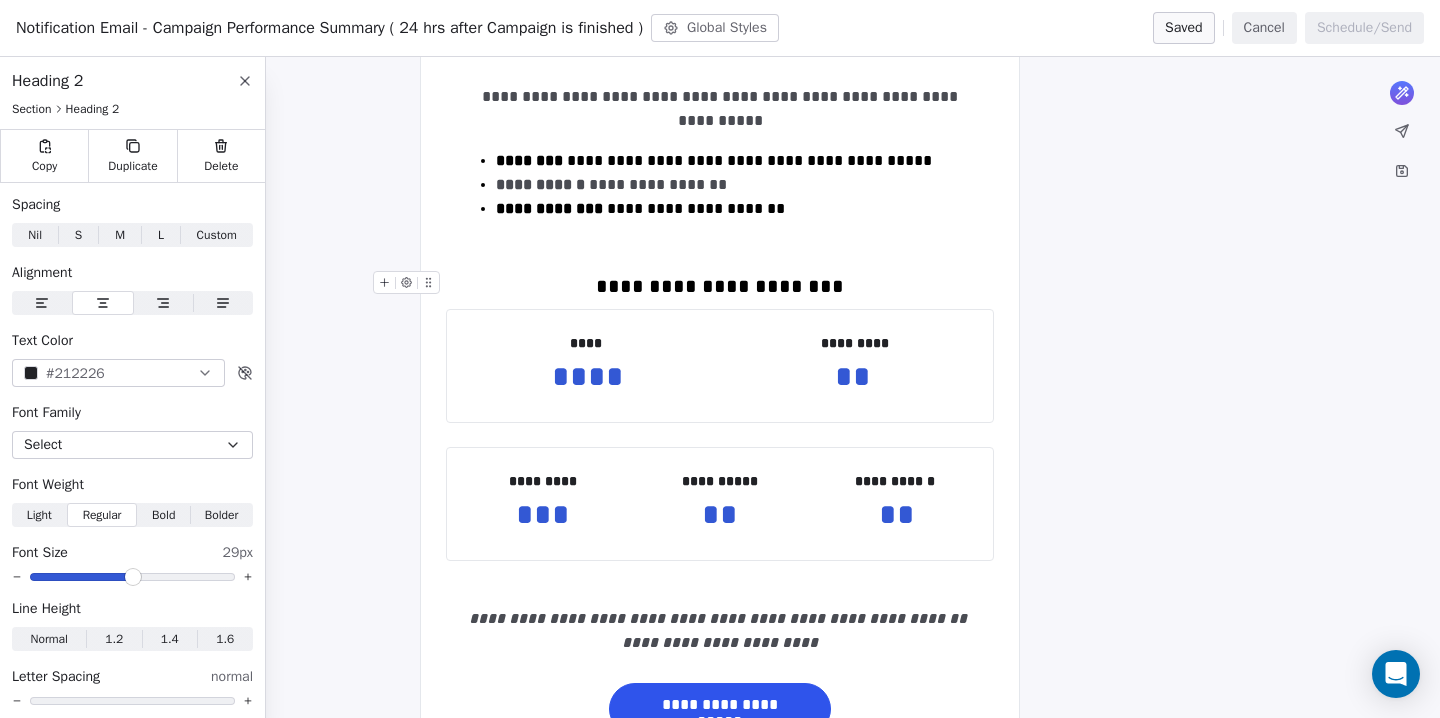 click on "**********" at bounding box center [720, 286] 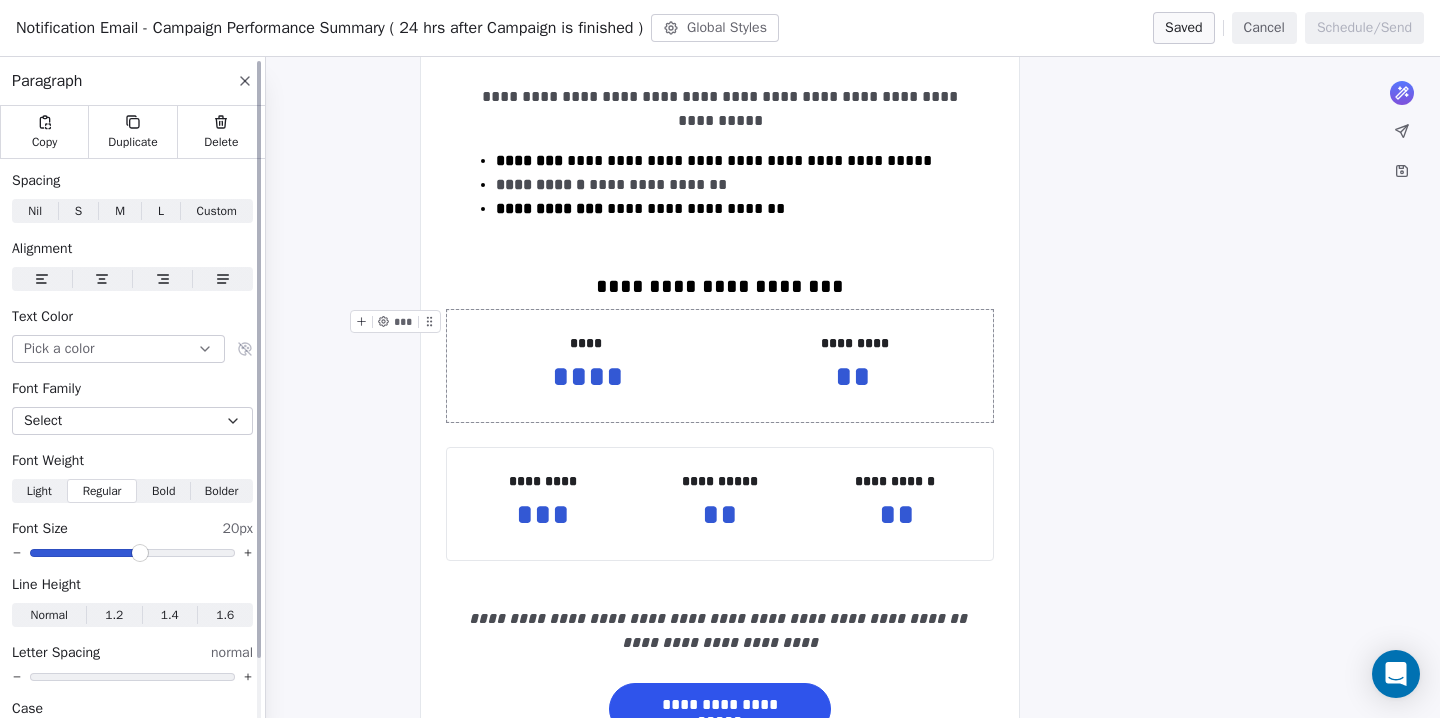 click on "L" at bounding box center (161, 211) 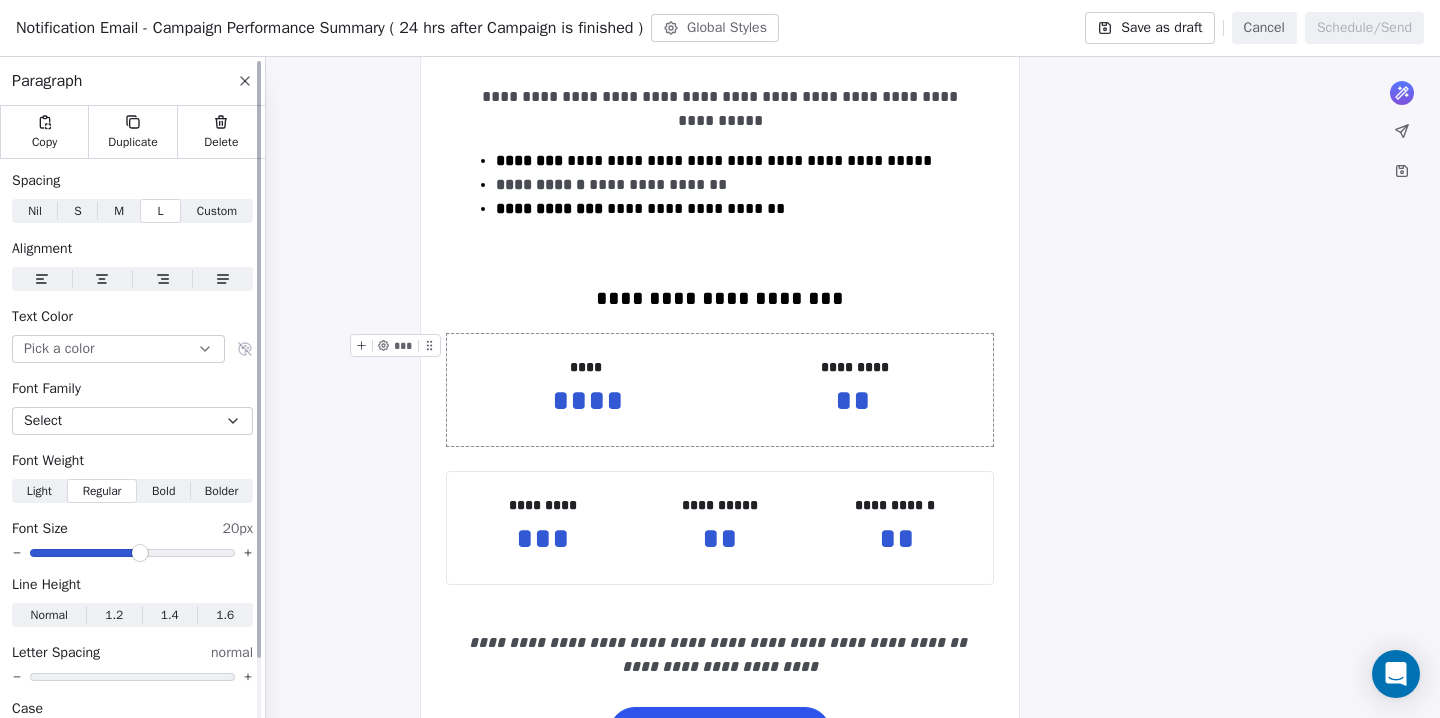 click on "M M" at bounding box center [119, 211] 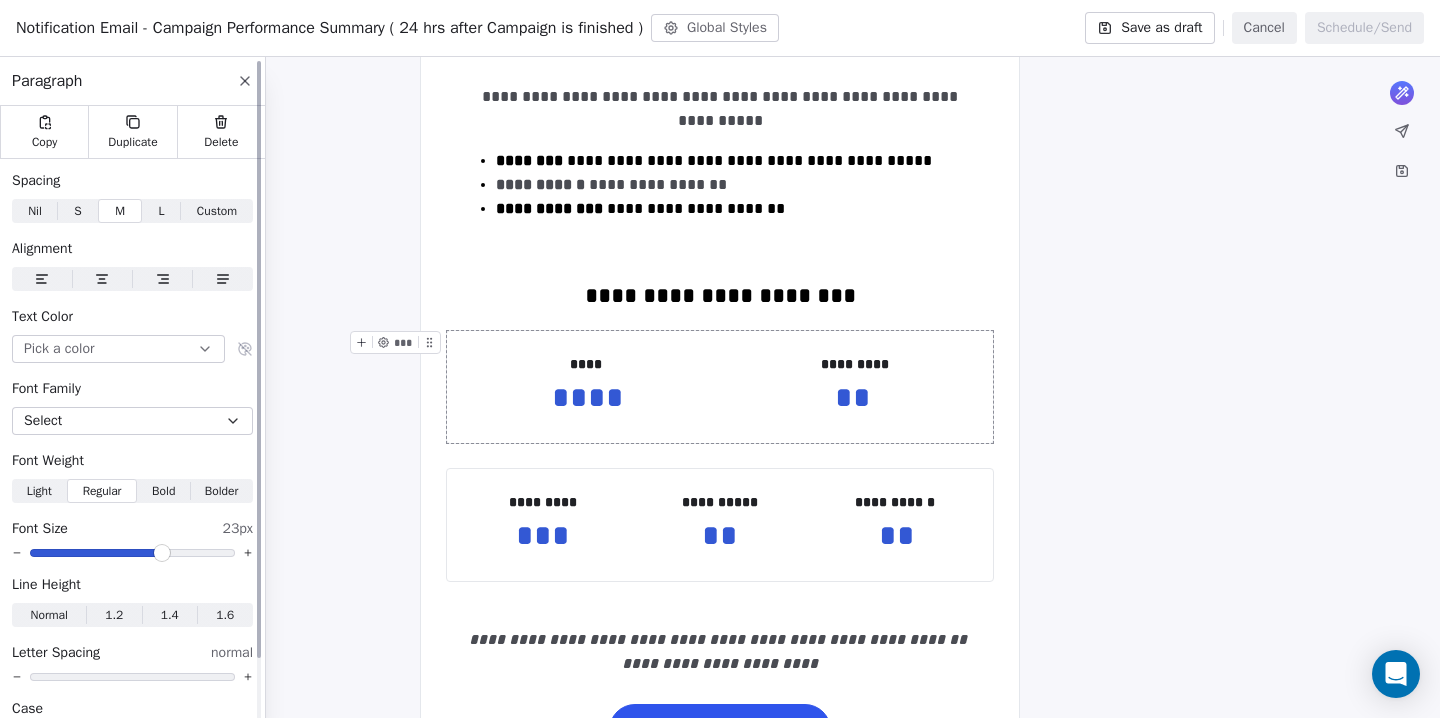 click at bounding box center [162, 553] 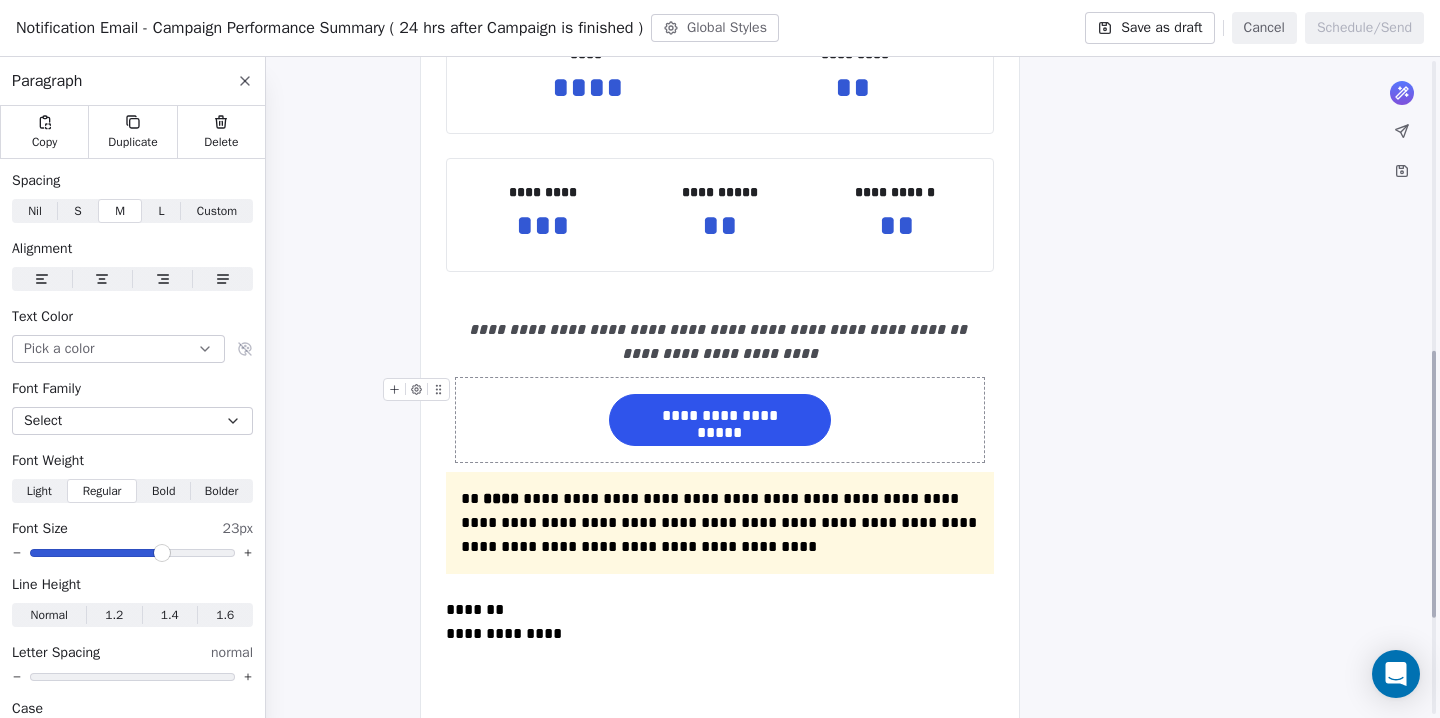 scroll, scrollTop: 807, scrollLeft: 0, axis: vertical 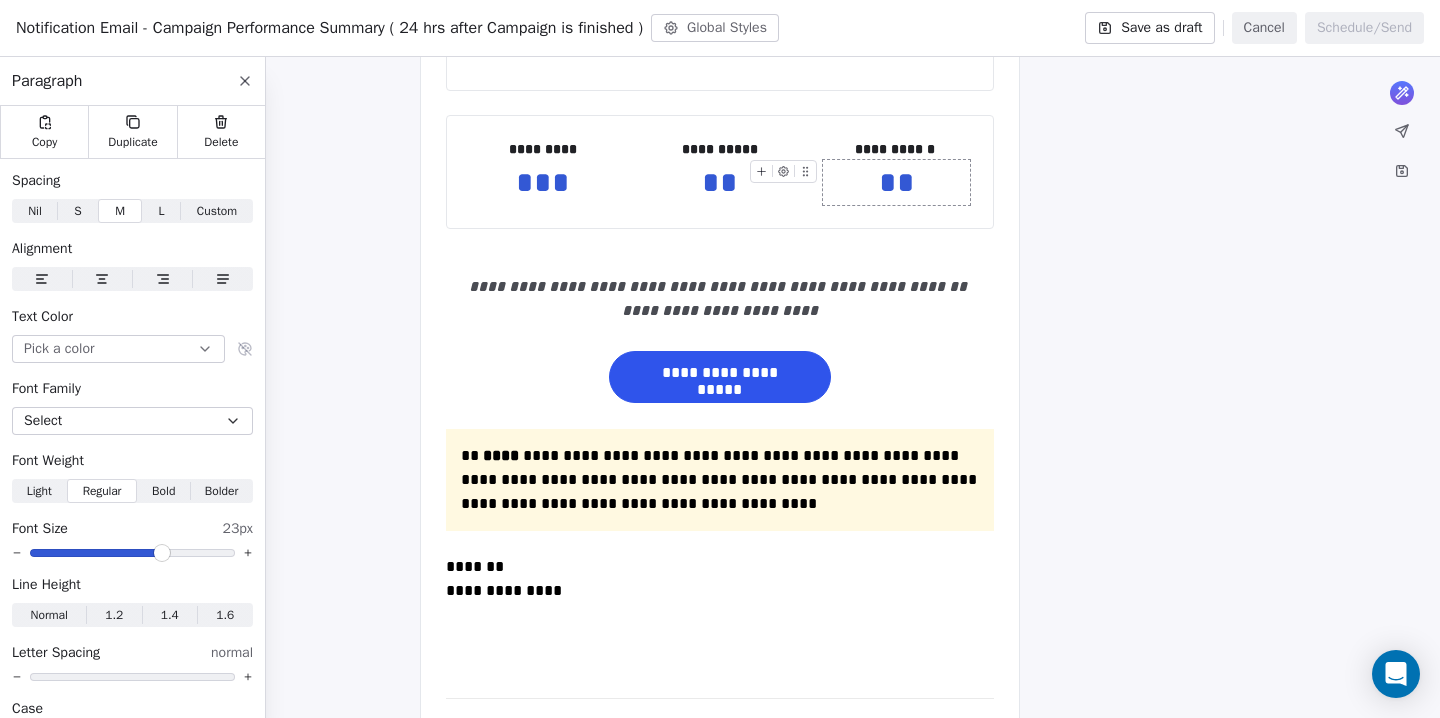 click on "**" at bounding box center [896, 182] 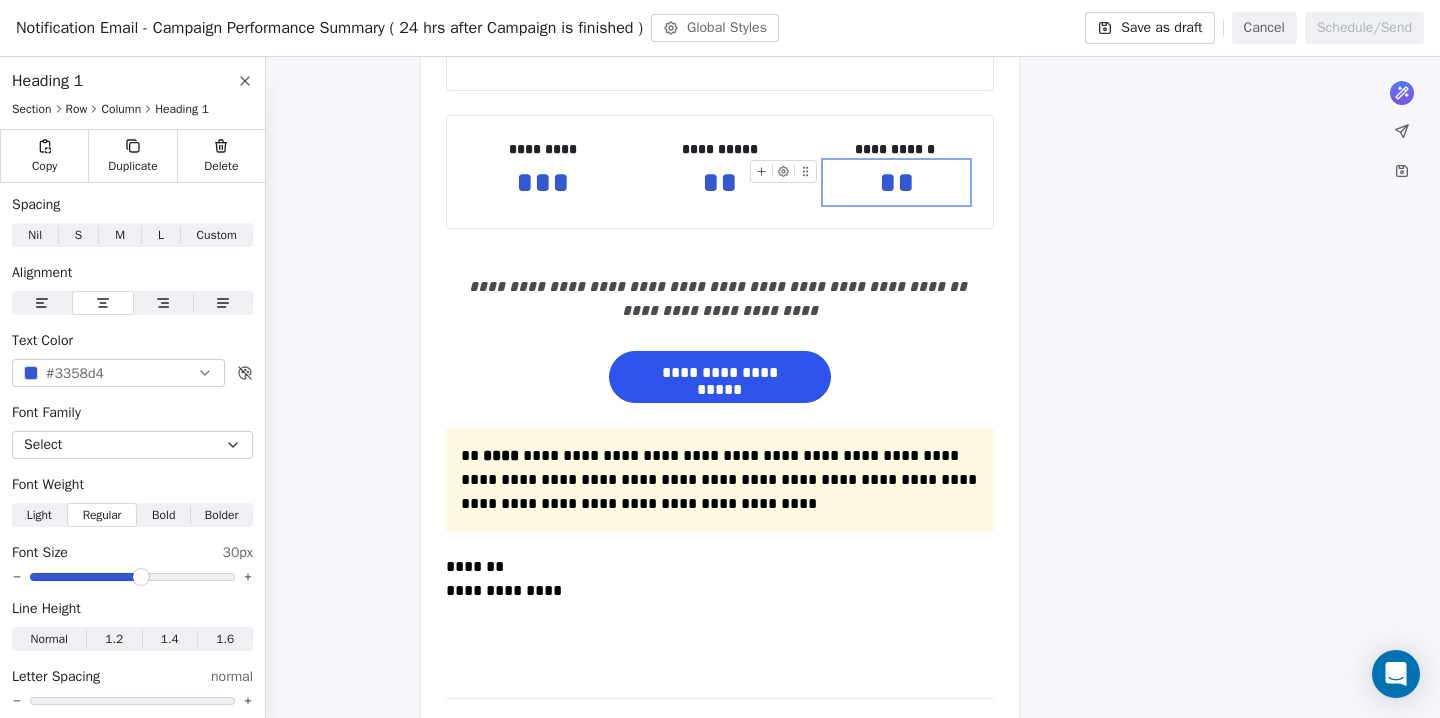 type 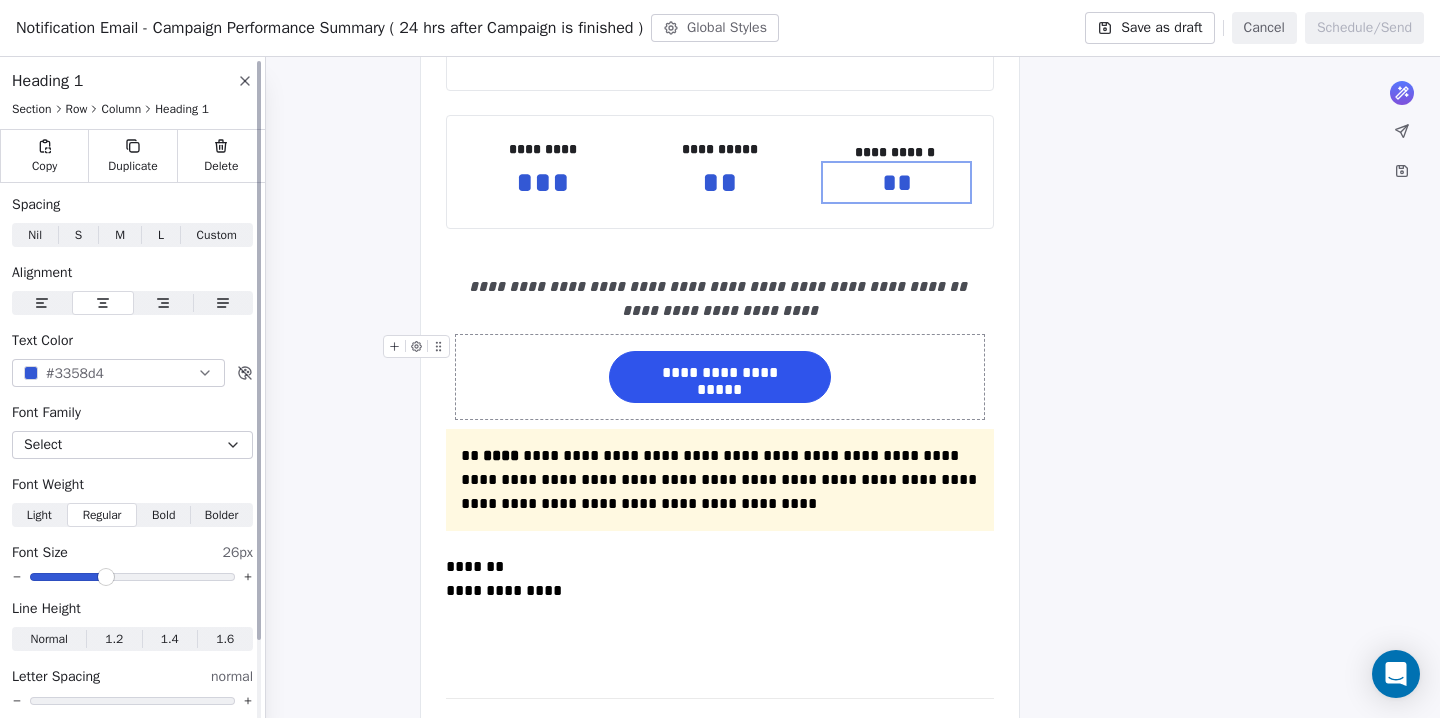 click at bounding box center [106, 577] 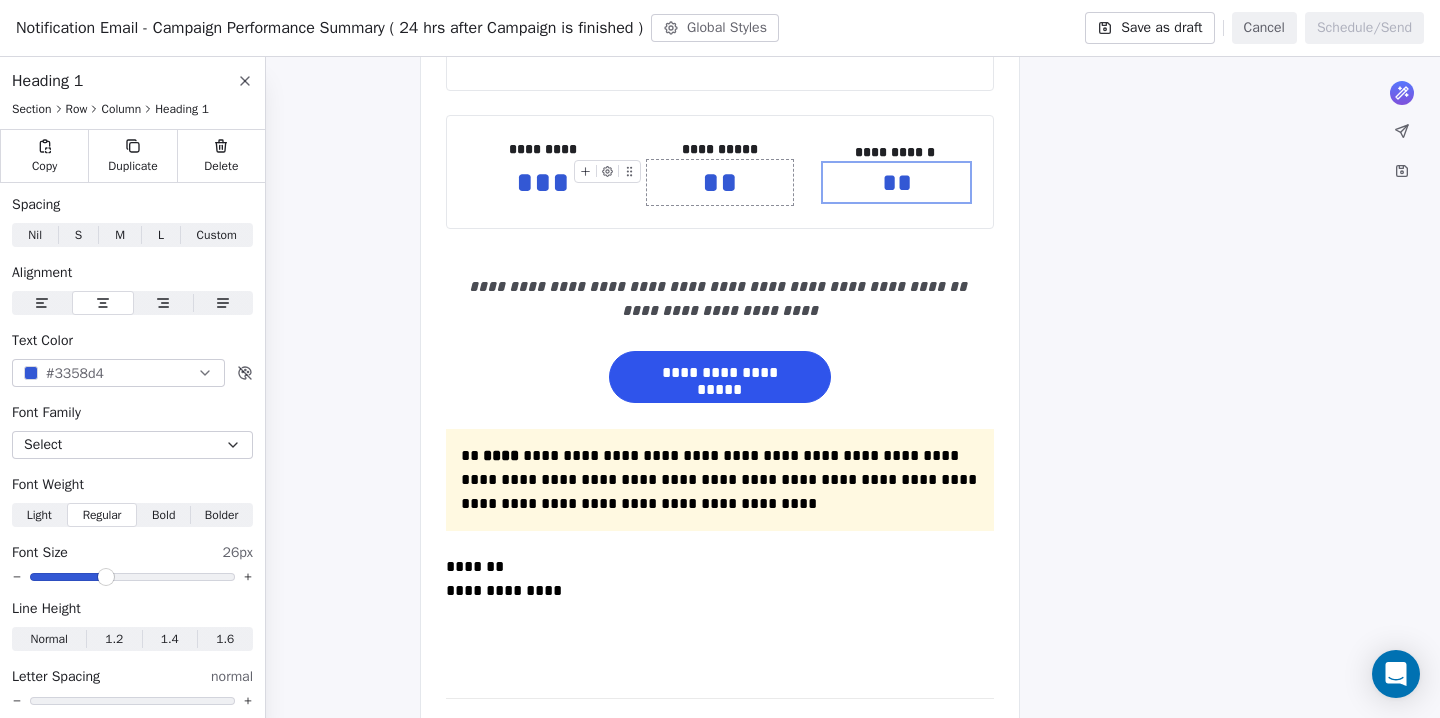 click on "**" at bounding box center (720, 182) 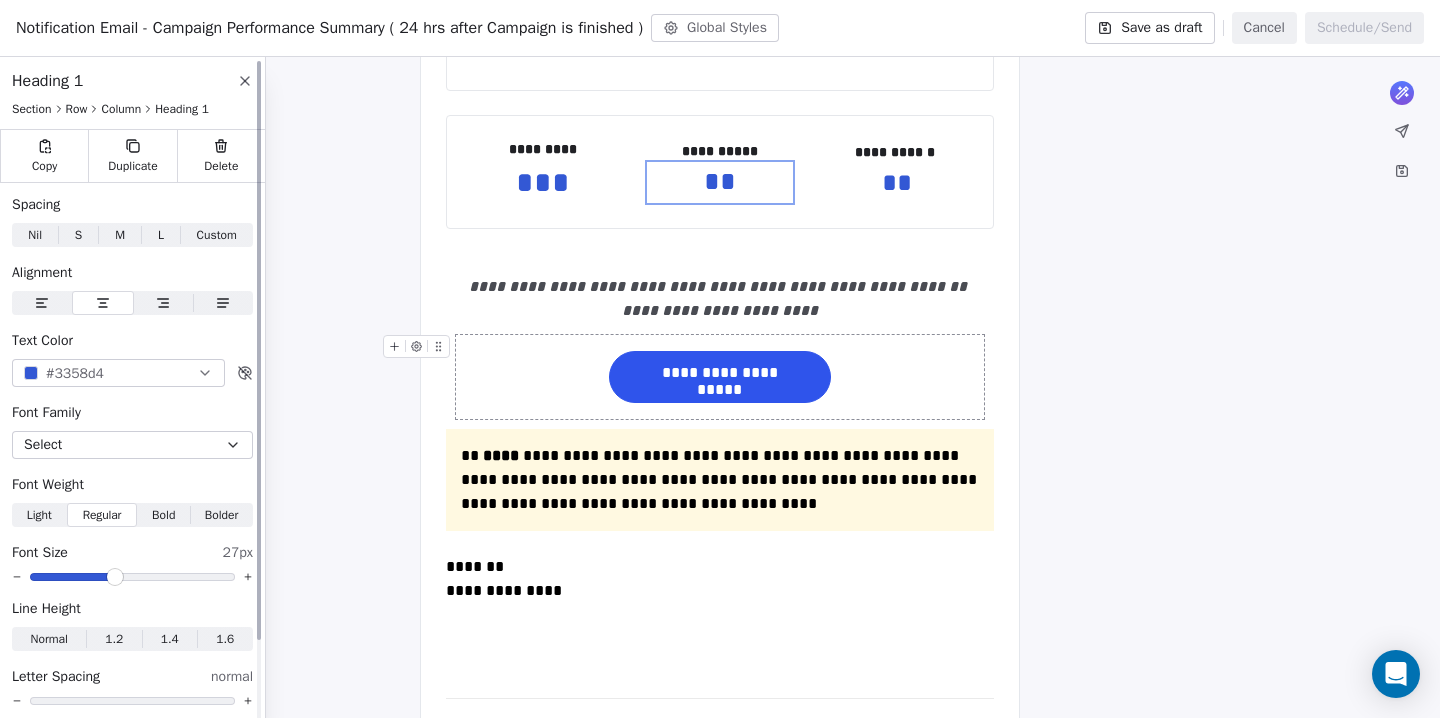 click at bounding box center (115, 577) 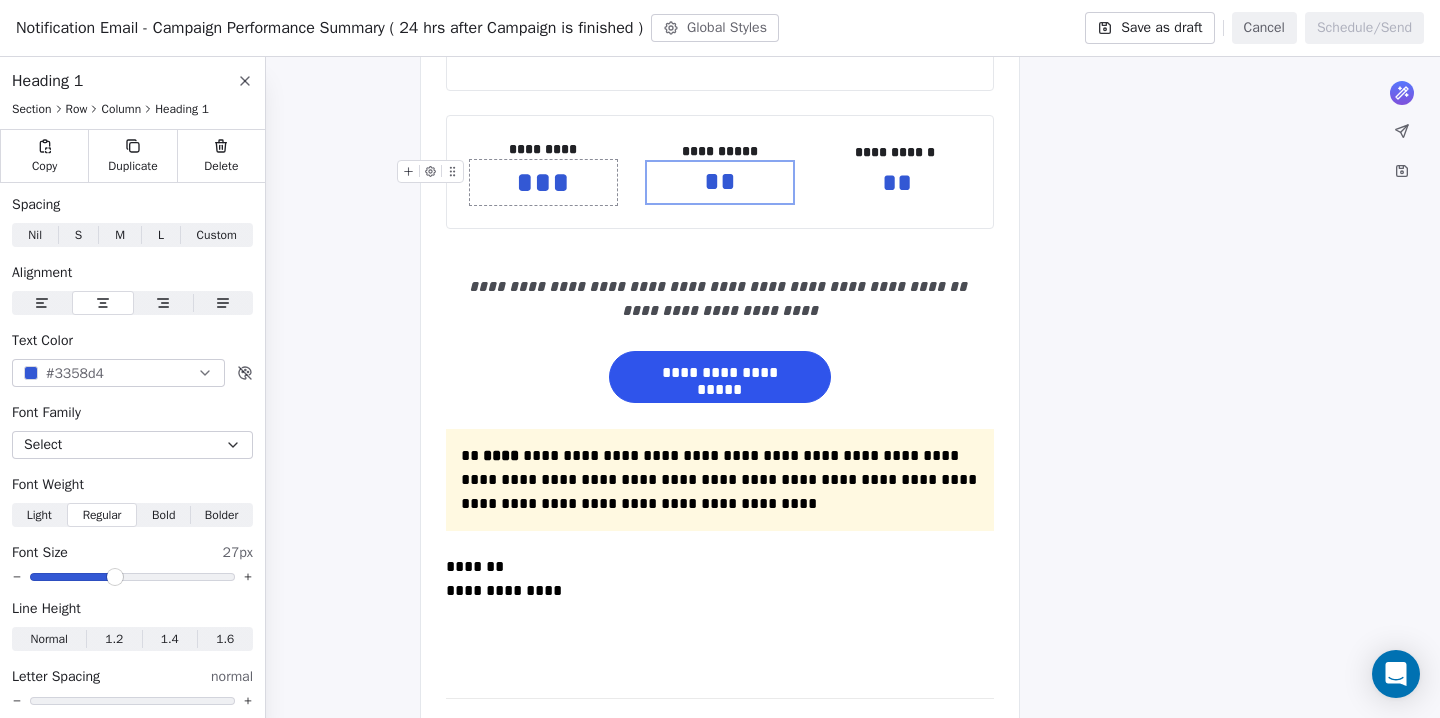 click on "***" at bounding box center [543, 182] 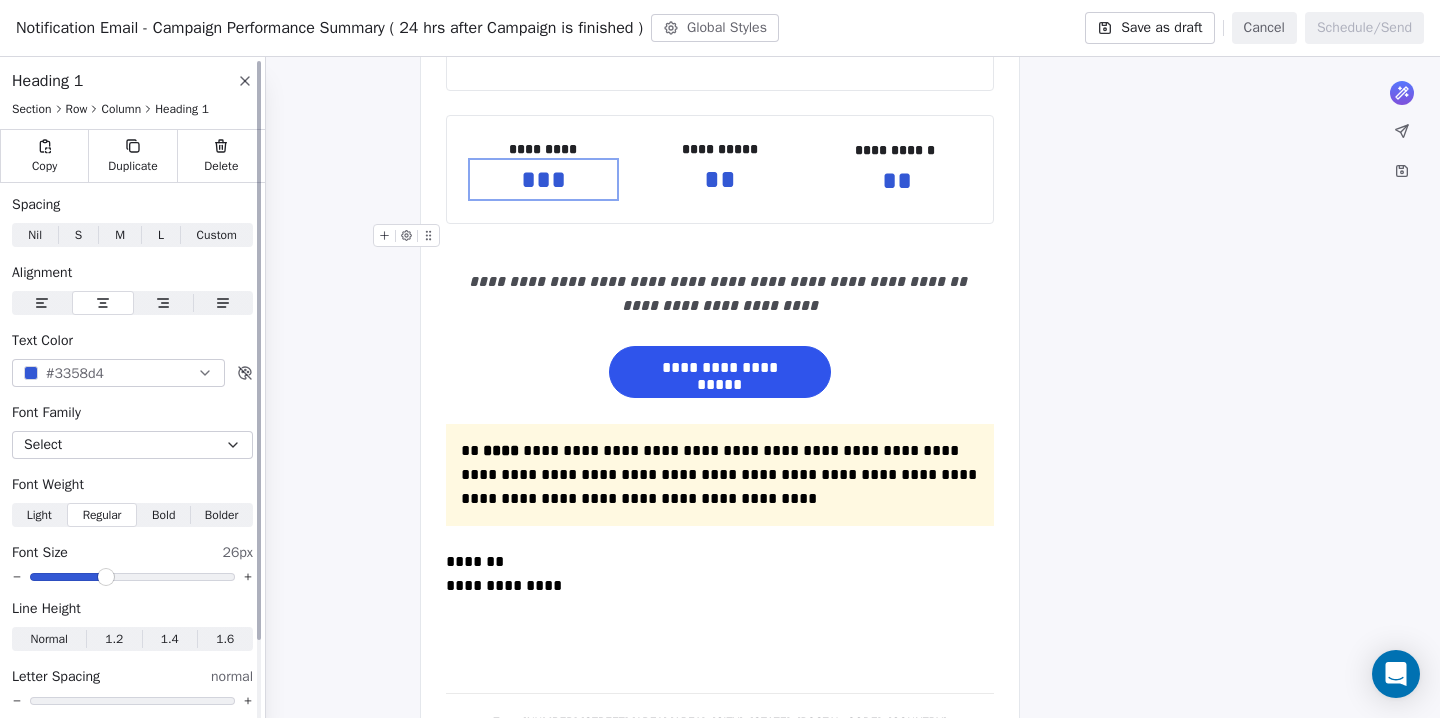 click at bounding box center [106, 577] 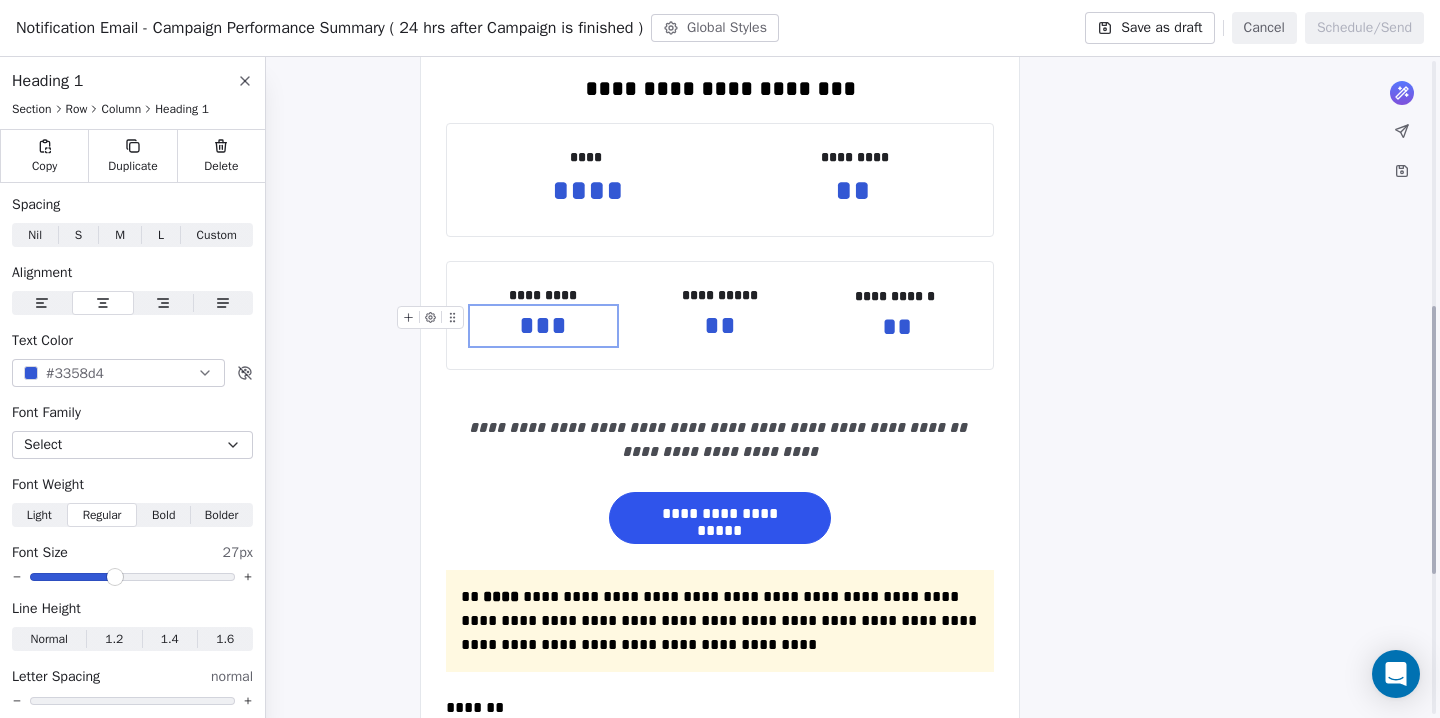 scroll, scrollTop: 605, scrollLeft: 0, axis: vertical 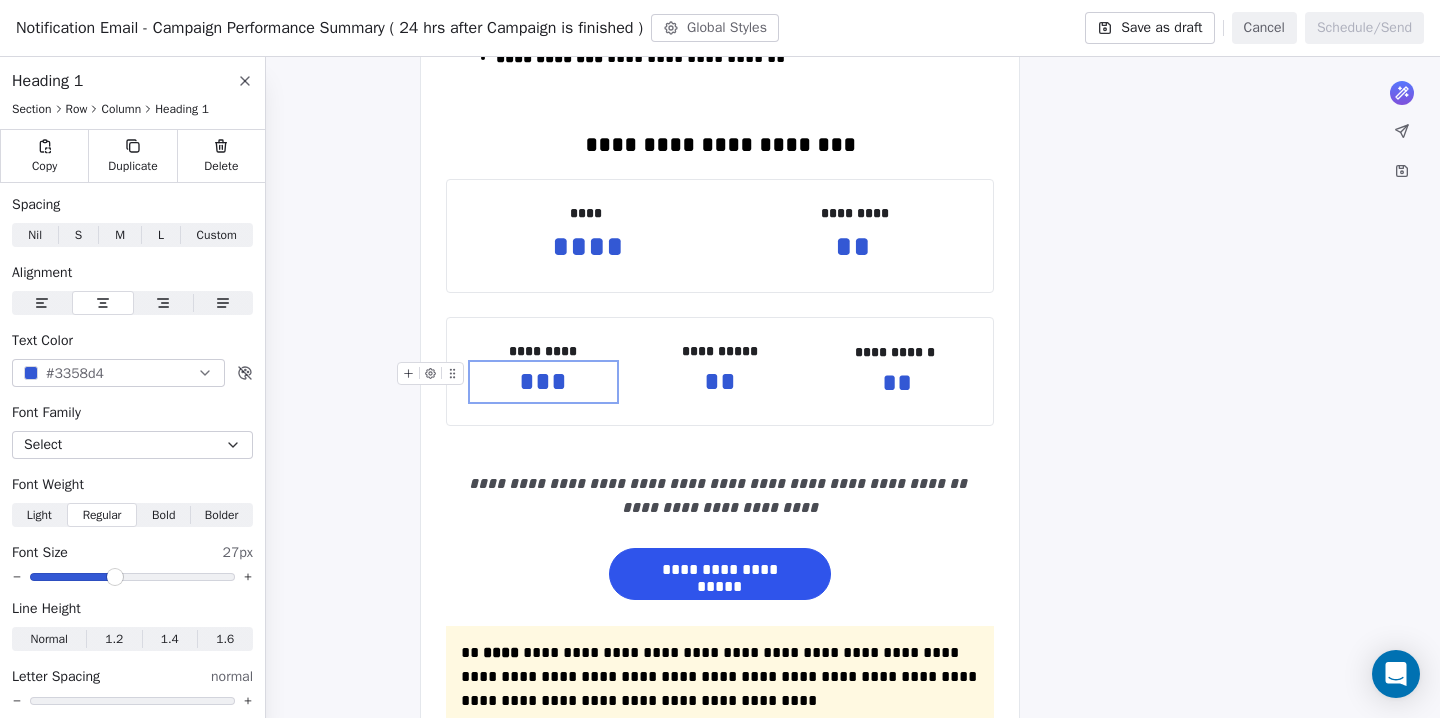 click on "What would you like to create email about? or [REDACTED] Test, [NUMBER] [STREET] [AREA] [AREA], [CITY], [STATE], [POSTAL_CODE], [COUNTRY] Unsubscribe" at bounding box center (720, 330) 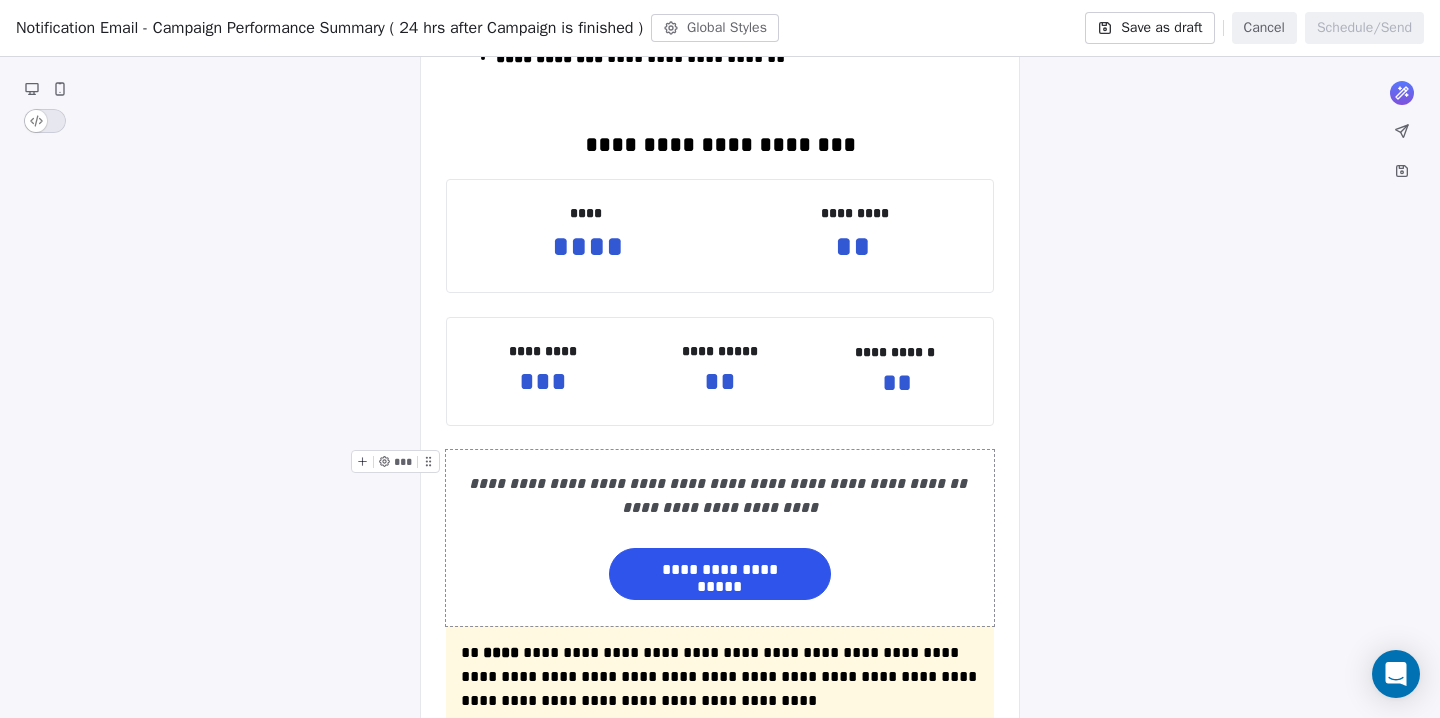click on "[REDACTED]" at bounding box center (720, 538) 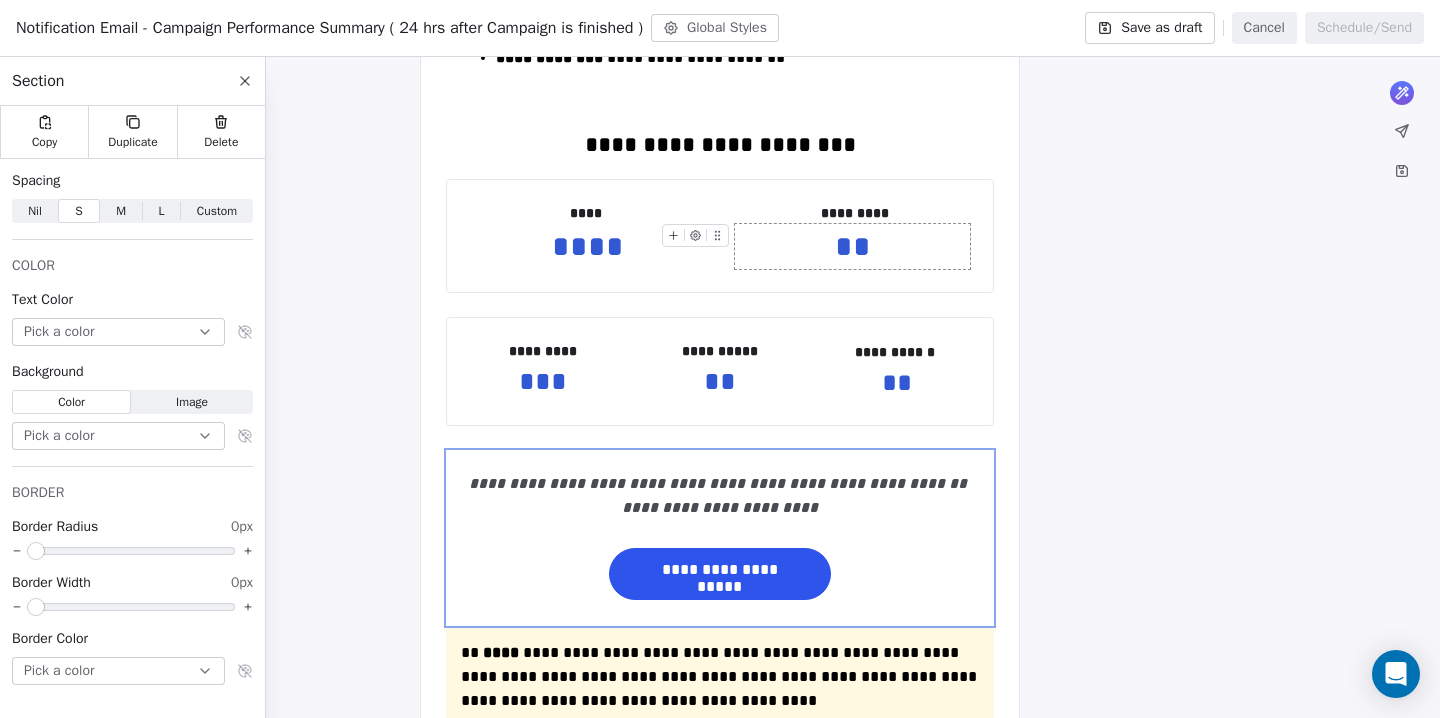 click on "**" at bounding box center [852, 246] 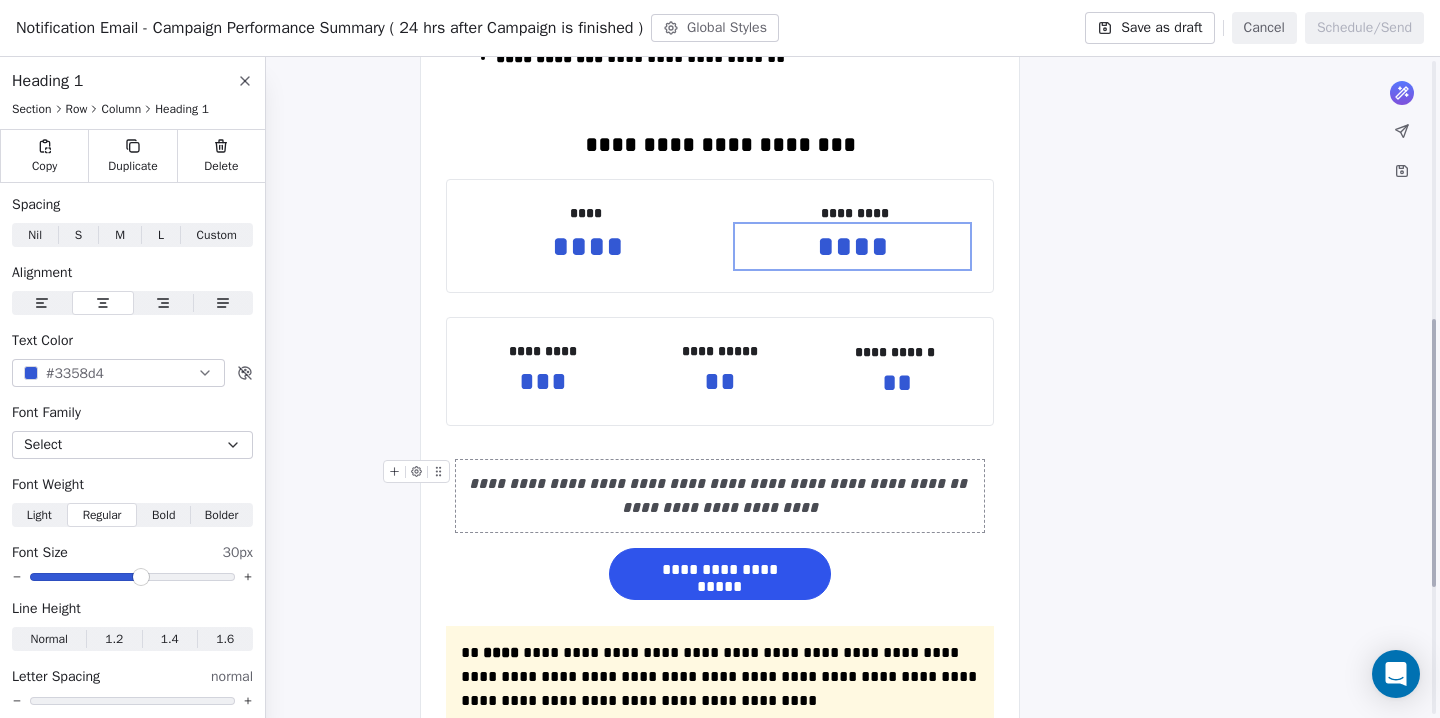 scroll, scrollTop: 818, scrollLeft: 0, axis: vertical 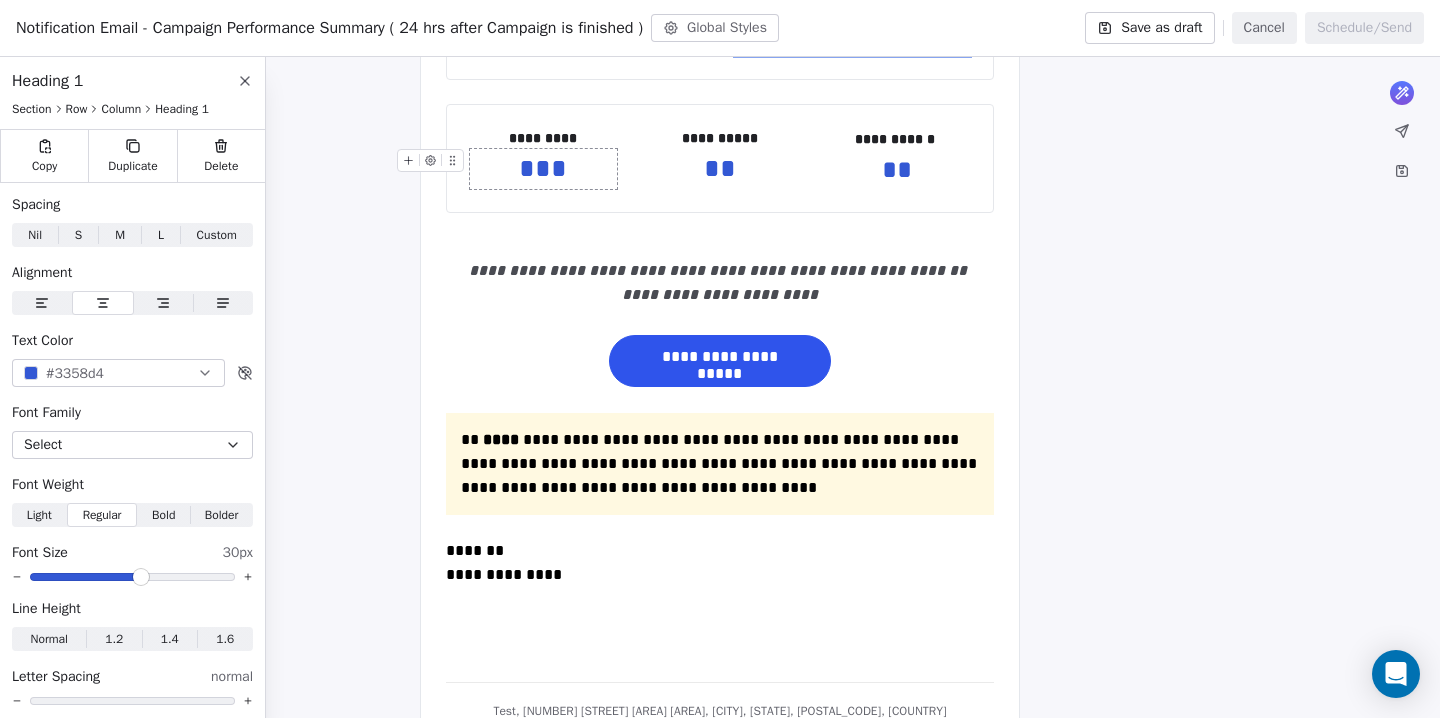 click on "***" at bounding box center [543, 169] 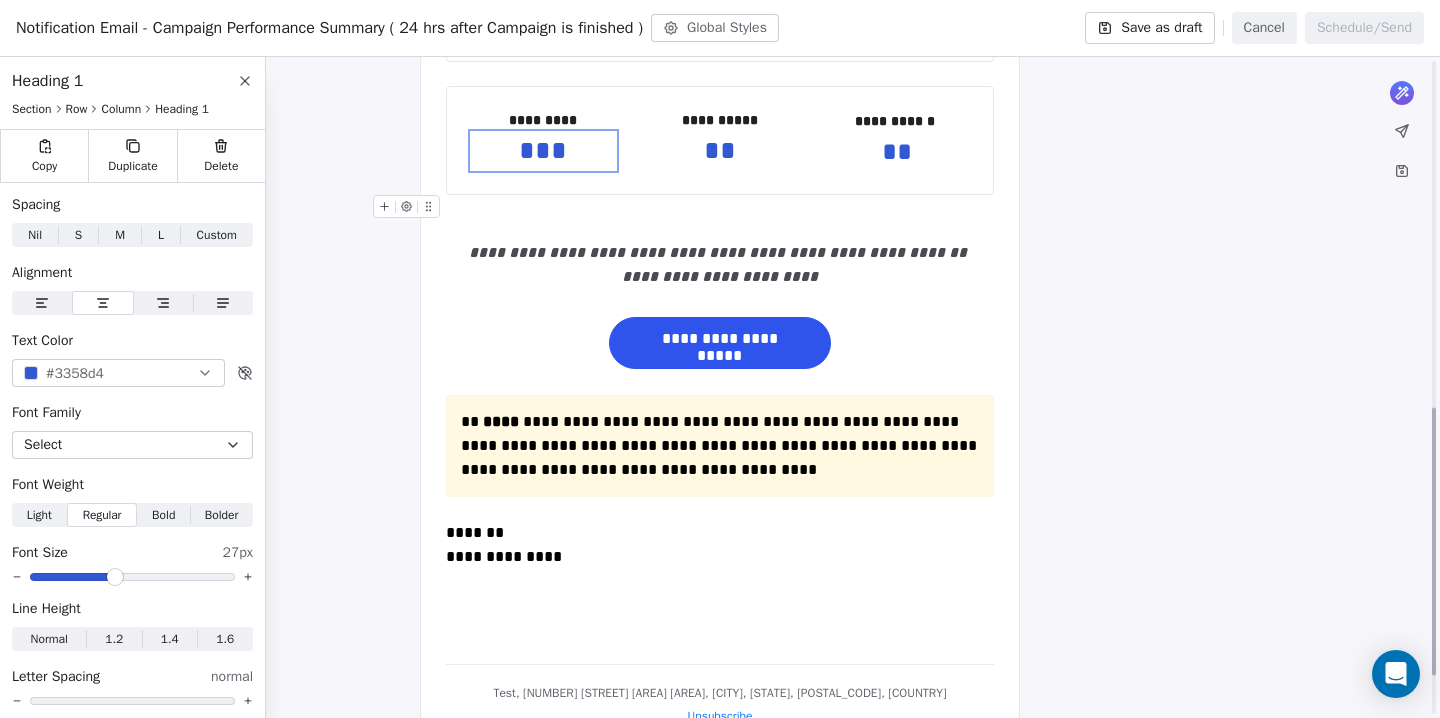 scroll, scrollTop: 856, scrollLeft: 0, axis: vertical 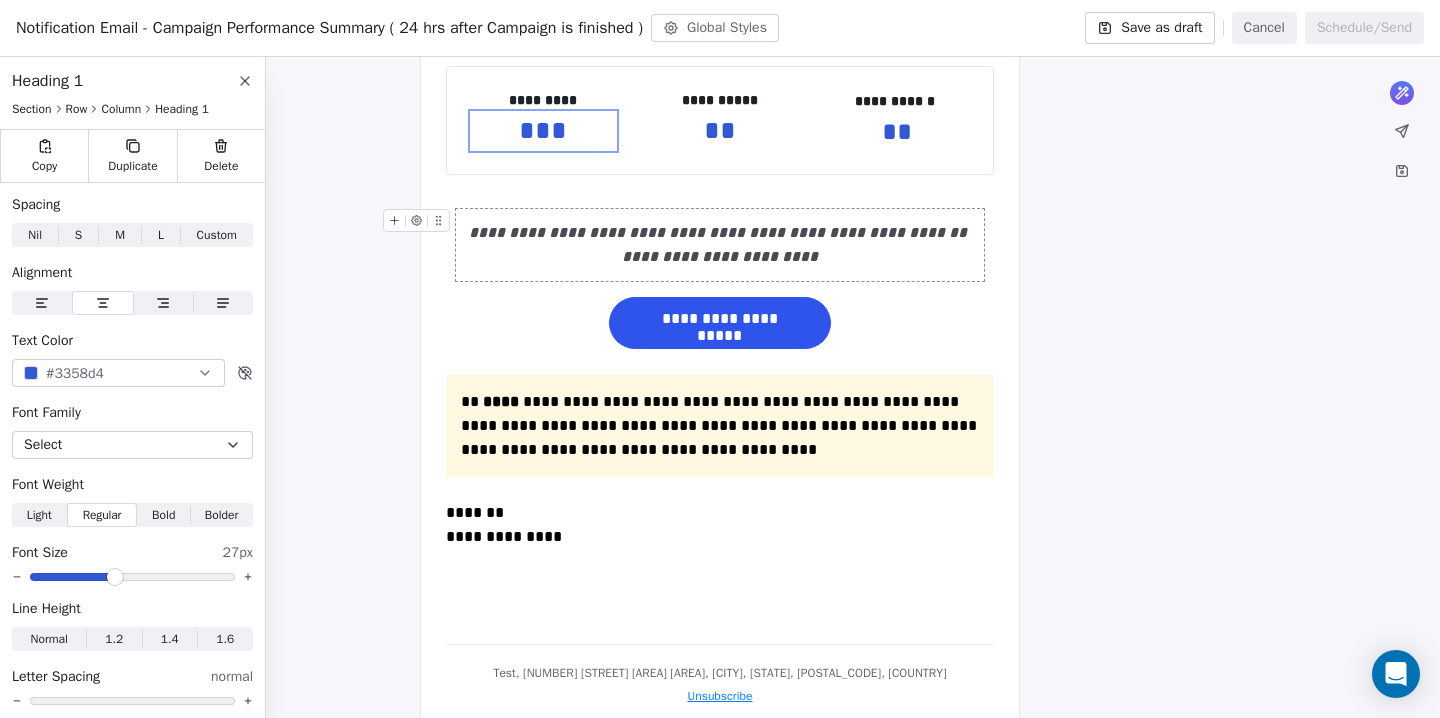 click on "**********" at bounding box center [720, 245] 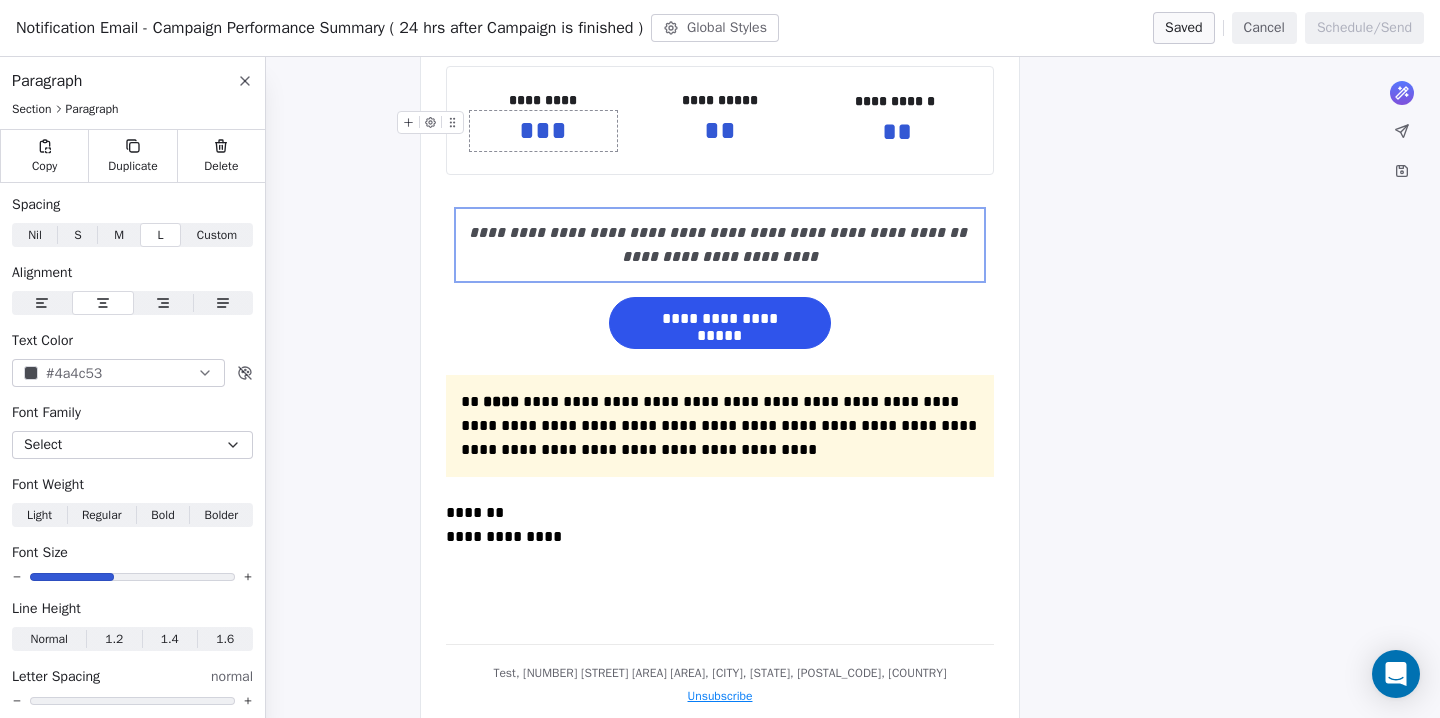 click on "***" at bounding box center [543, 131] 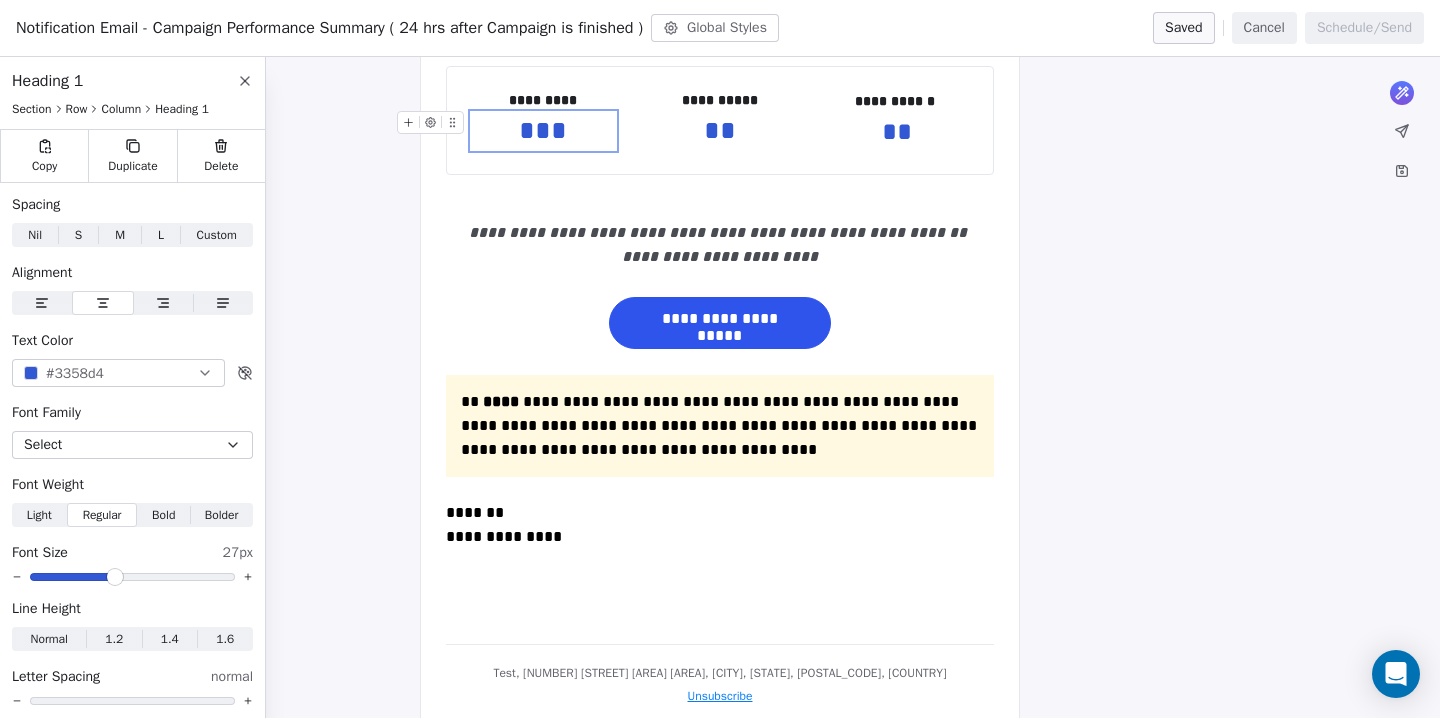 click 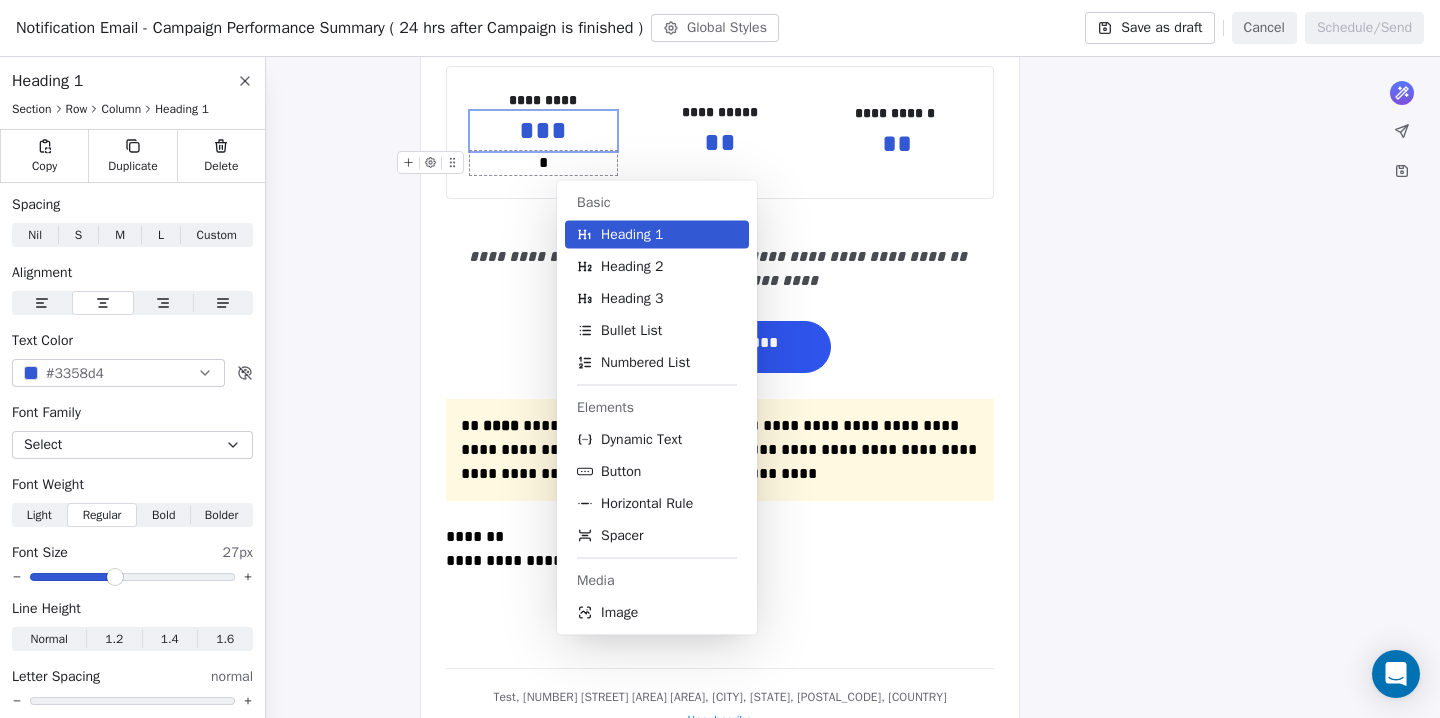 click on "*" at bounding box center (543, 163) 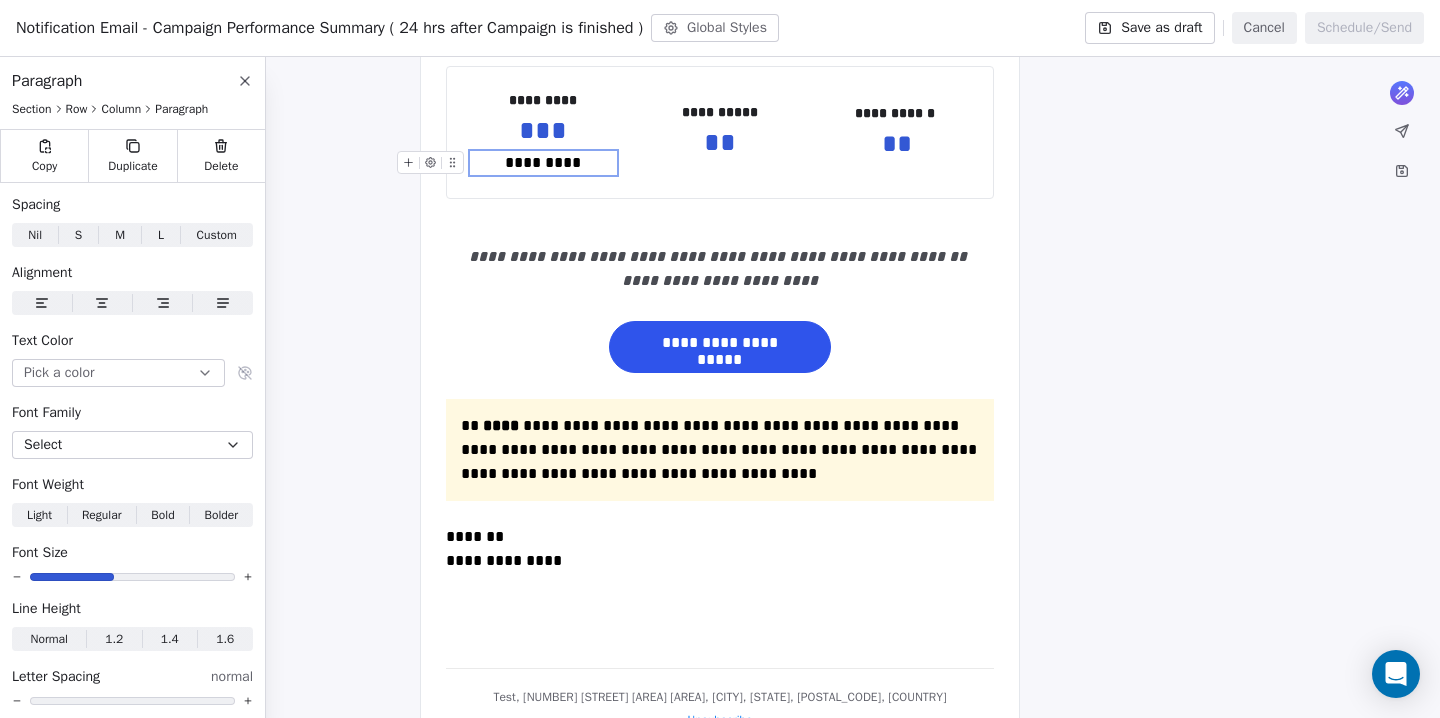 click on "*********" at bounding box center [543, 163] 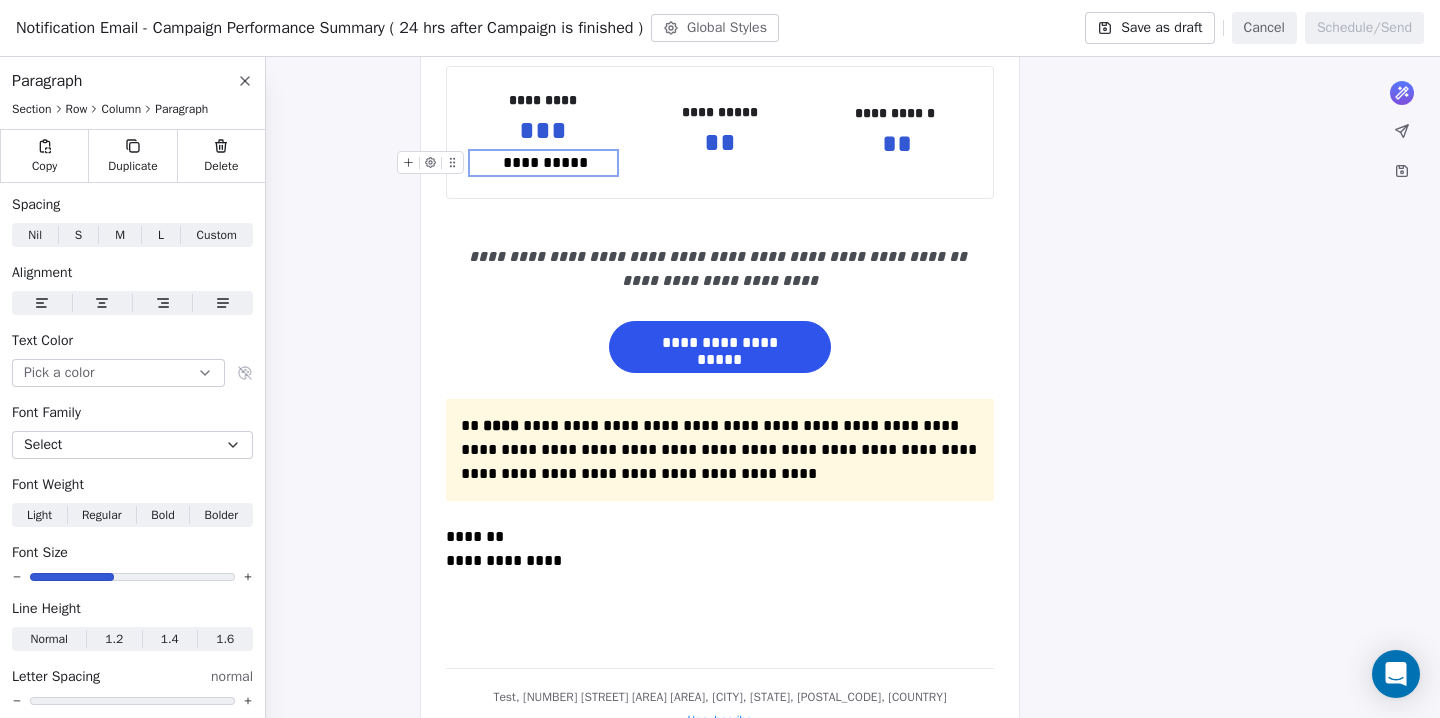 click on "**********" at bounding box center [543, 163] 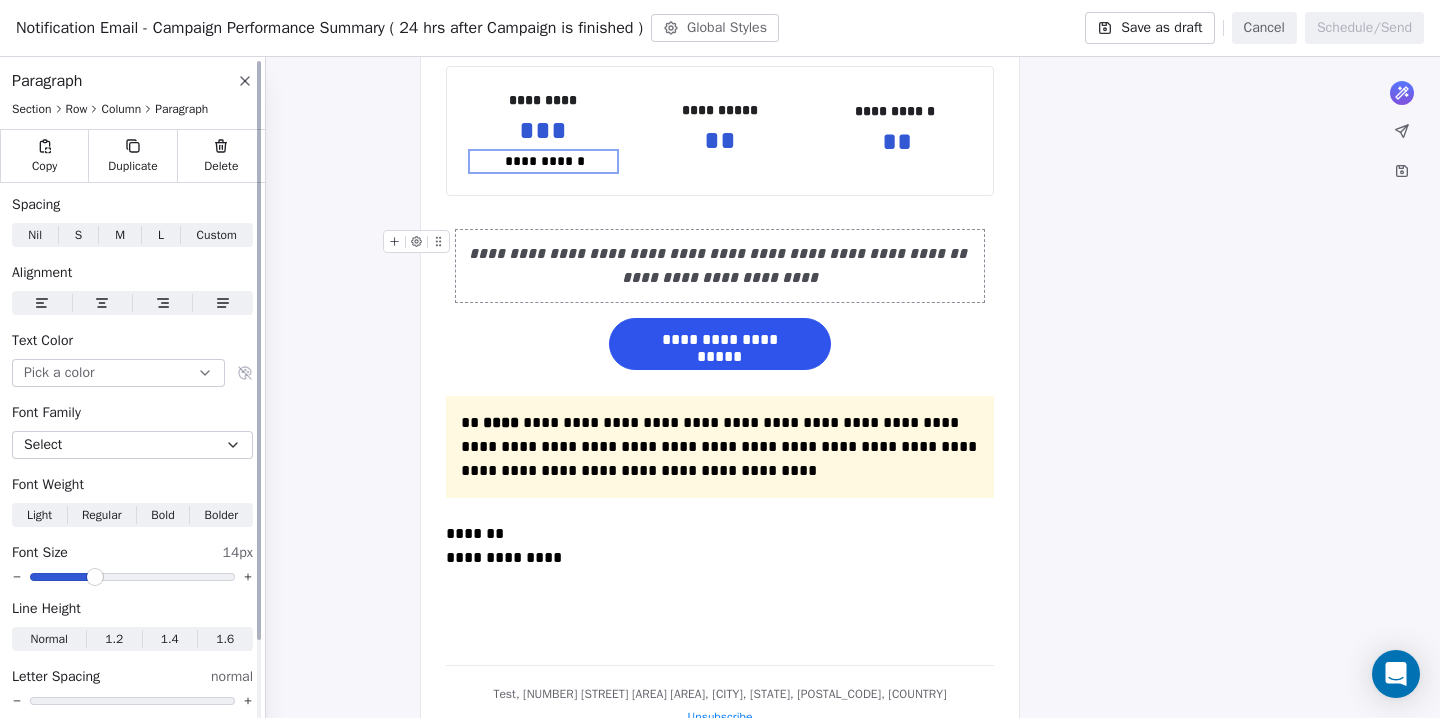 click at bounding box center (61, 577) 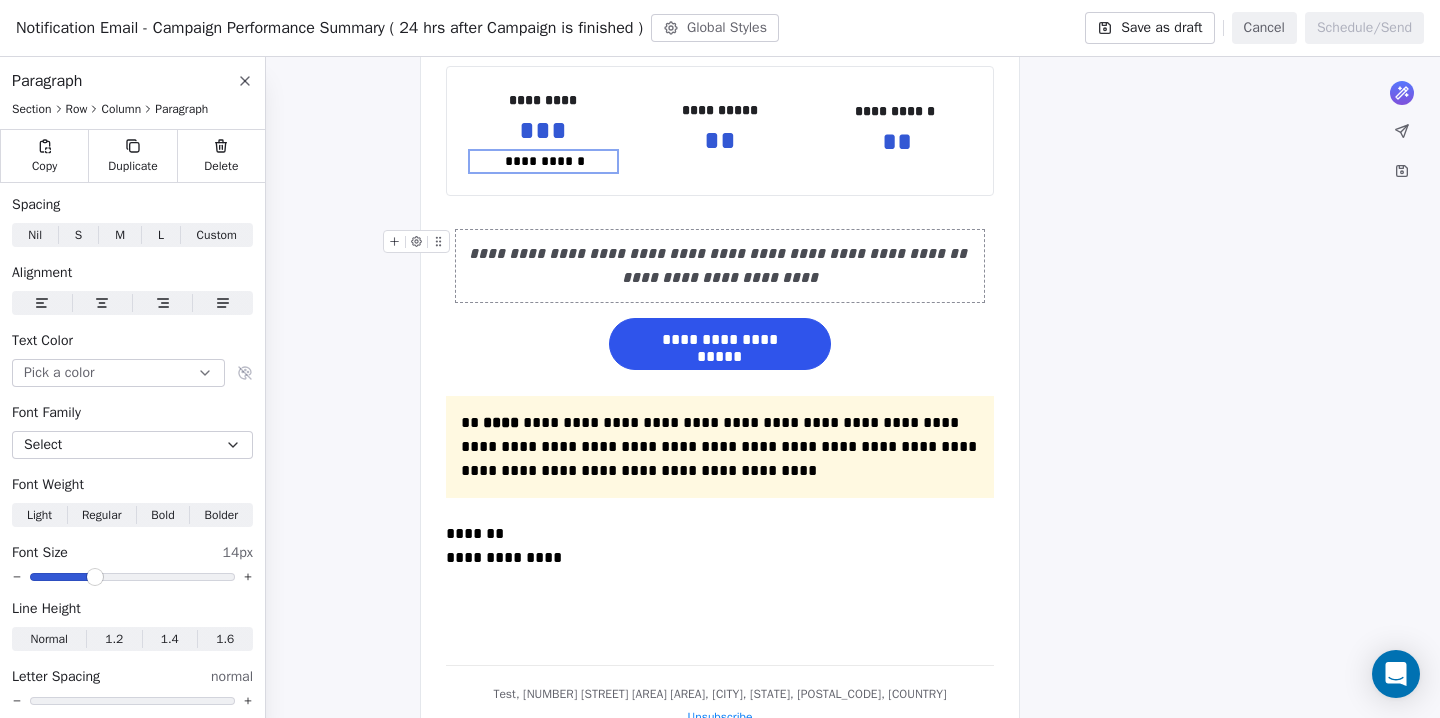 click on "**********" at bounding box center [720, 266] 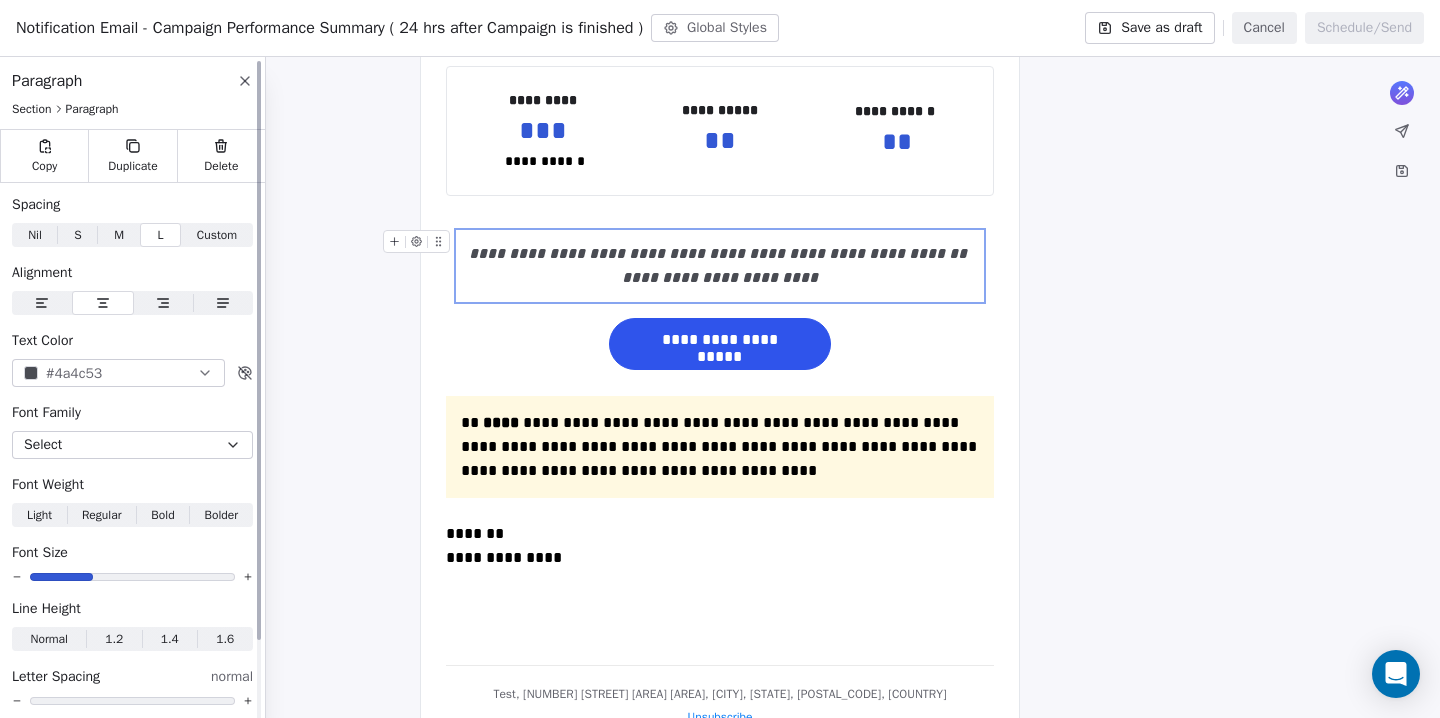click on "#4a4c53" at bounding box center [74, 373] 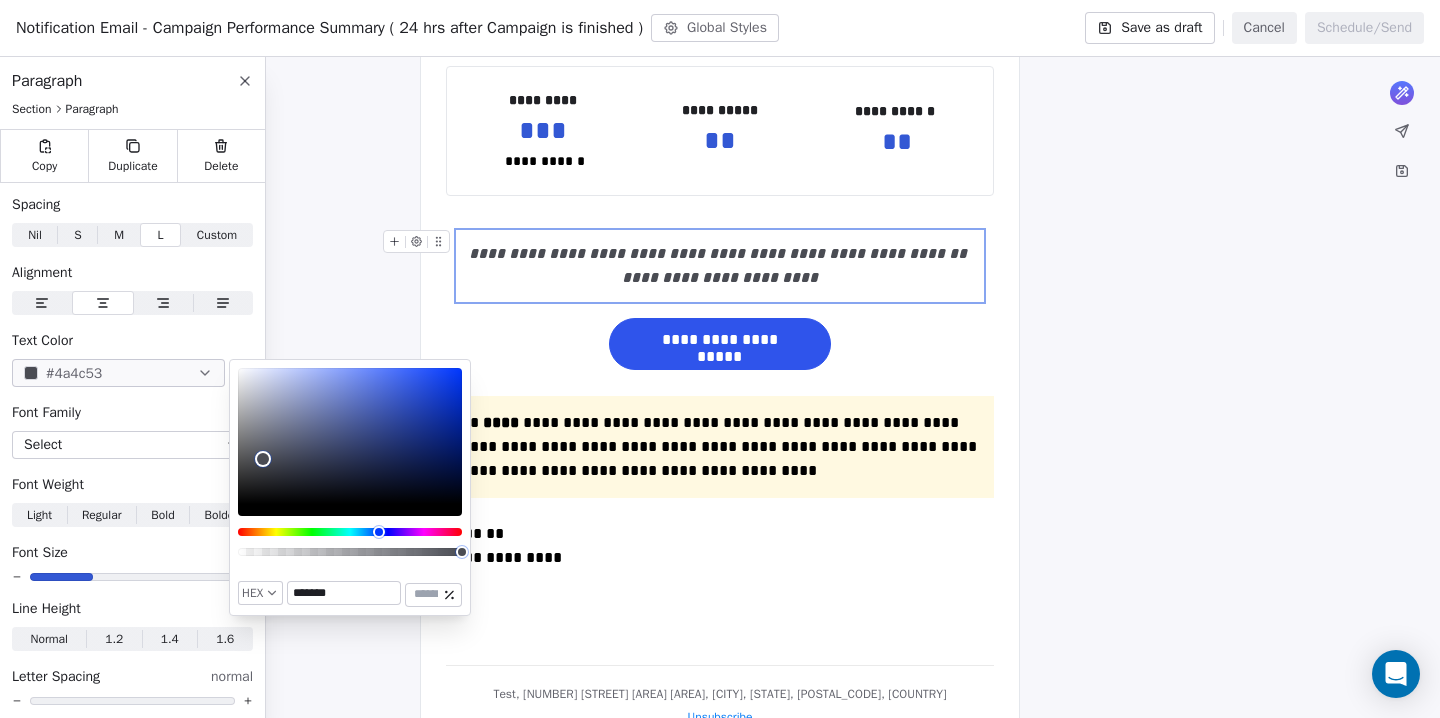 click on "*******" at bounding box center (344, 593) 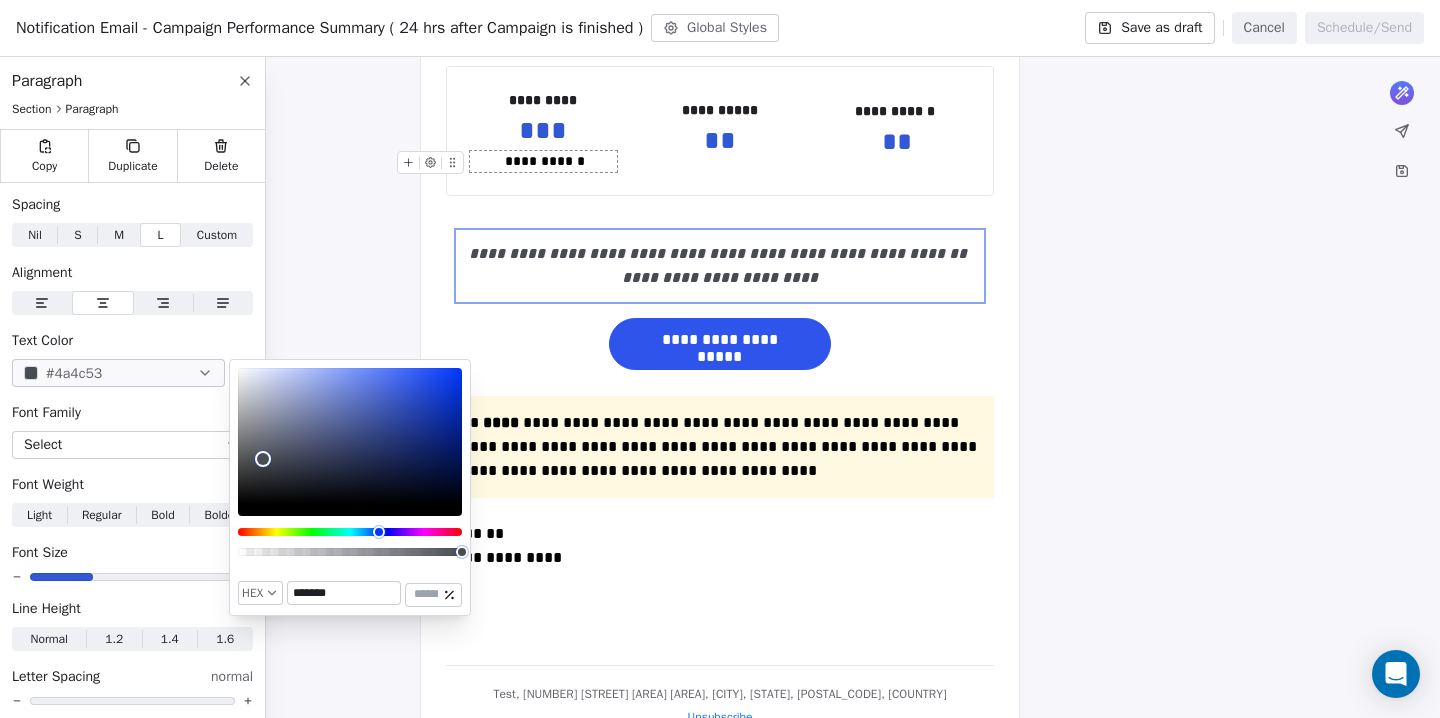 click on "**********" at bounding box center (543, 161) 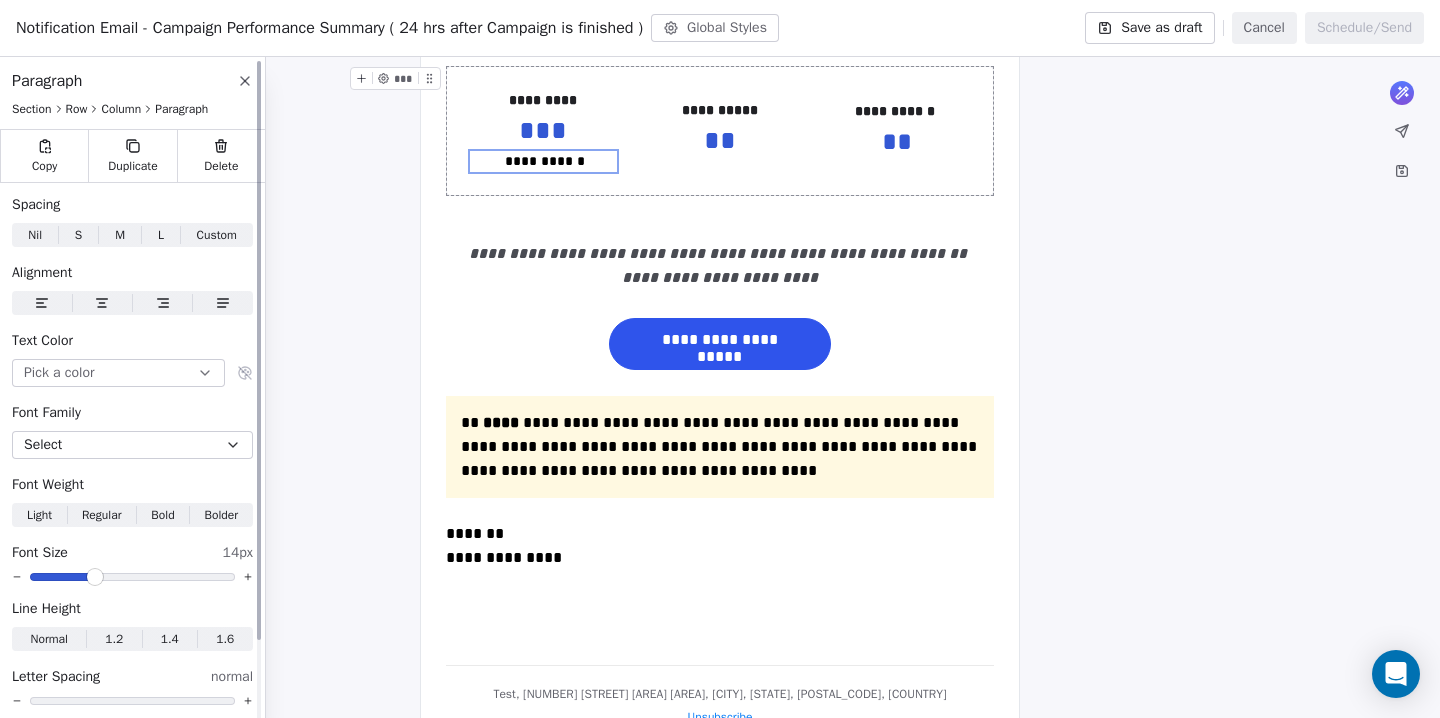 click on "Pick a color" at bounding box center (118, 373) 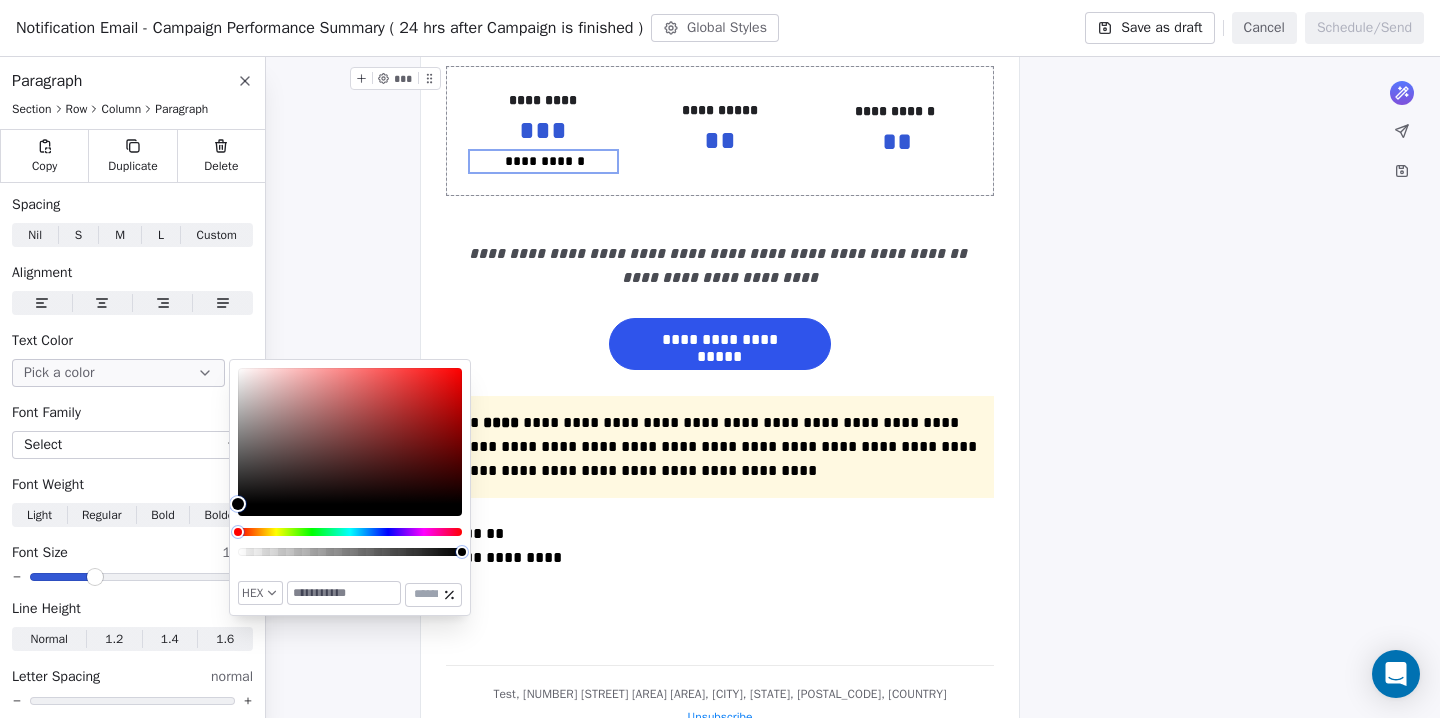 click at bounding box center (344, 593) 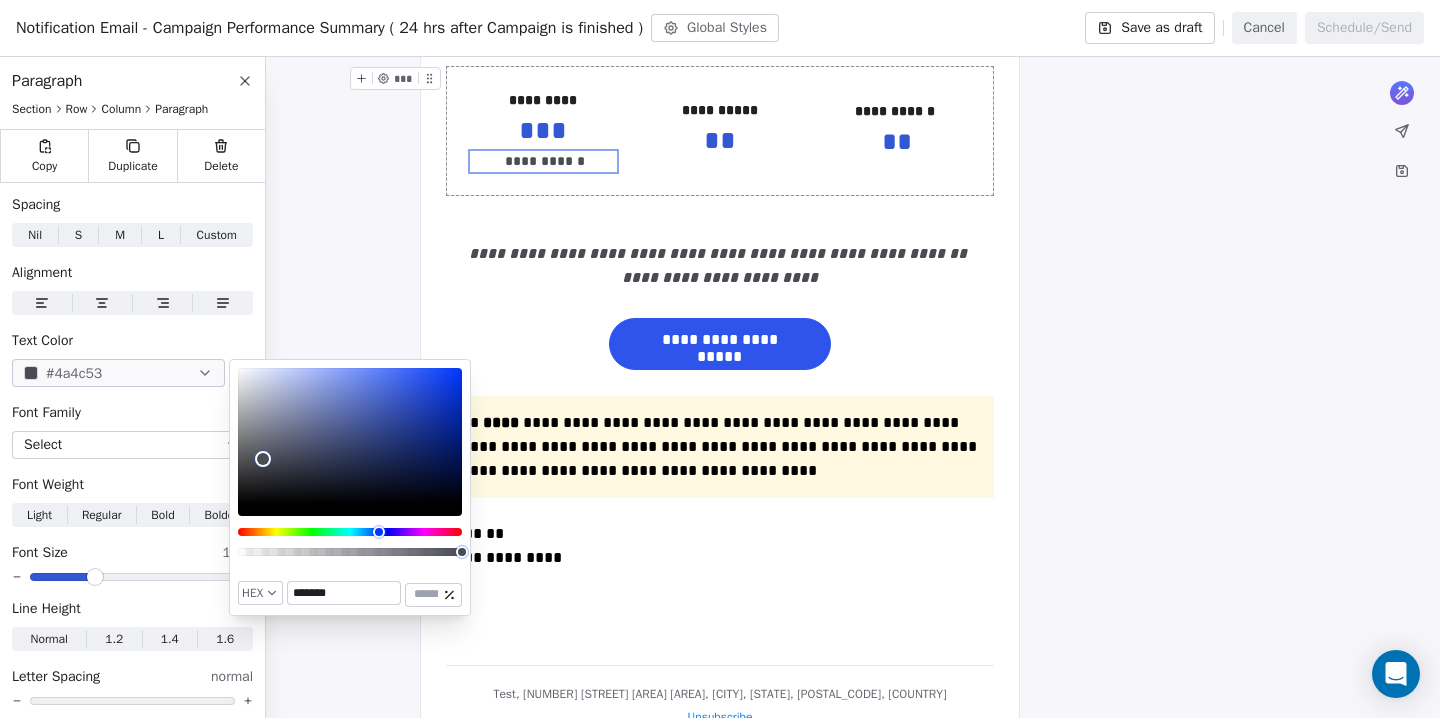 type on "*******" 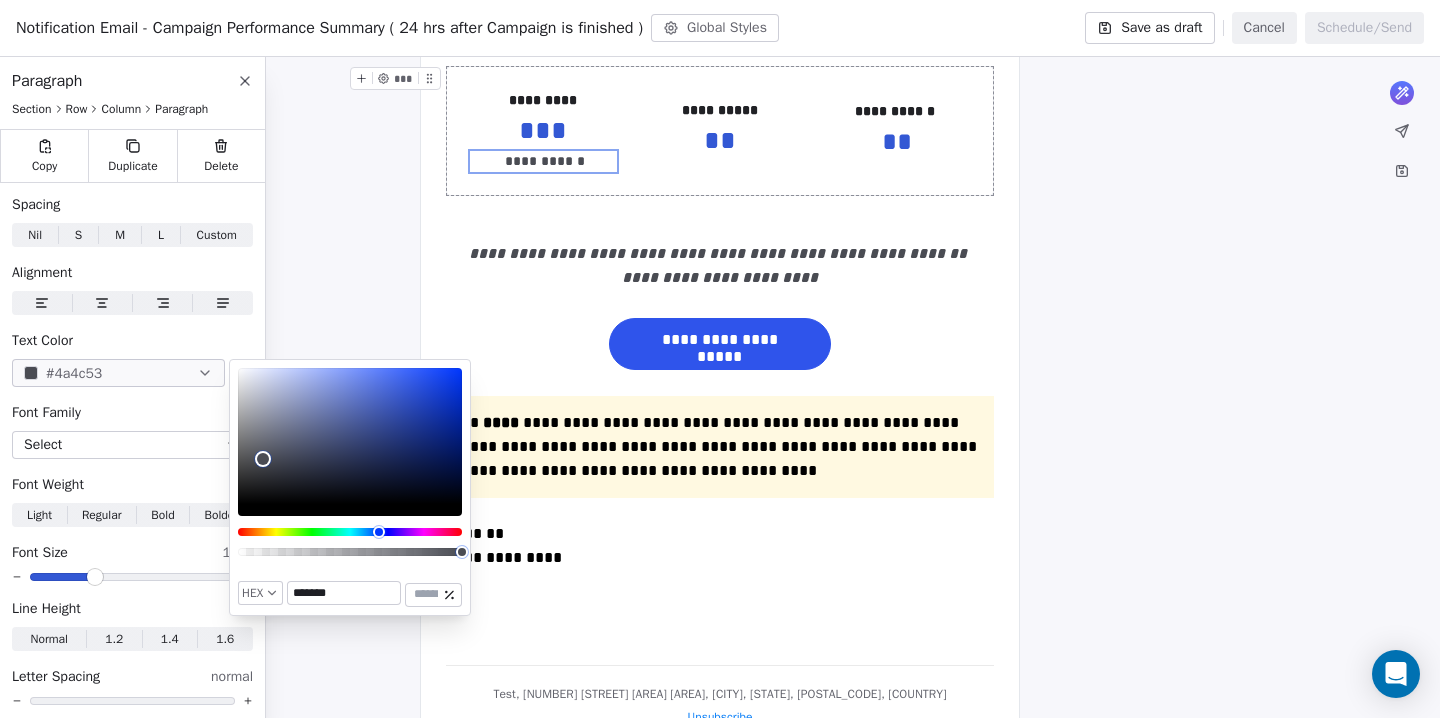 click on "What would you like to create email about? or [REDACTED] Test, [NUMBER] [STREET] [AREA] [AREA], [CITY], [STATE], [POSTAL_CODE], [COUNTRY] Unsubscribe" at bounding box center [720, 89] 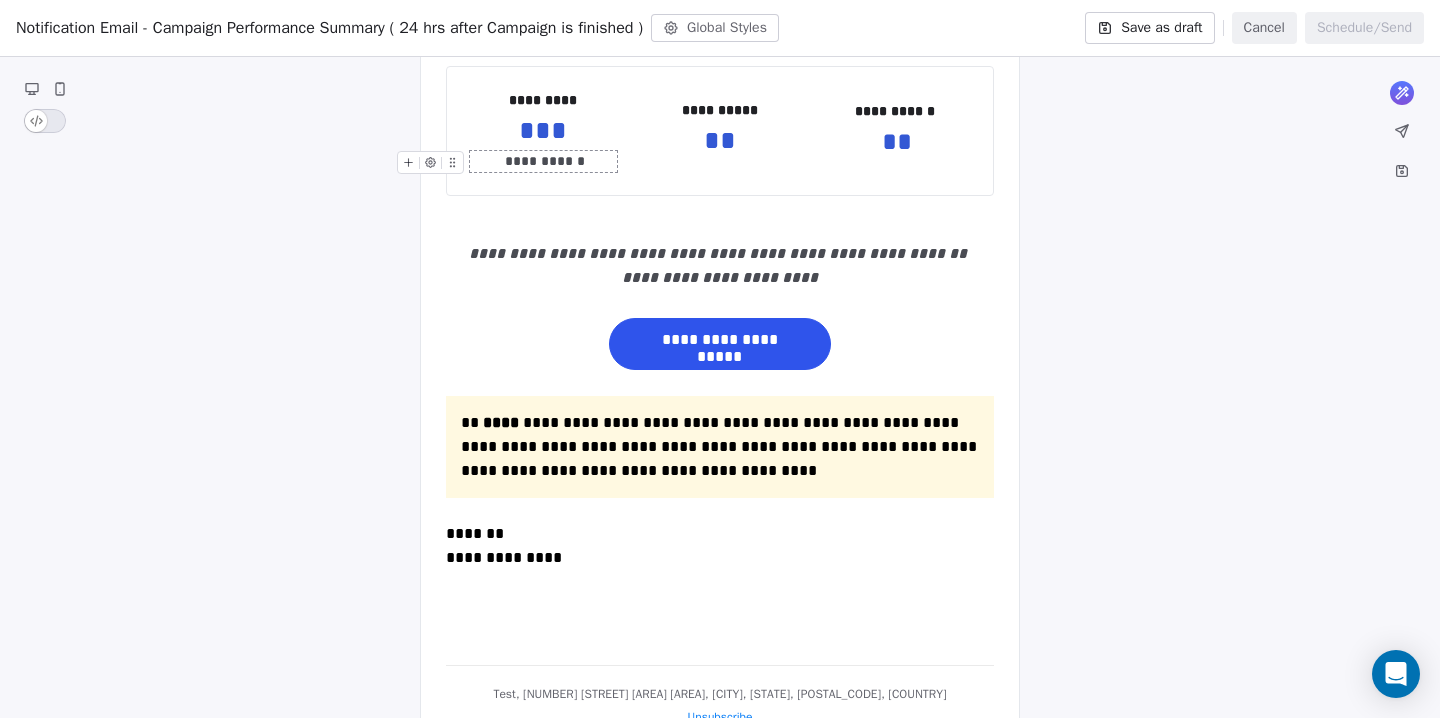 click on "**********" at bounding box center [543, 161] 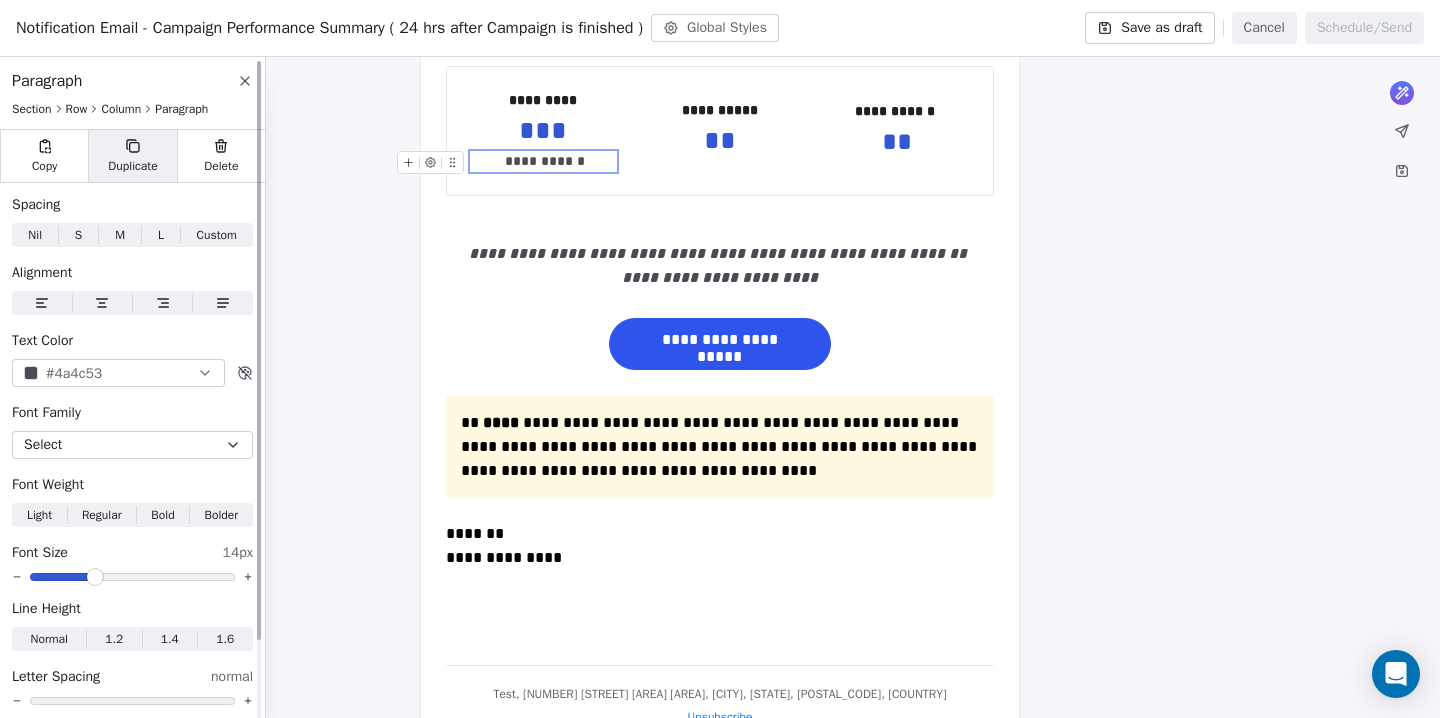 click on "Duplicate" at bounding box center (132, 166) 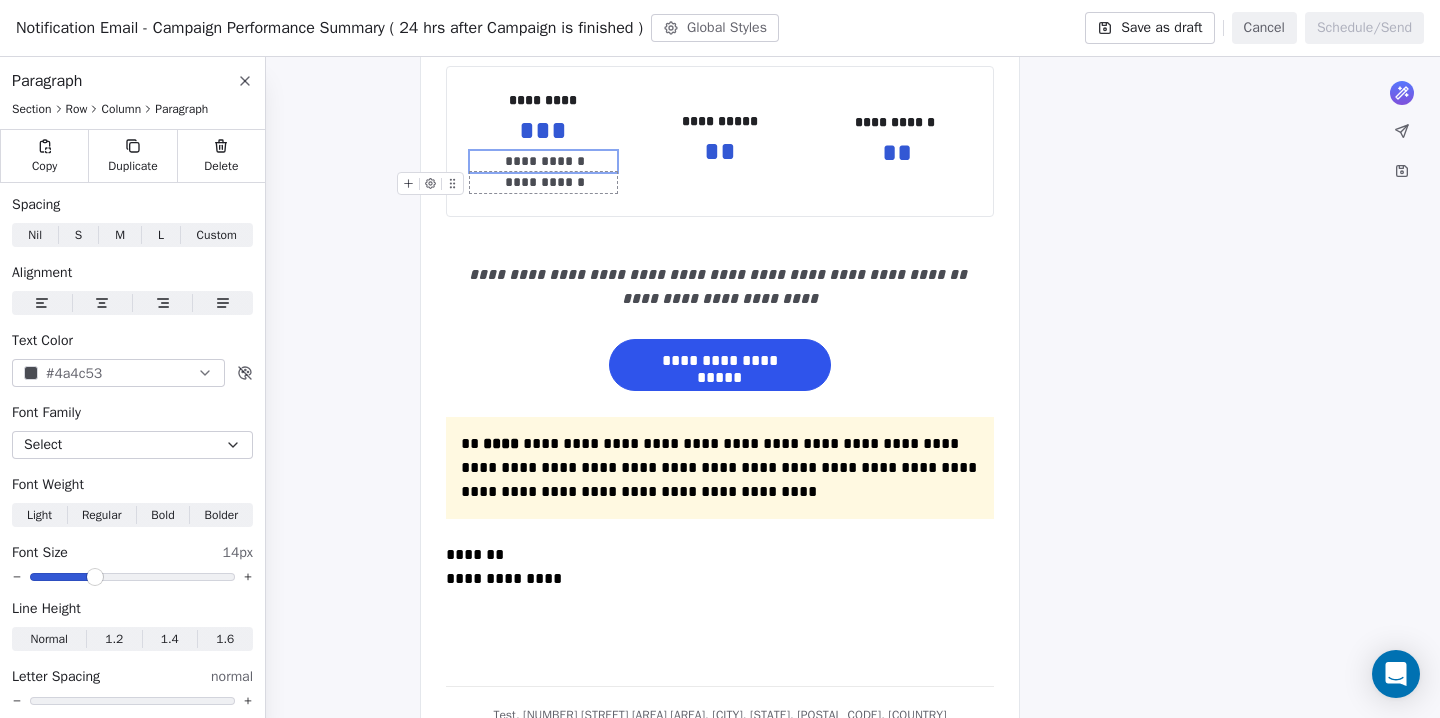 click on "**********" at bounding box center (543, 182) 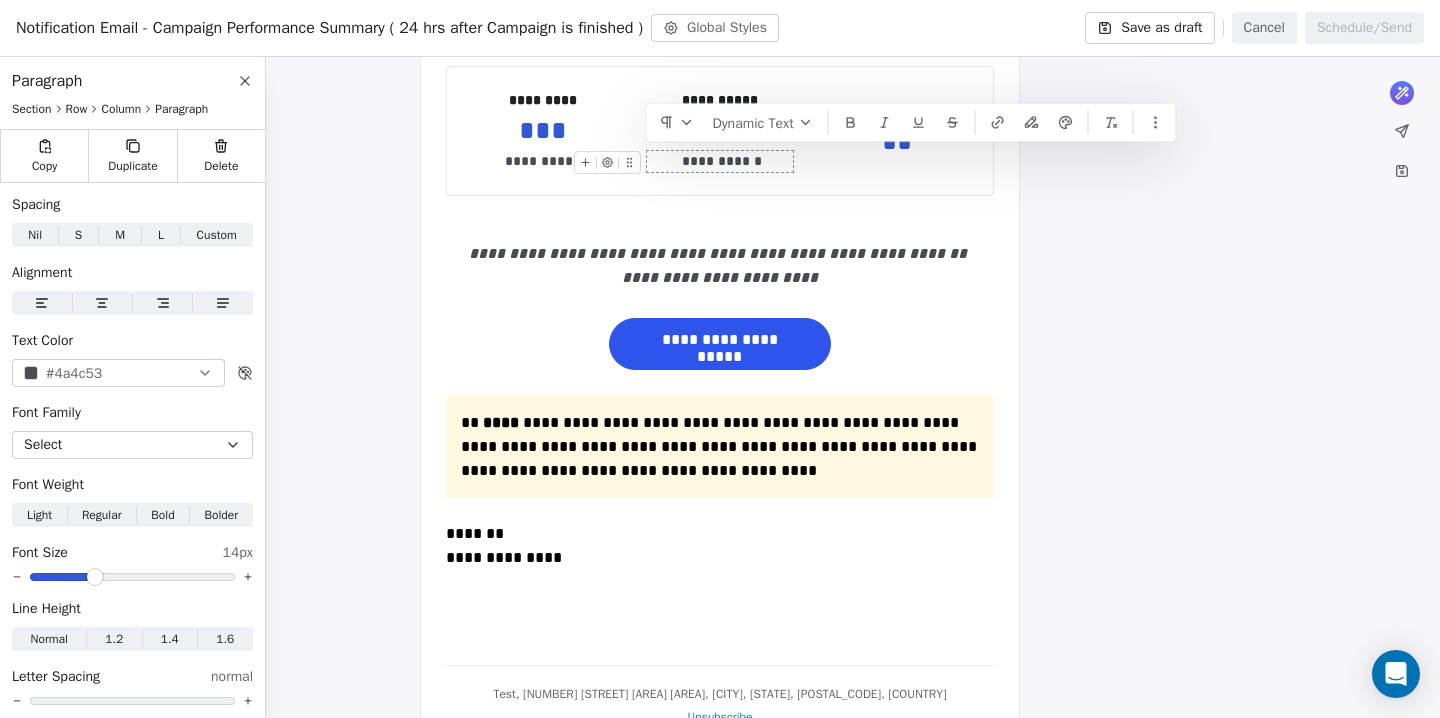 click on "**********" at bounding box center [720, 161] 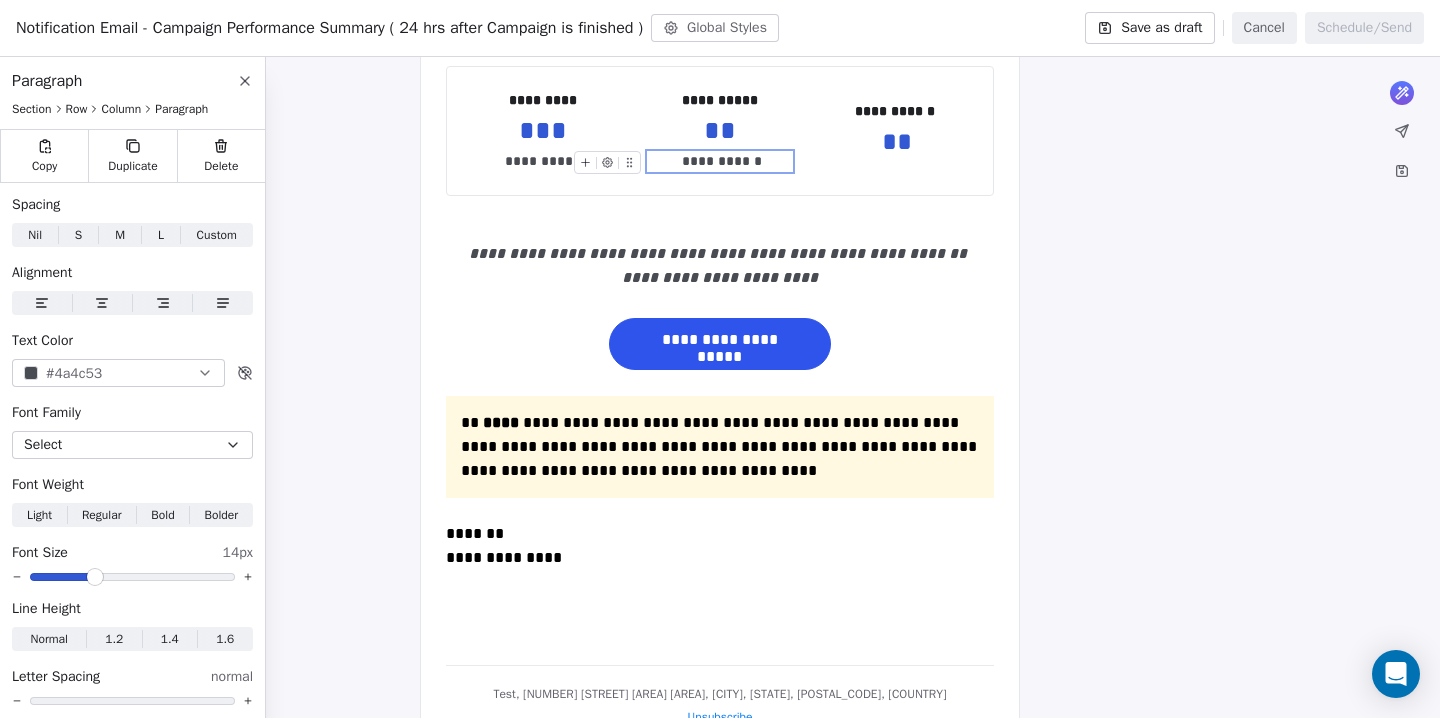 click on "**********" at bounding box center (720, 161) 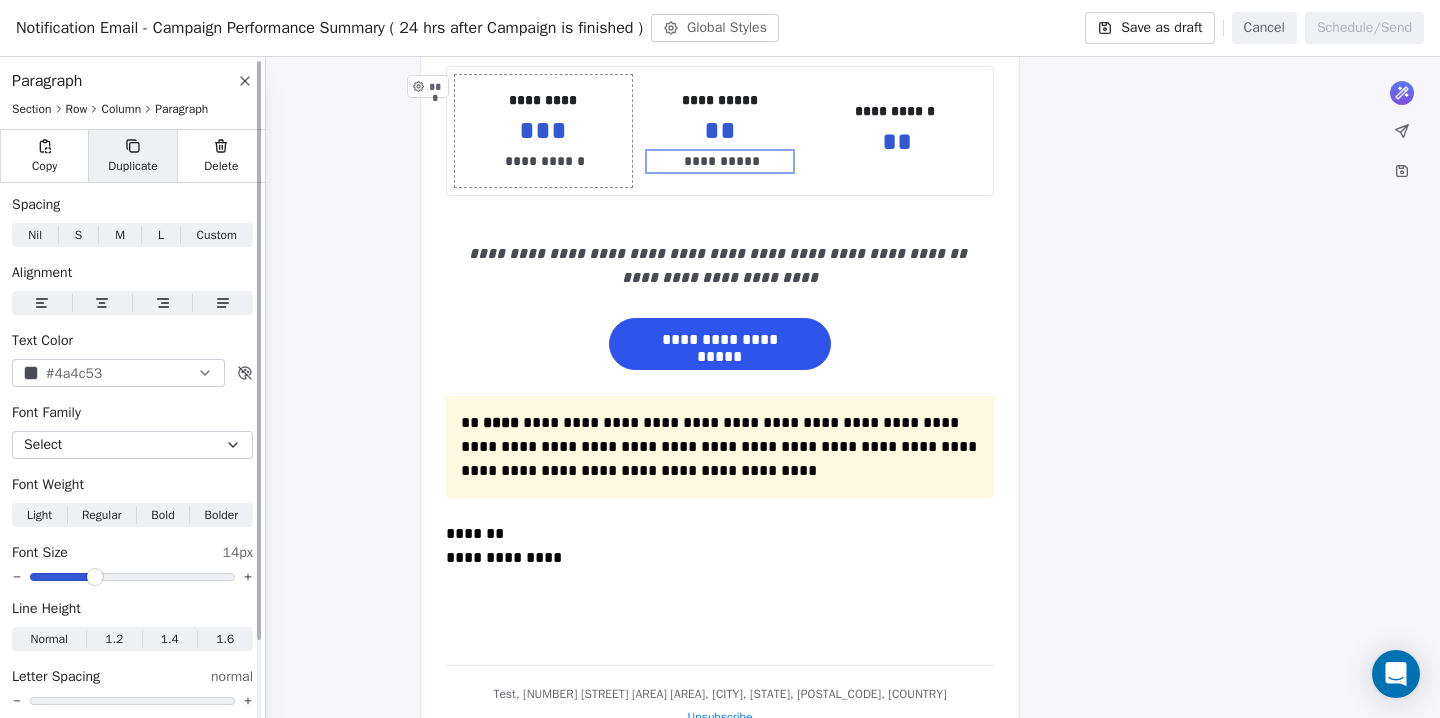 click on "Duplicate" at bounding box center (132, 156) 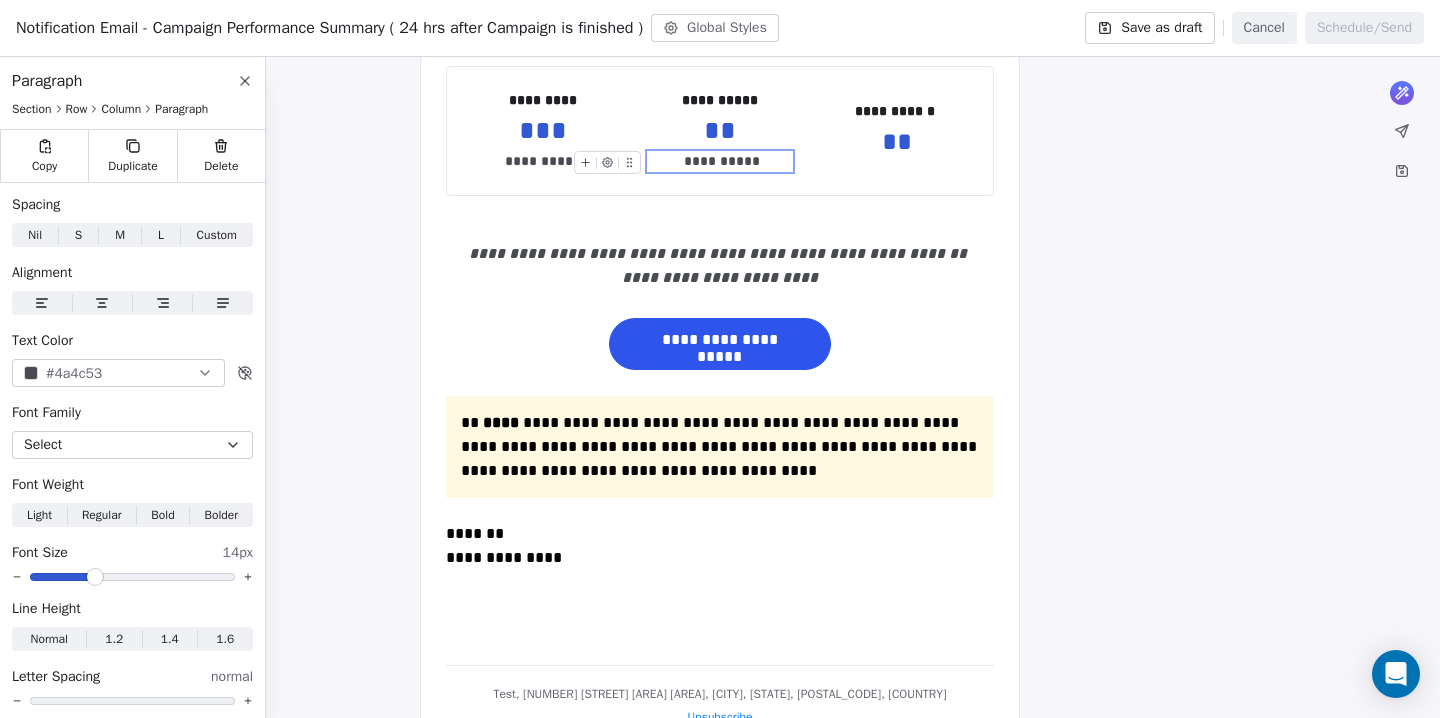 click on "**********" at bounding box center [720, 161] 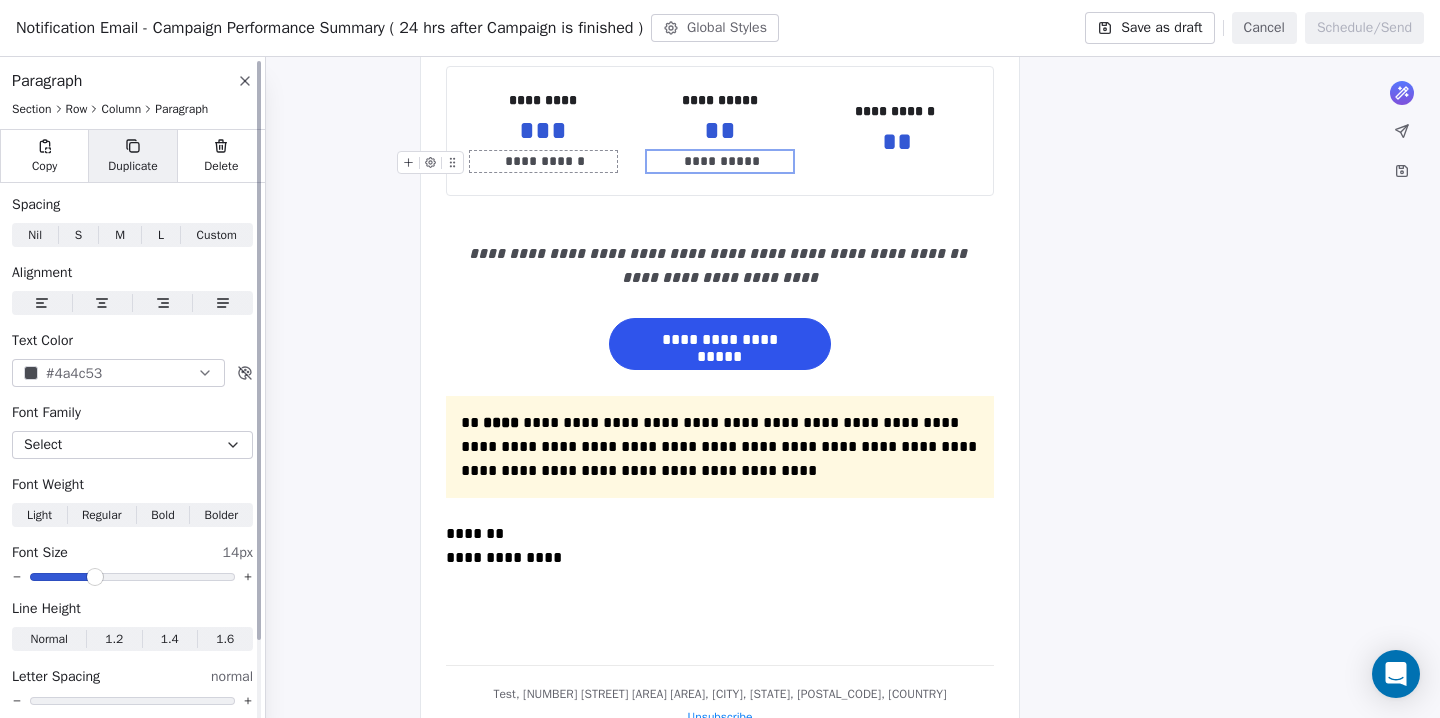 click on "Duplicate" at bounding box center [132, 156] 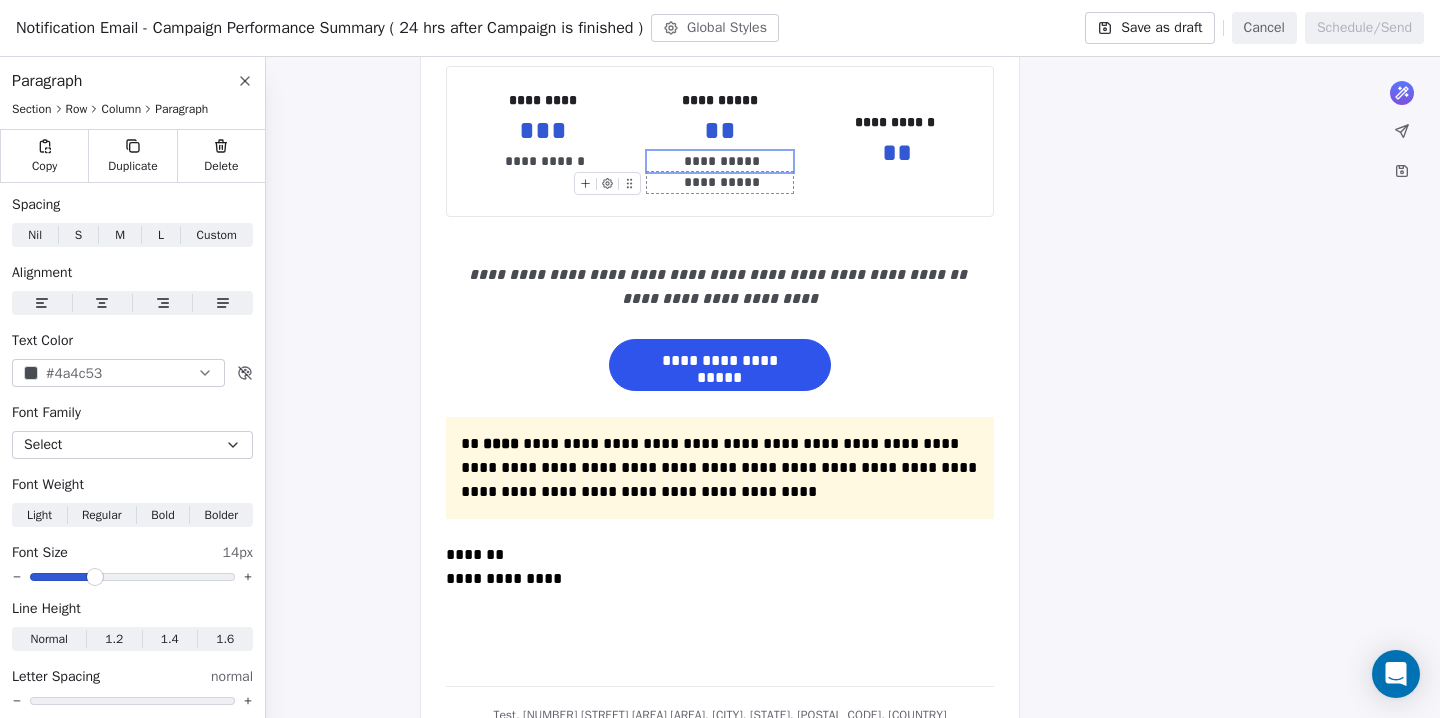 click on "**********" at bounding box center (720, 182) 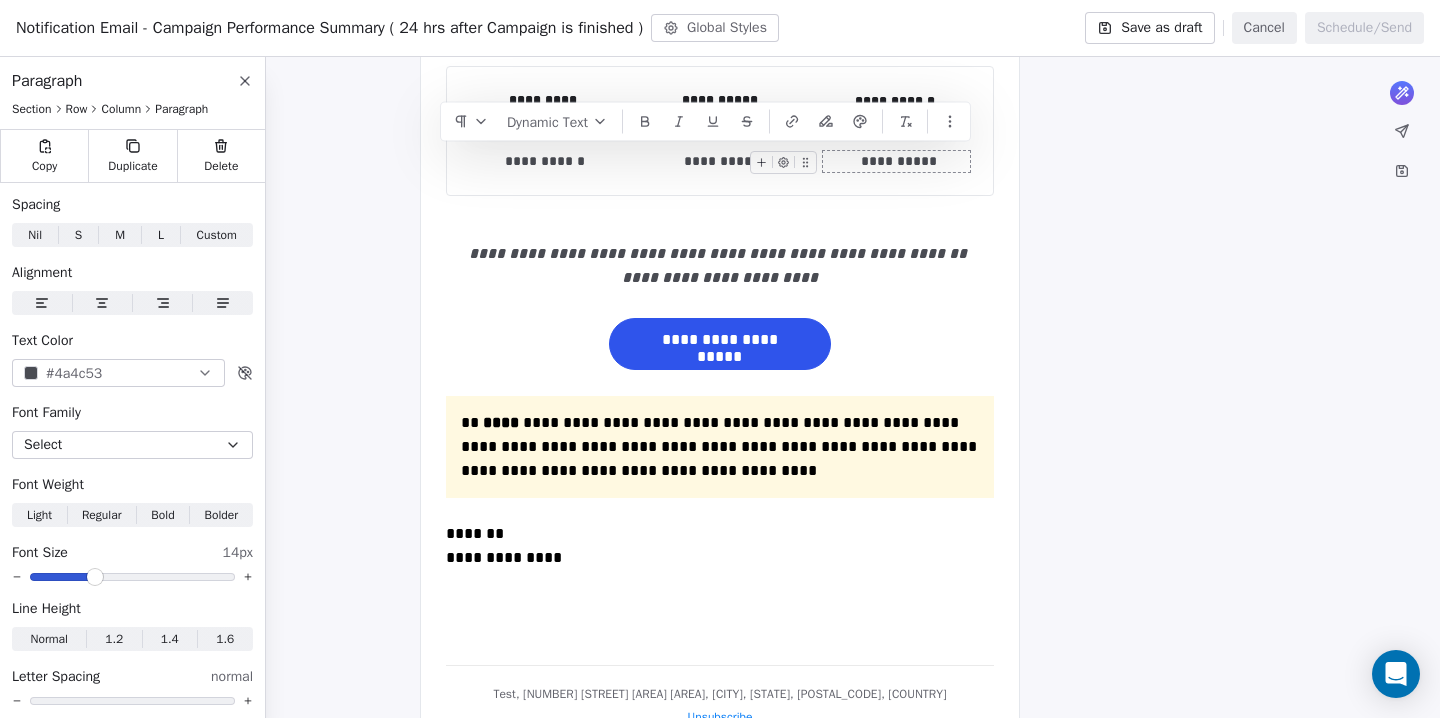 click on "**********" at bounding box center [896, 161] 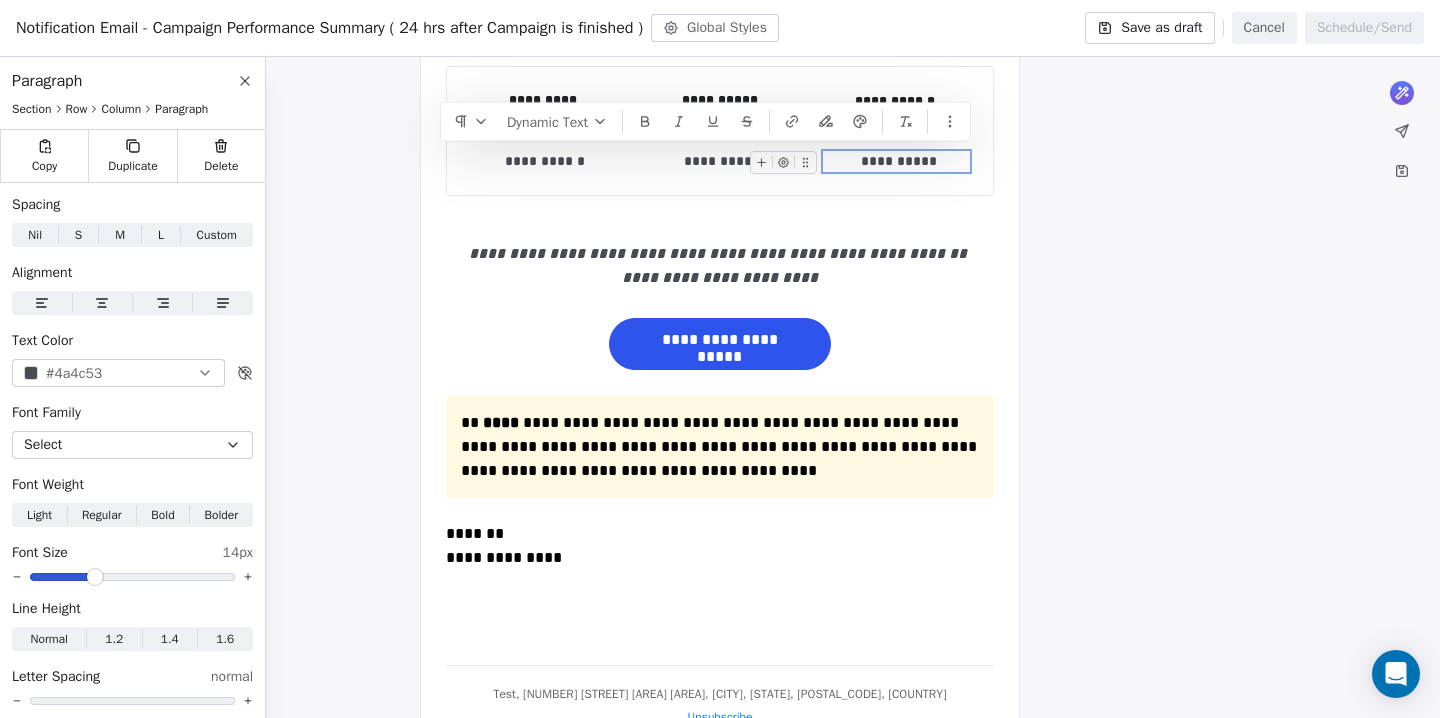 click on "**********" at bounding box center (896, 161) 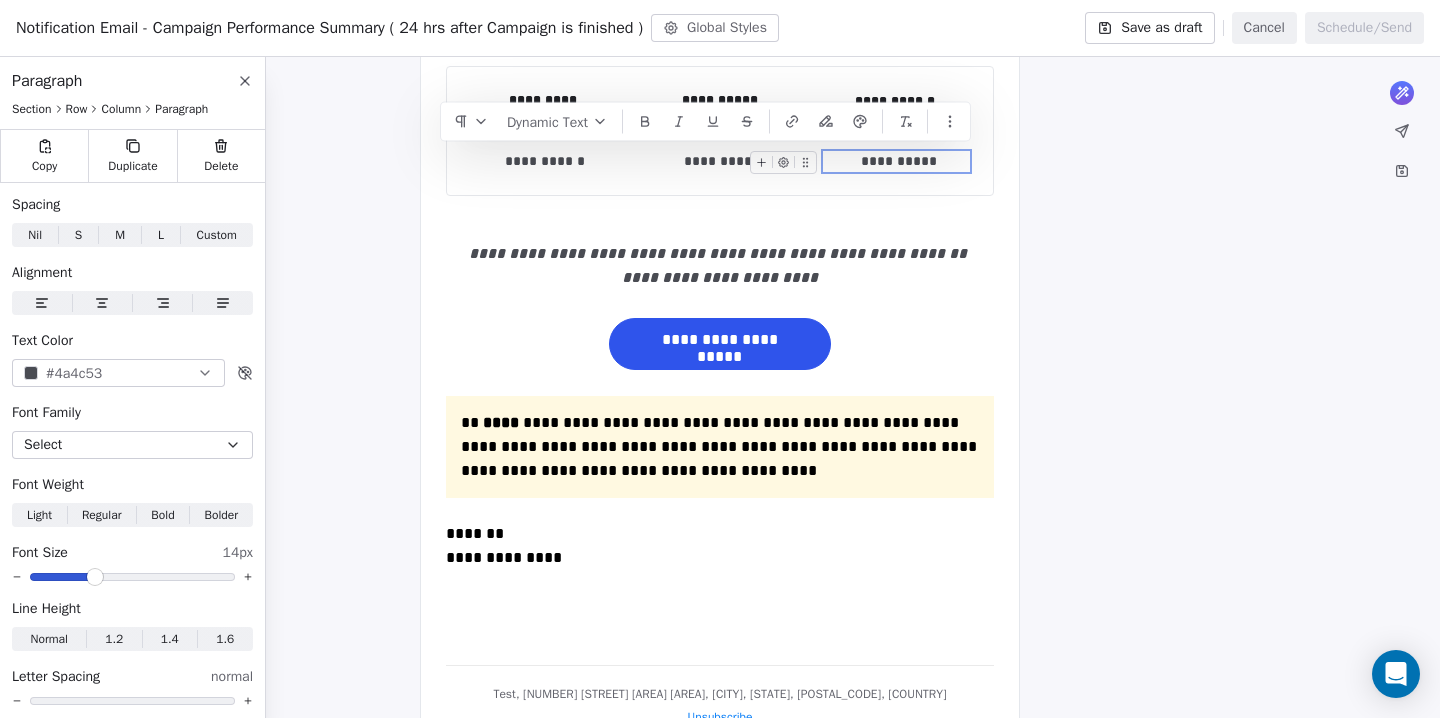 click on "**********" at bounding box center (896, 161) 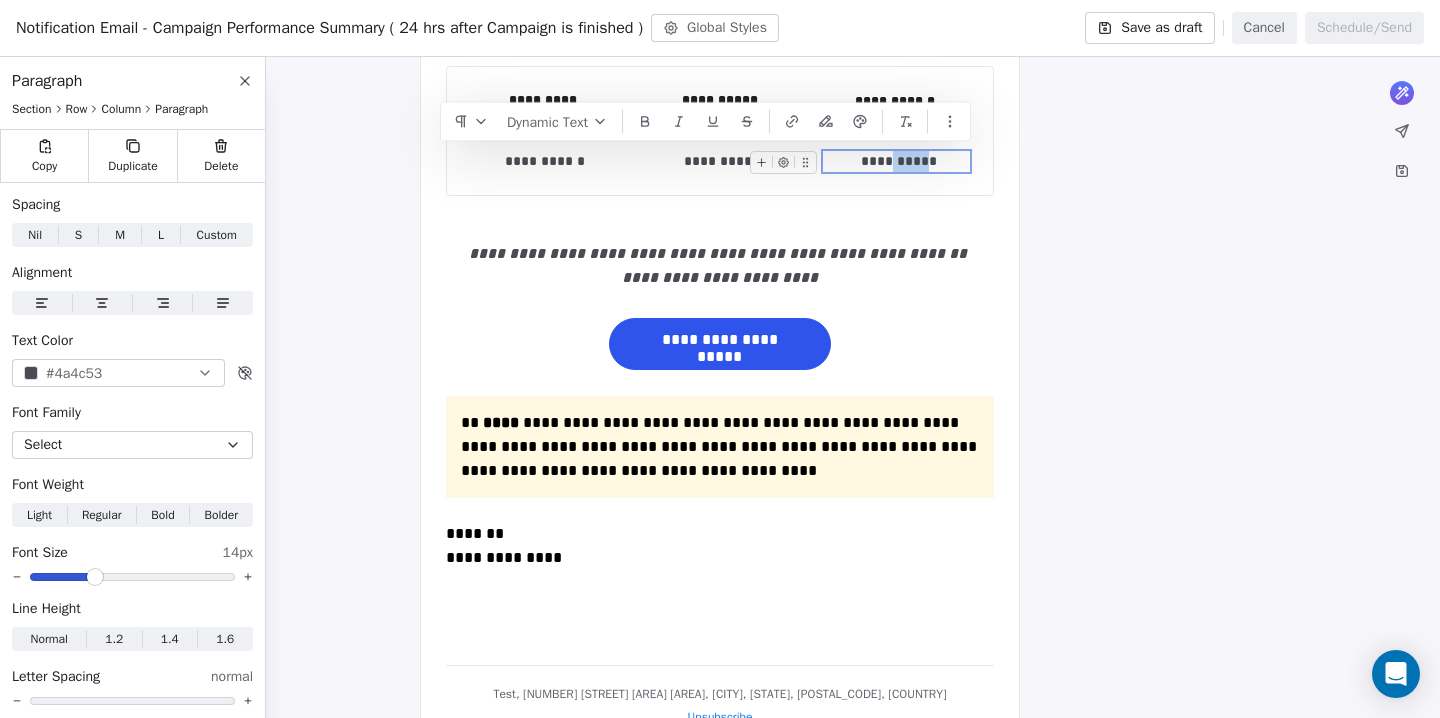 click on "**********" at bounding box center [896, 161] 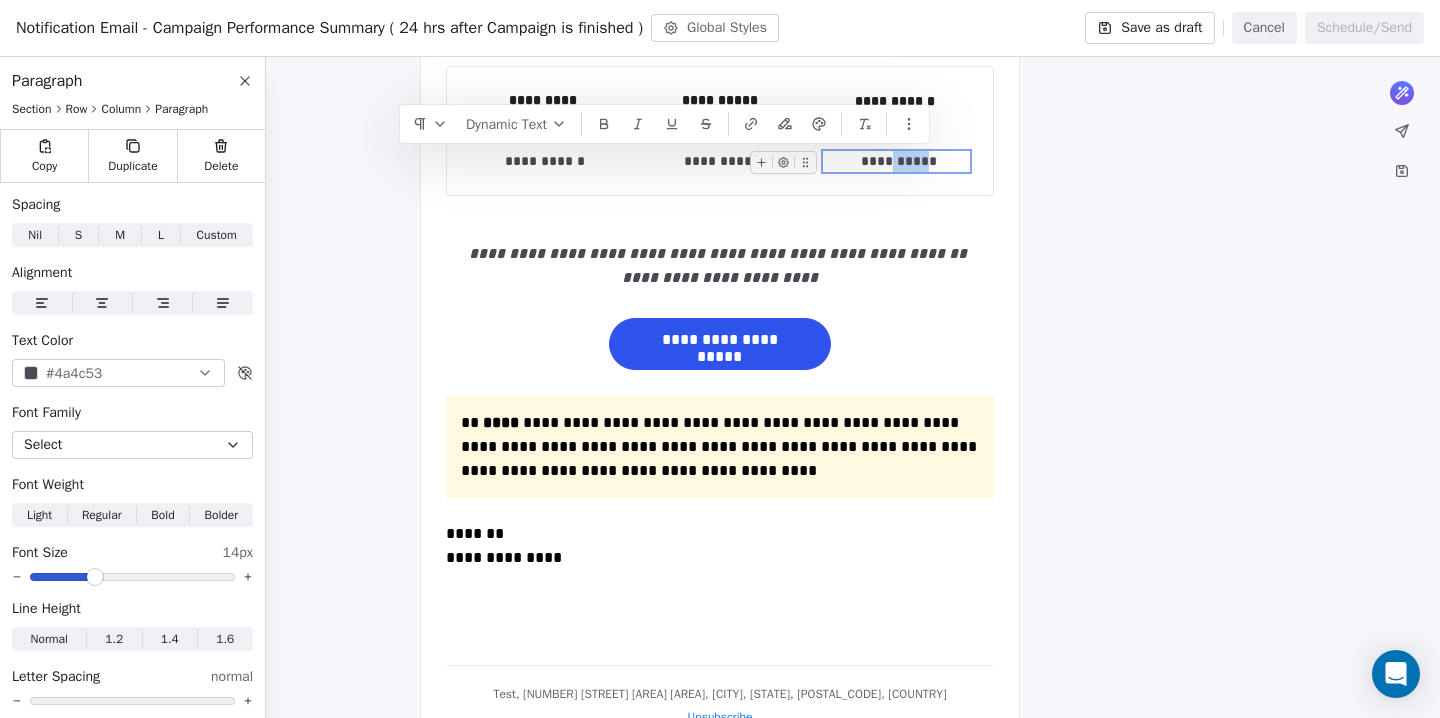 click on "**********" at bounding box center [896, 161] 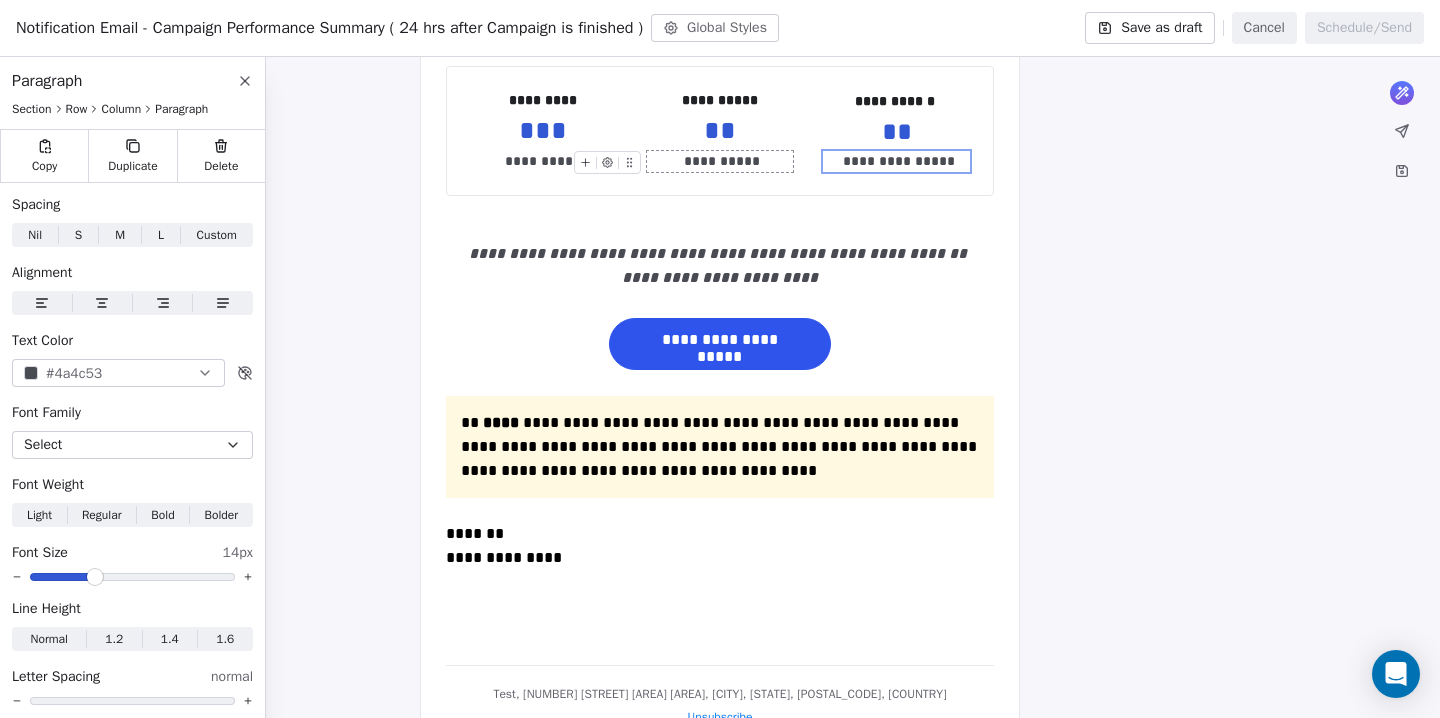 click on "**********" at bounding box center [720, 161] 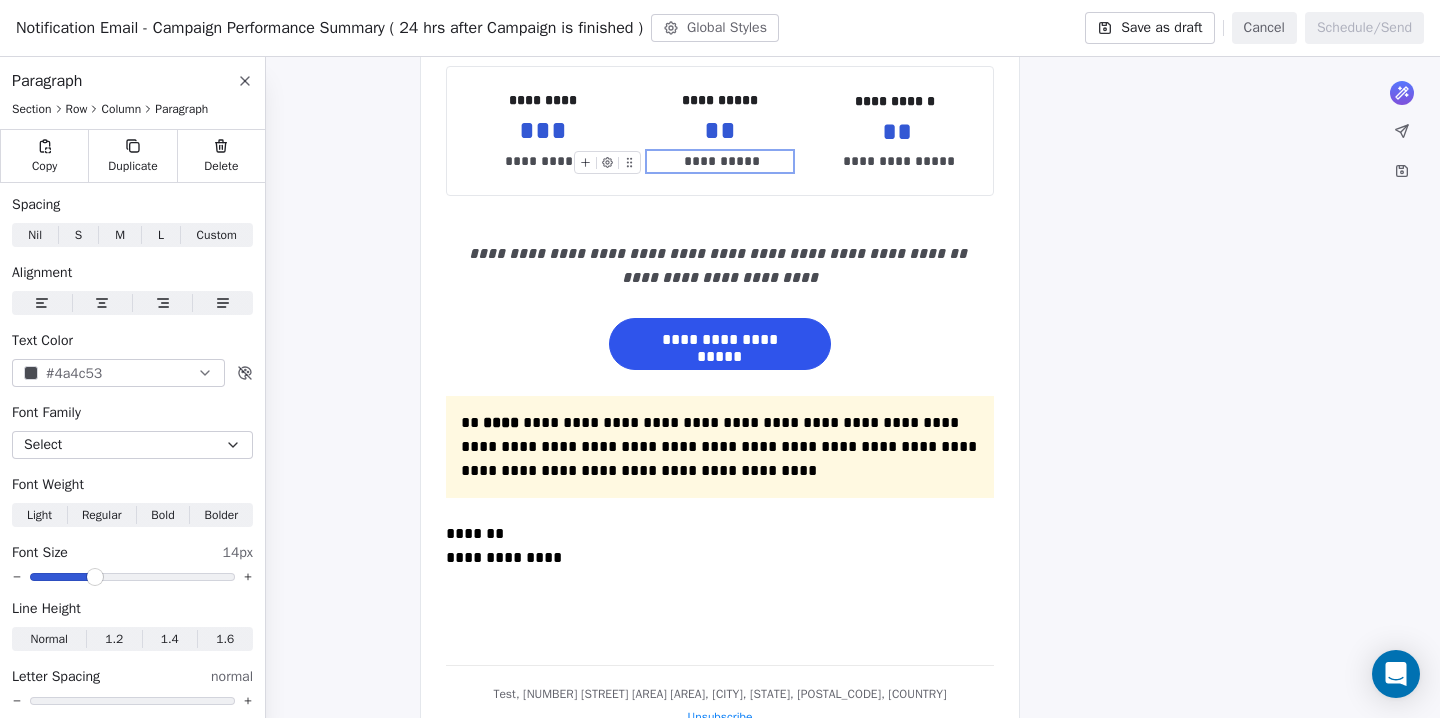 click on "**********" at bounding box center [720, 161] 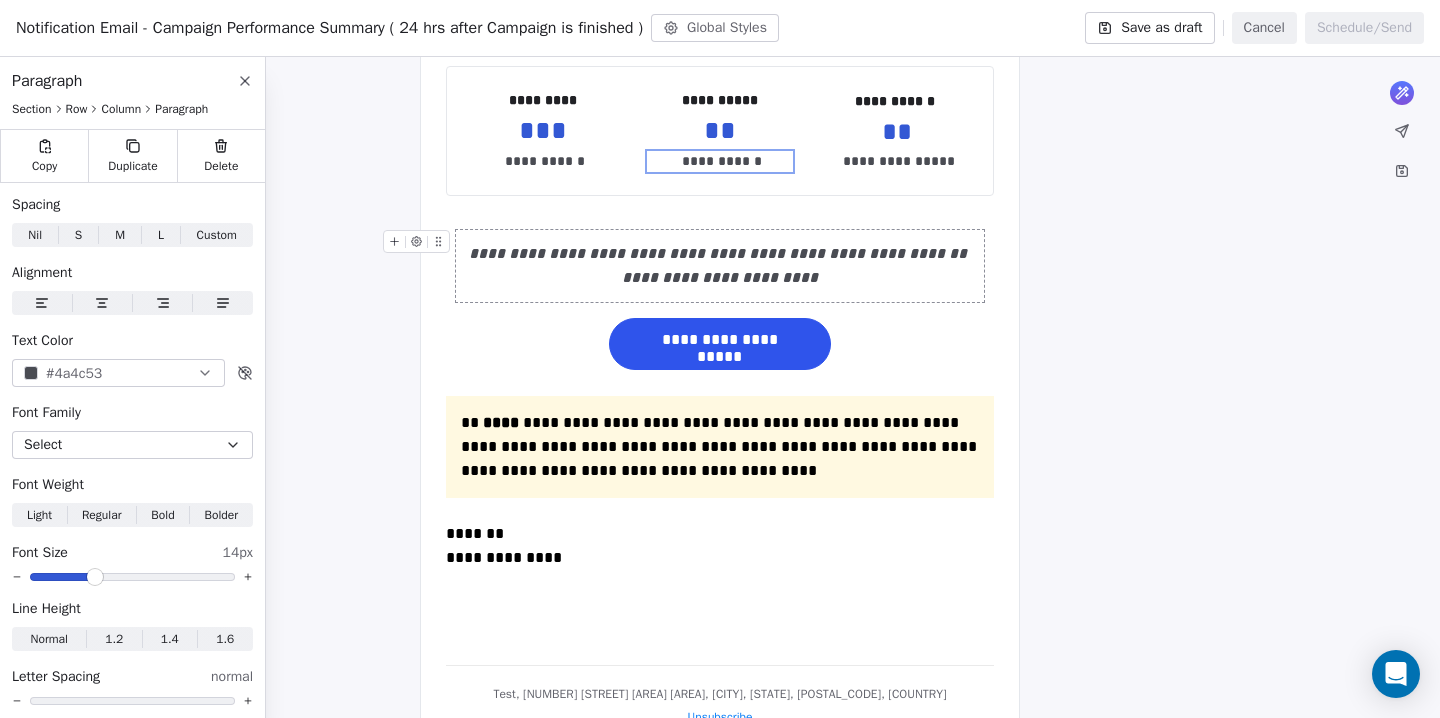 click on "**********" at bounding box center [720, 266] 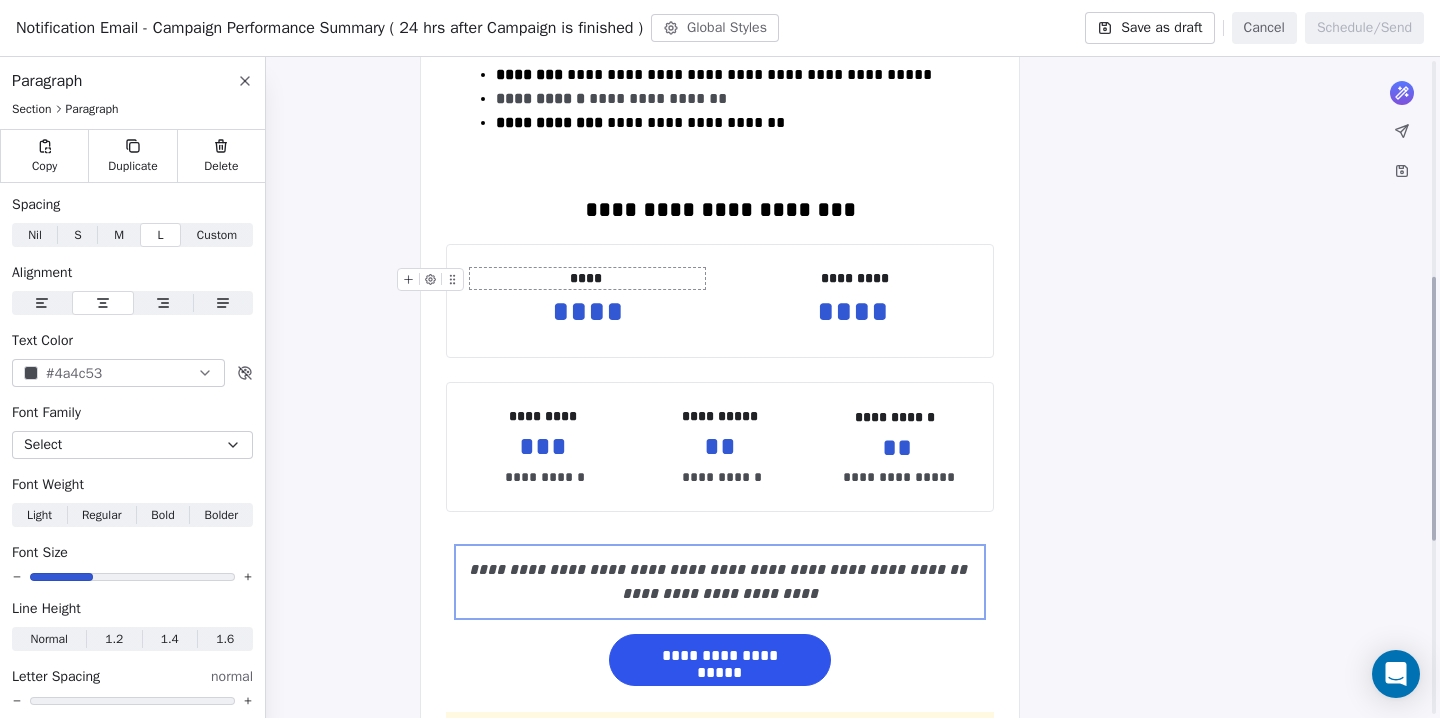 scroll, scrollTop: 365, scrollLeft: 0, axis: vertical 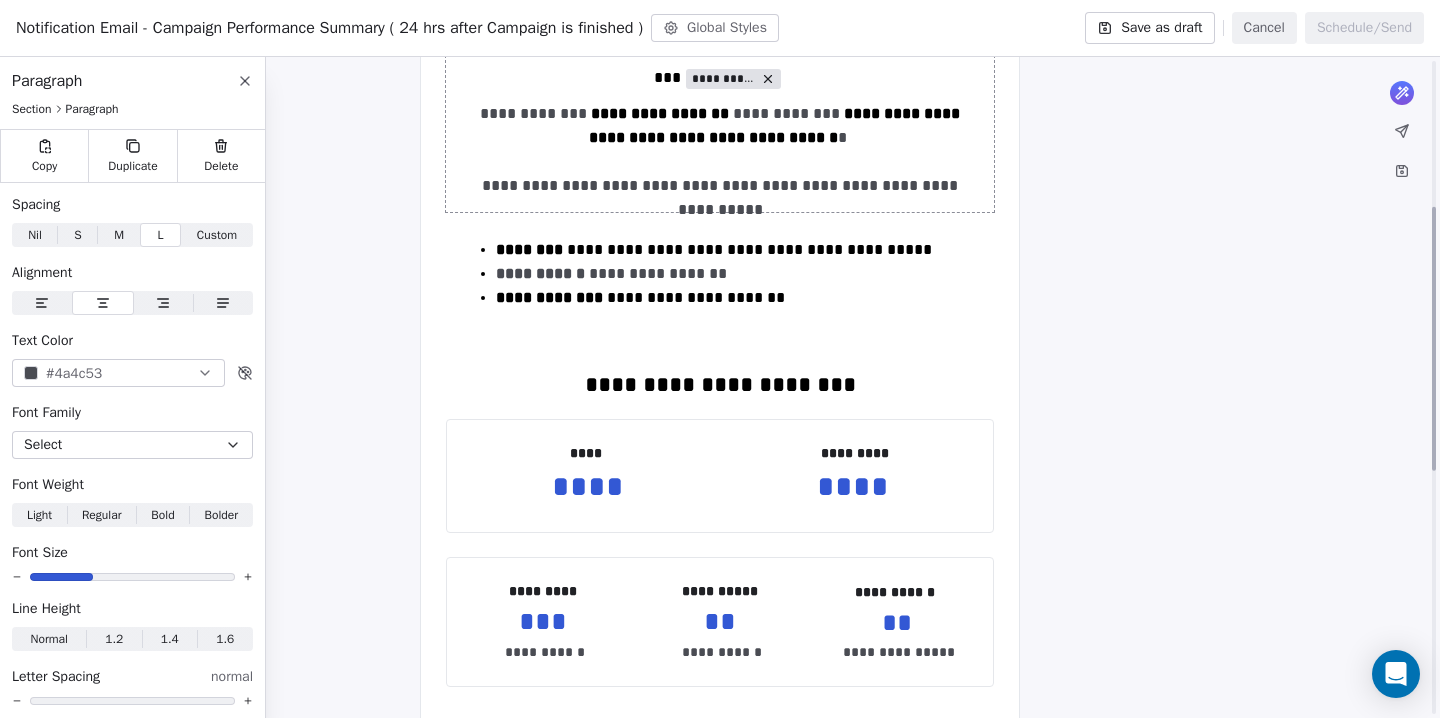 click on "Save as draft" at bounding box center (1149, 28) 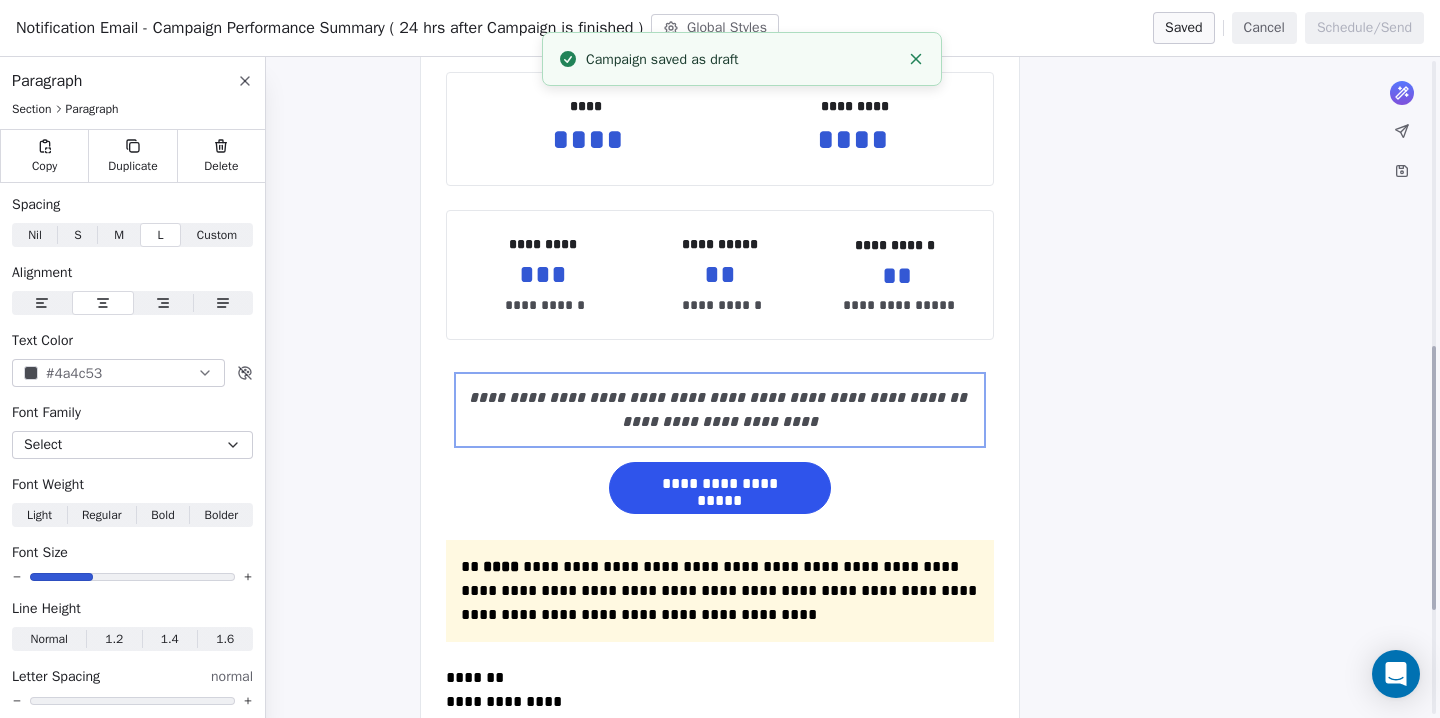 scroll, scrollTop: 713, scrollLeft: 0, axis: vertical 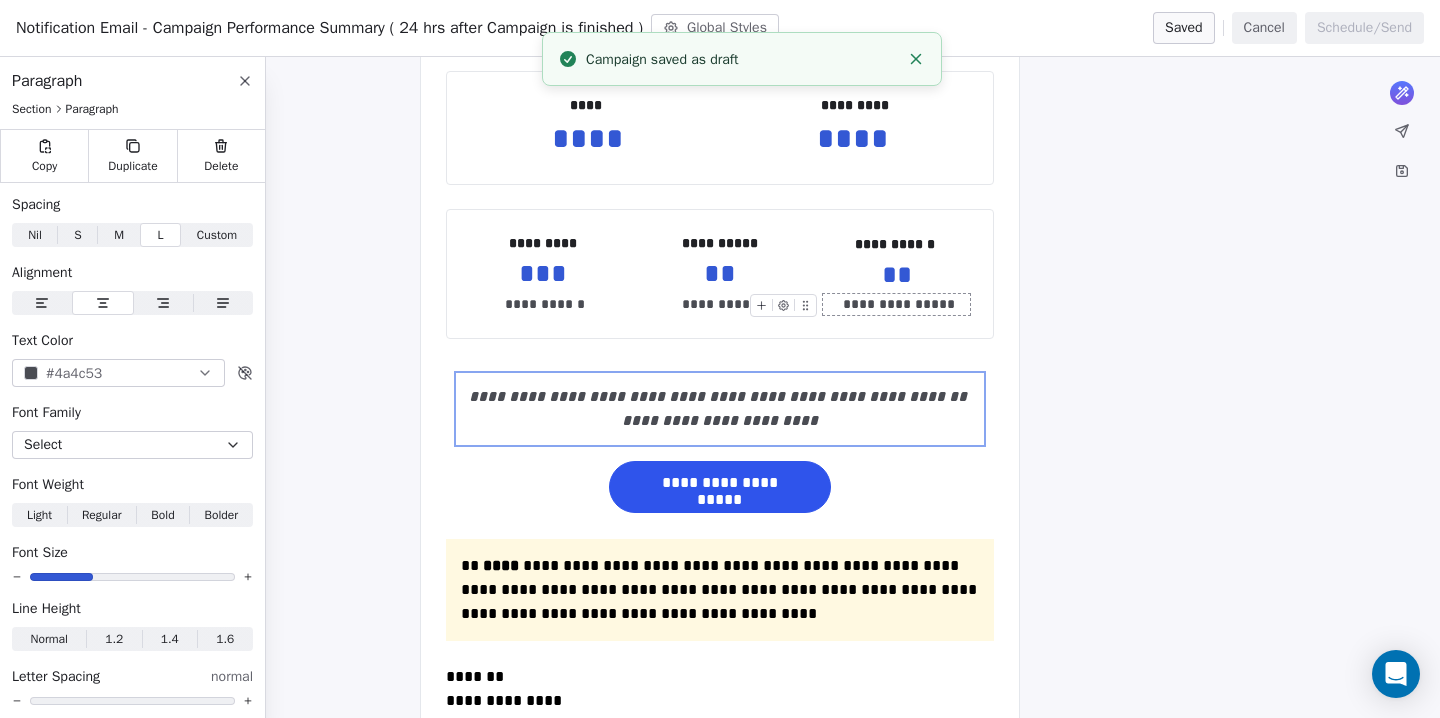 click on "**********" at bounding box center [896, 304] 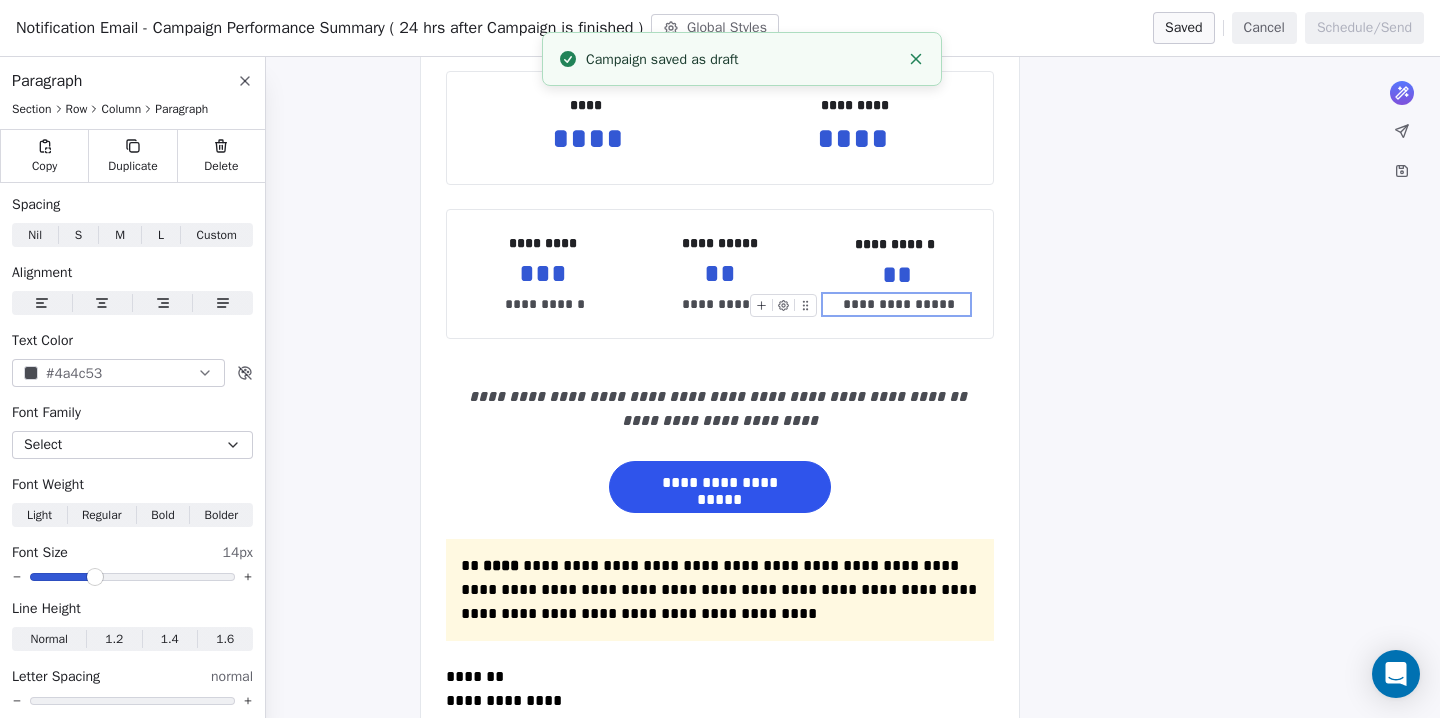 click on "**********" at bounding box center (896, 304) 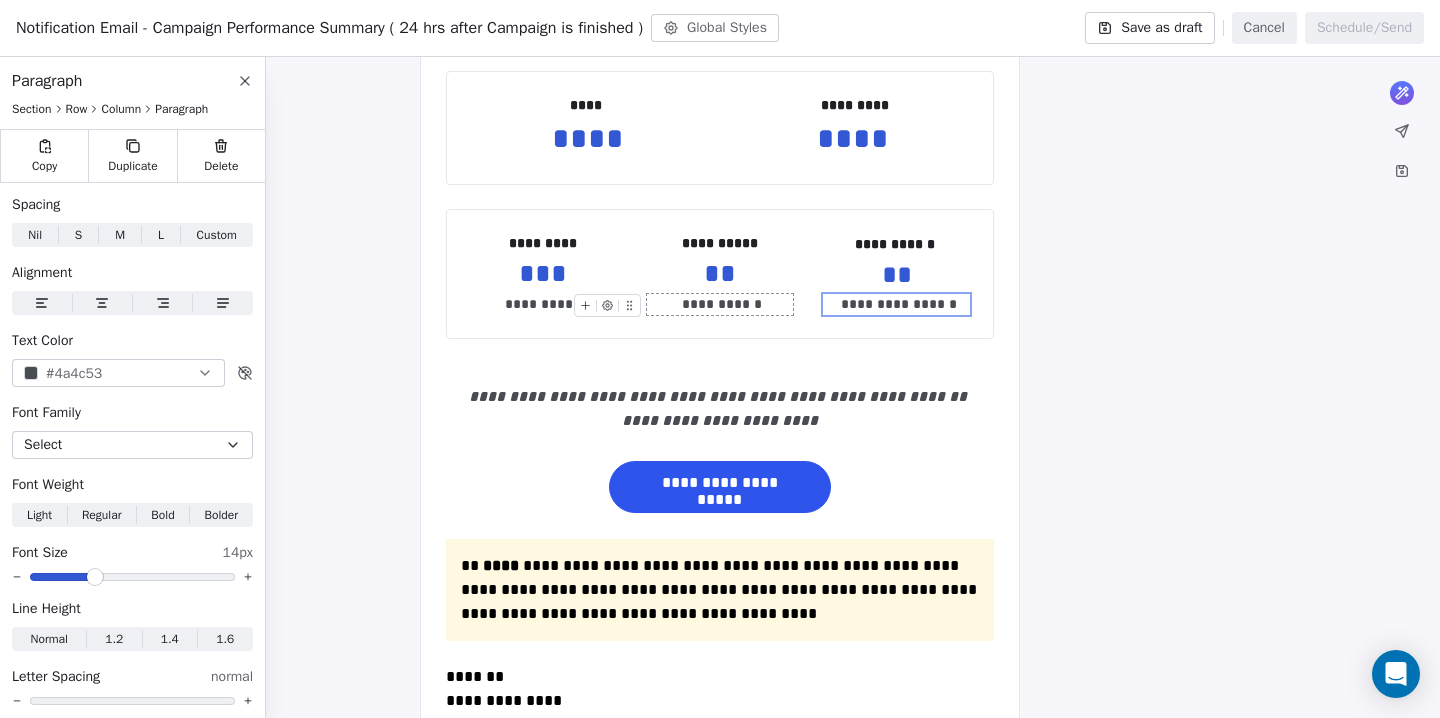 click on "**********" at bounding box center [720, 304] 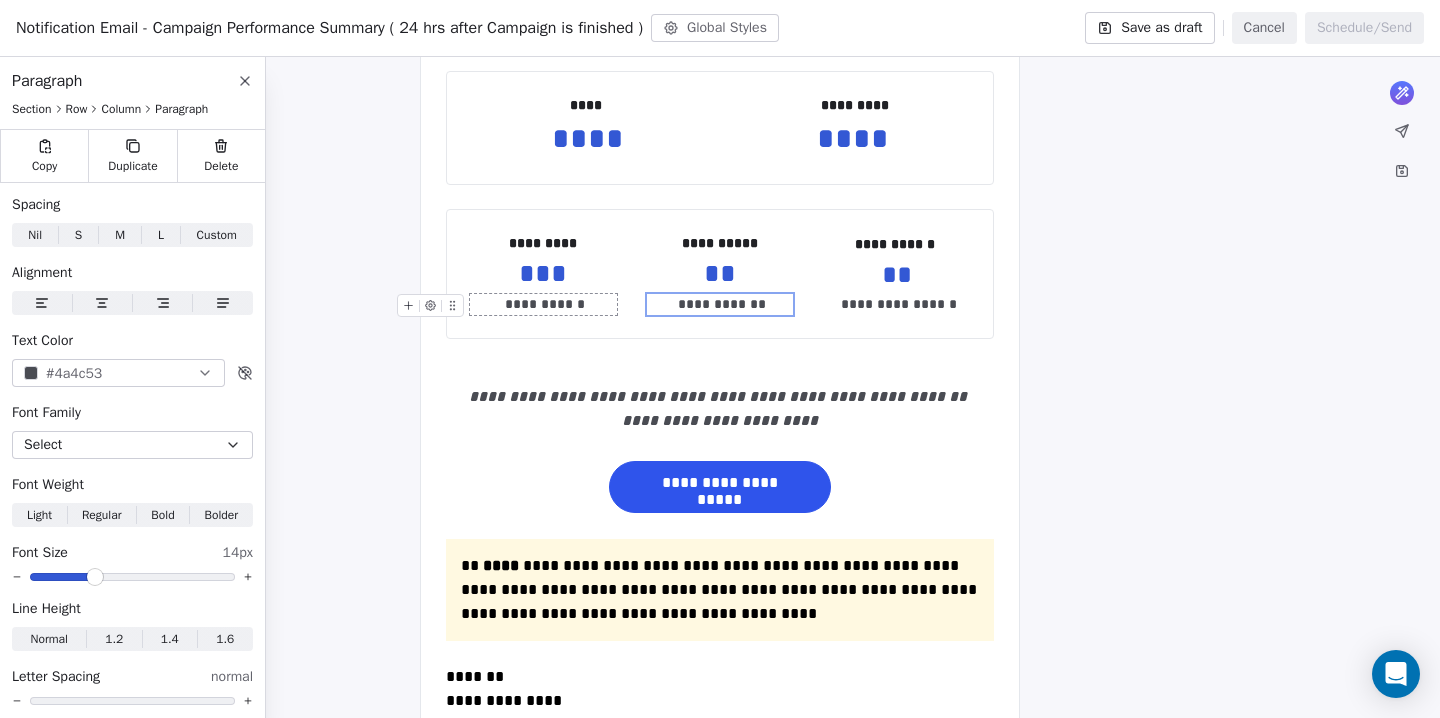 click on "**********" at bounding box center [543, 304] 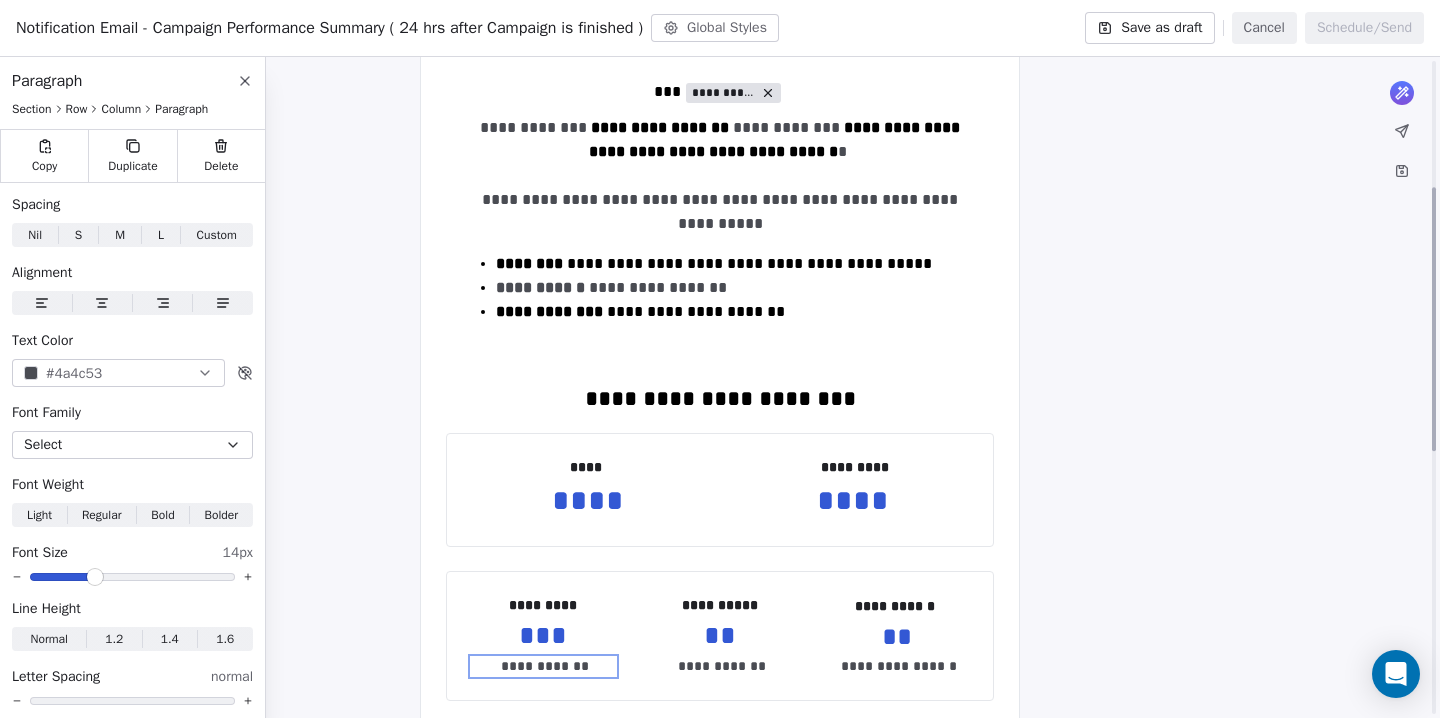 scroll, scrollTop: 363, scrollLeft: 0, axis: vertical 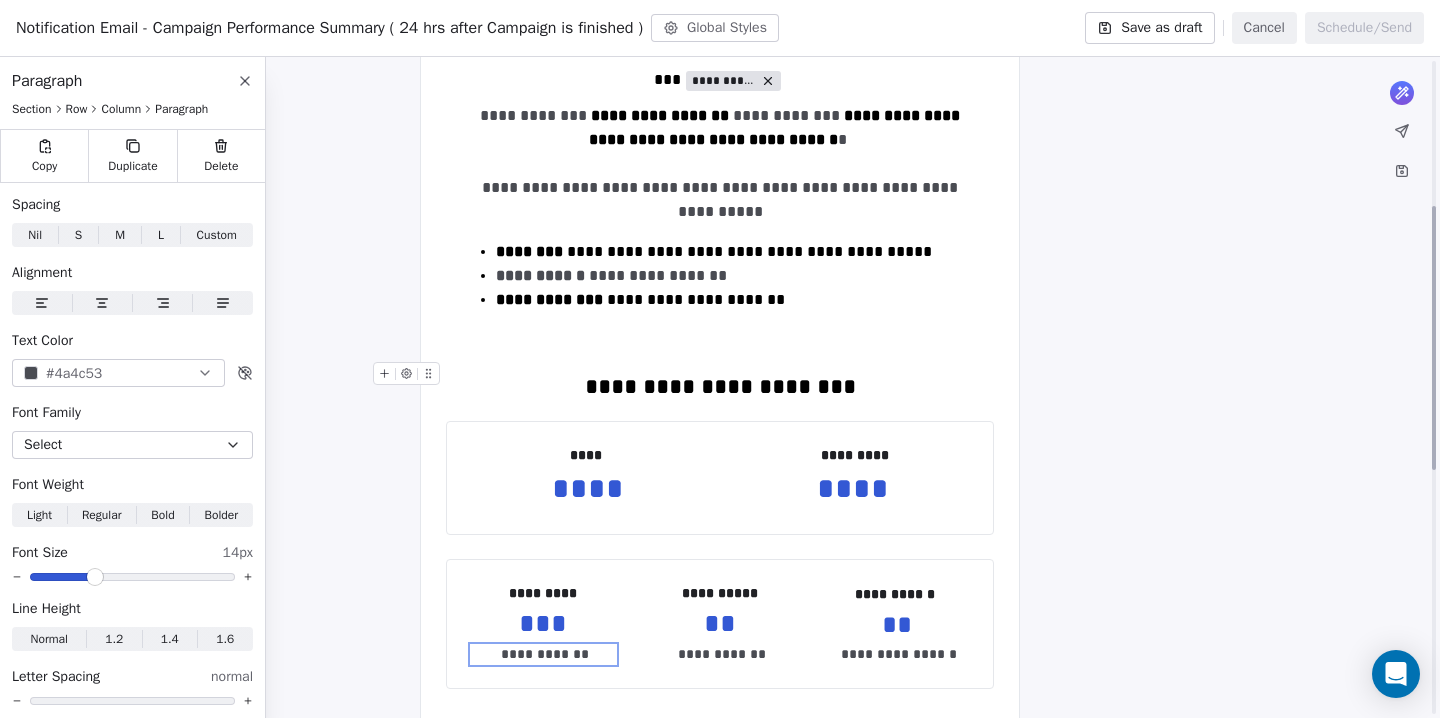 click on "**********" at bounding box center (720, 387) 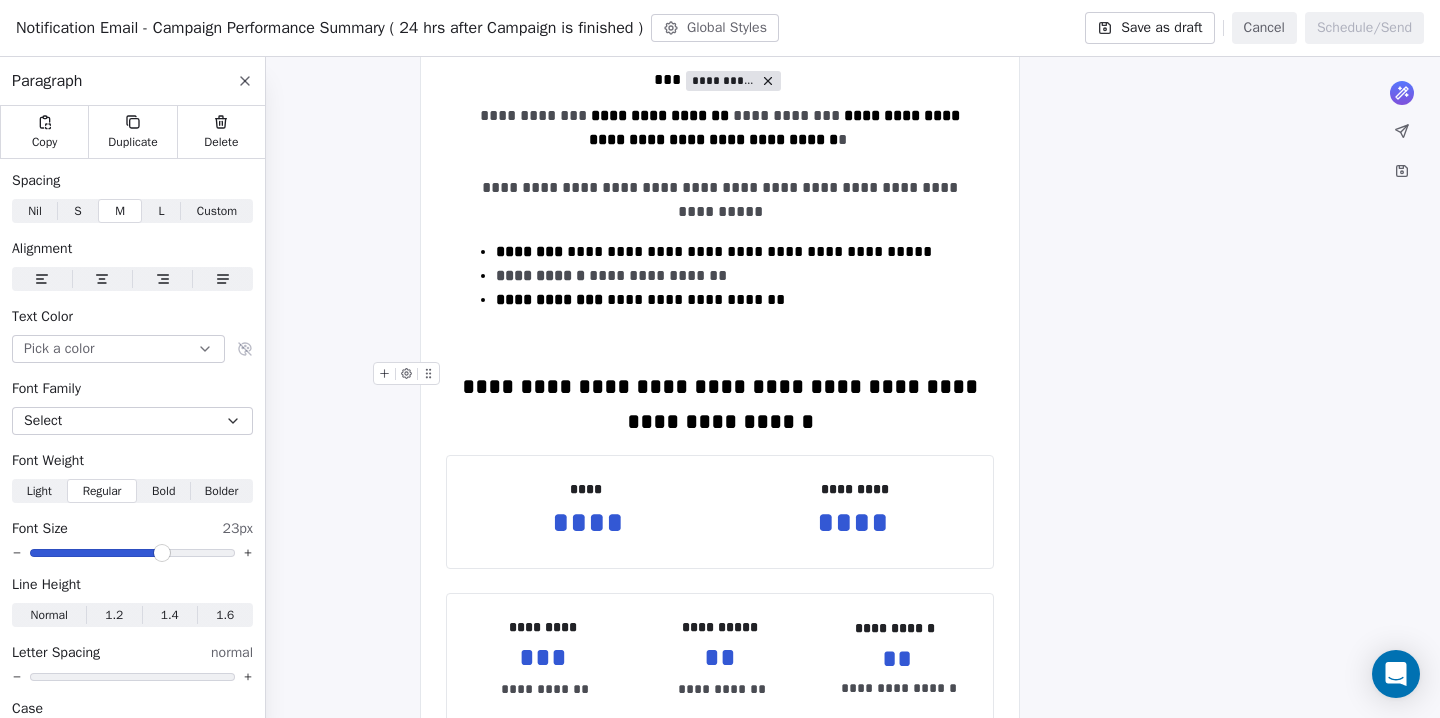 click on "[REDACTED]" at bounding box center (720, 404) 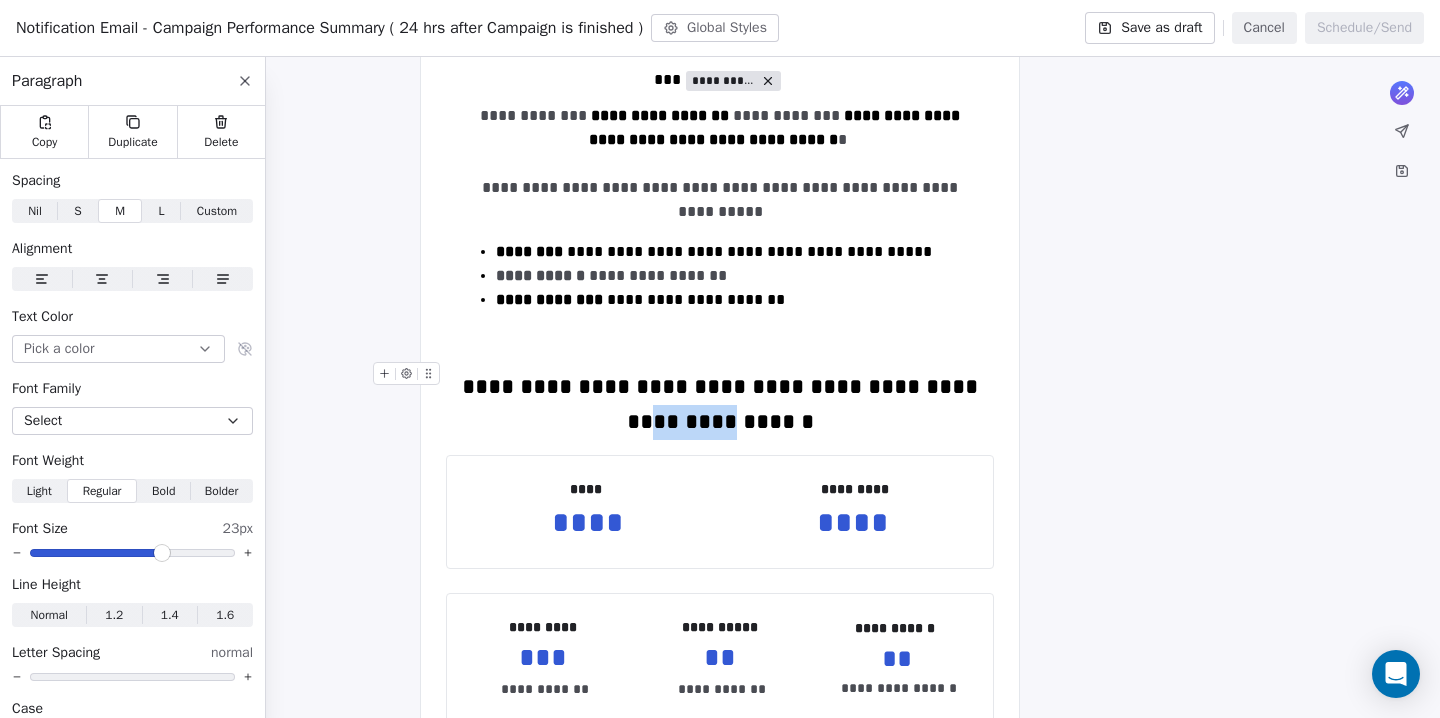 click on "[REDACTED]" at bounding box center (720, 404) 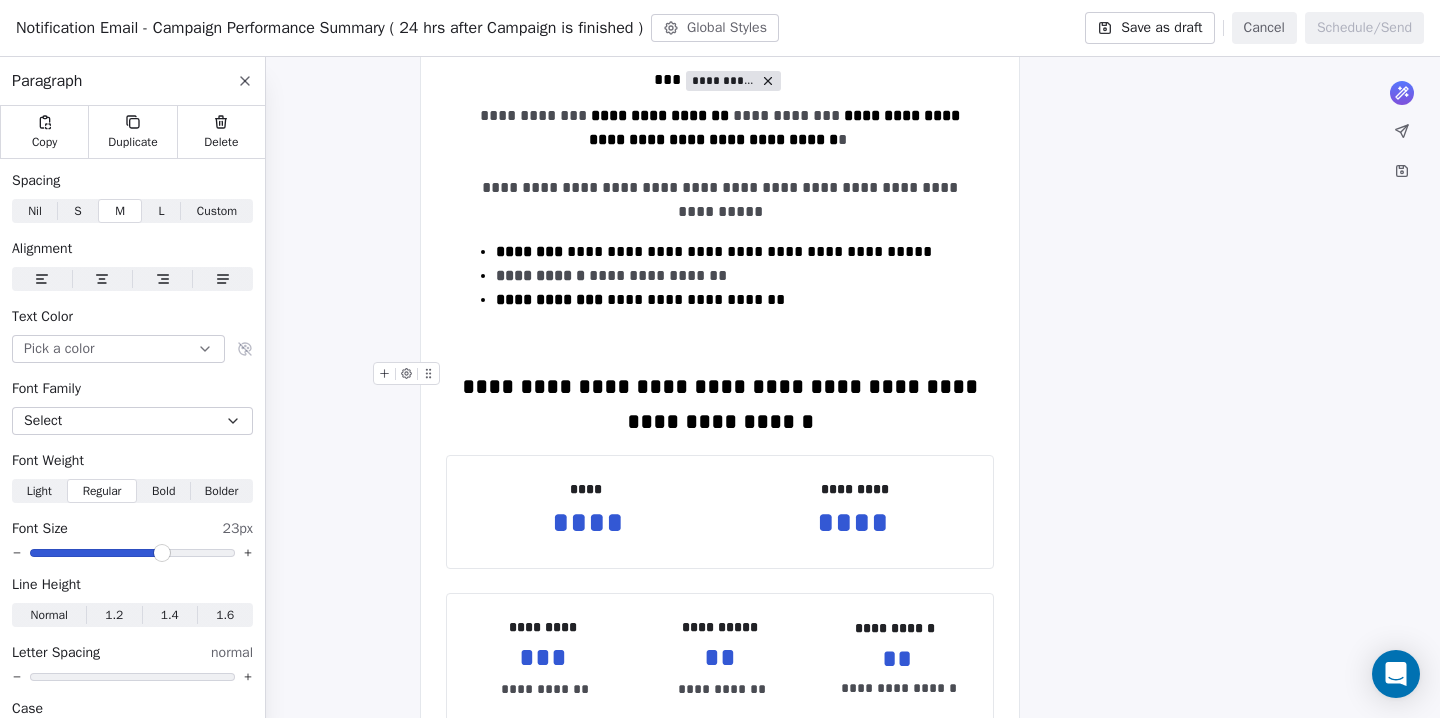 click on "[REDACTED]" at bounding box center [720, 404] 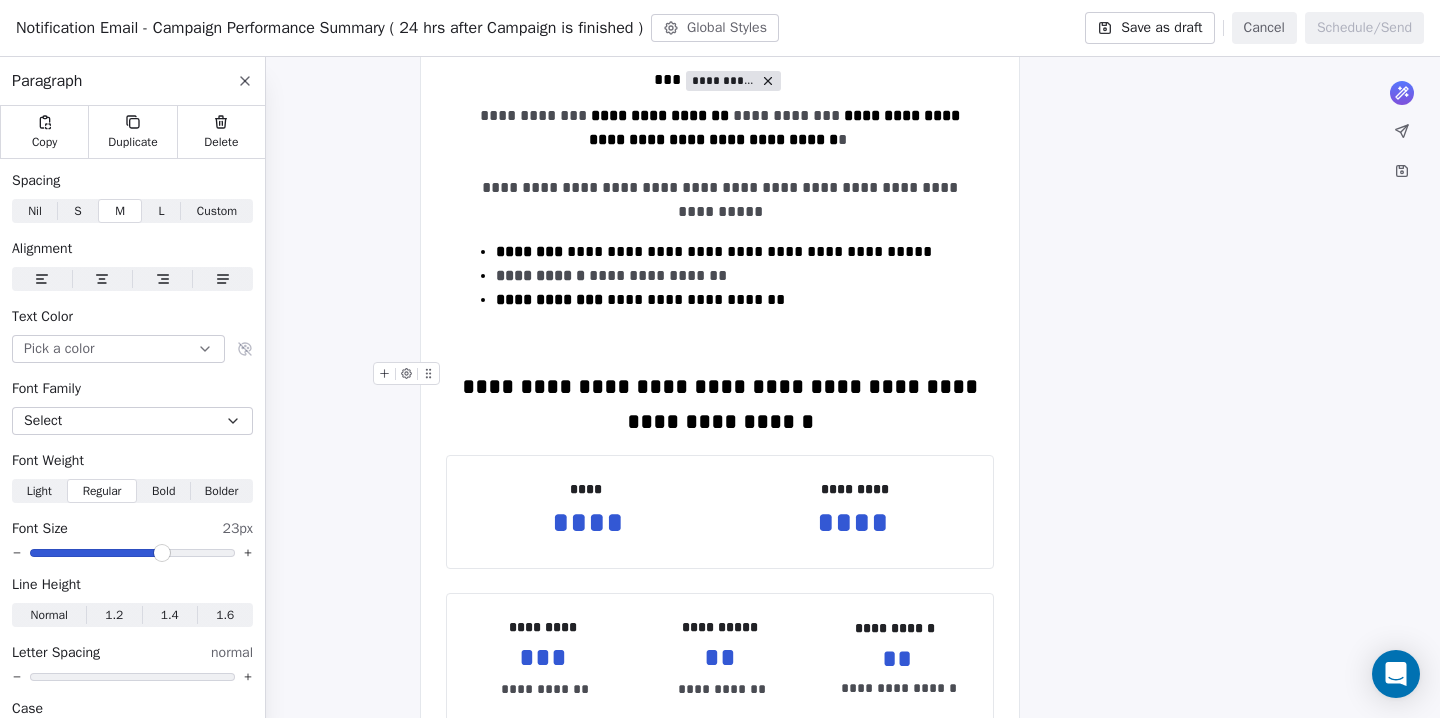 click on "[REDACTED]" at bounding box center [720, 404] 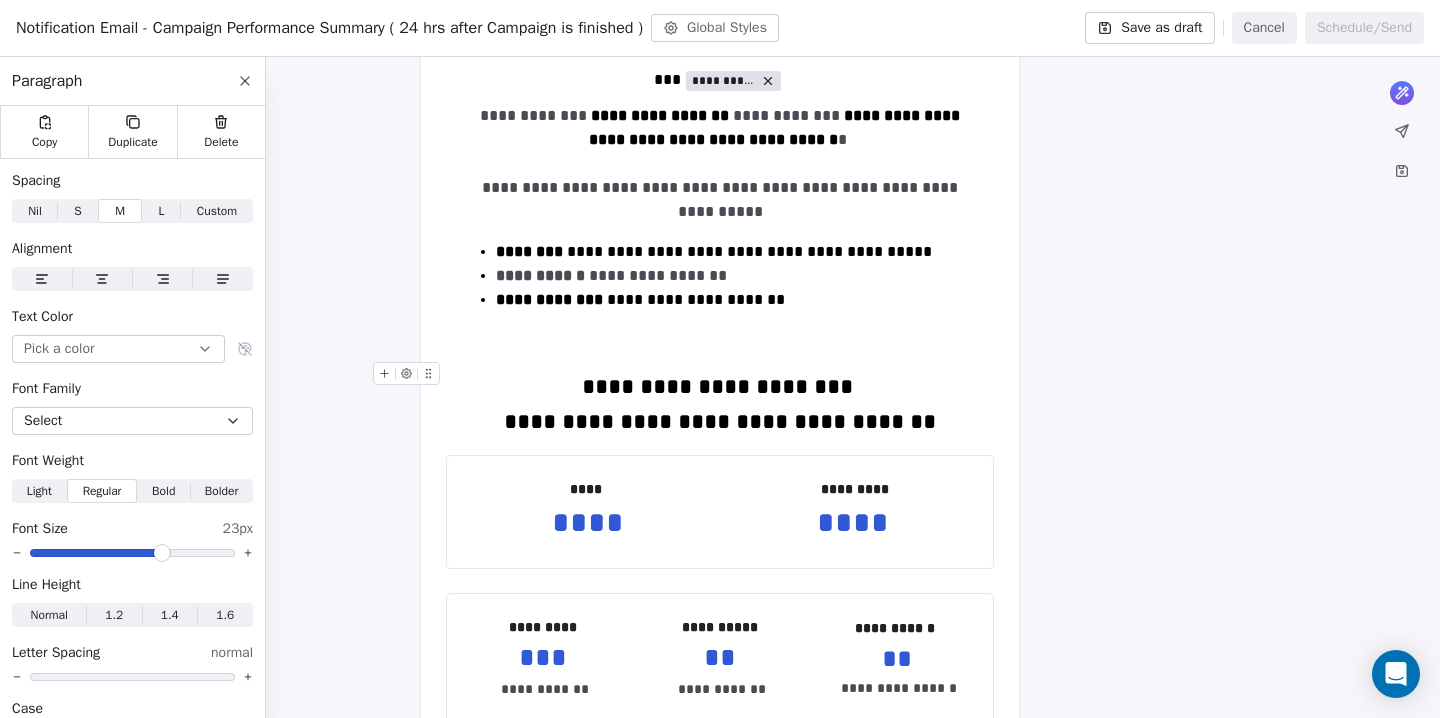 click on "[REDACTED]" at bounding box center [720, 404] 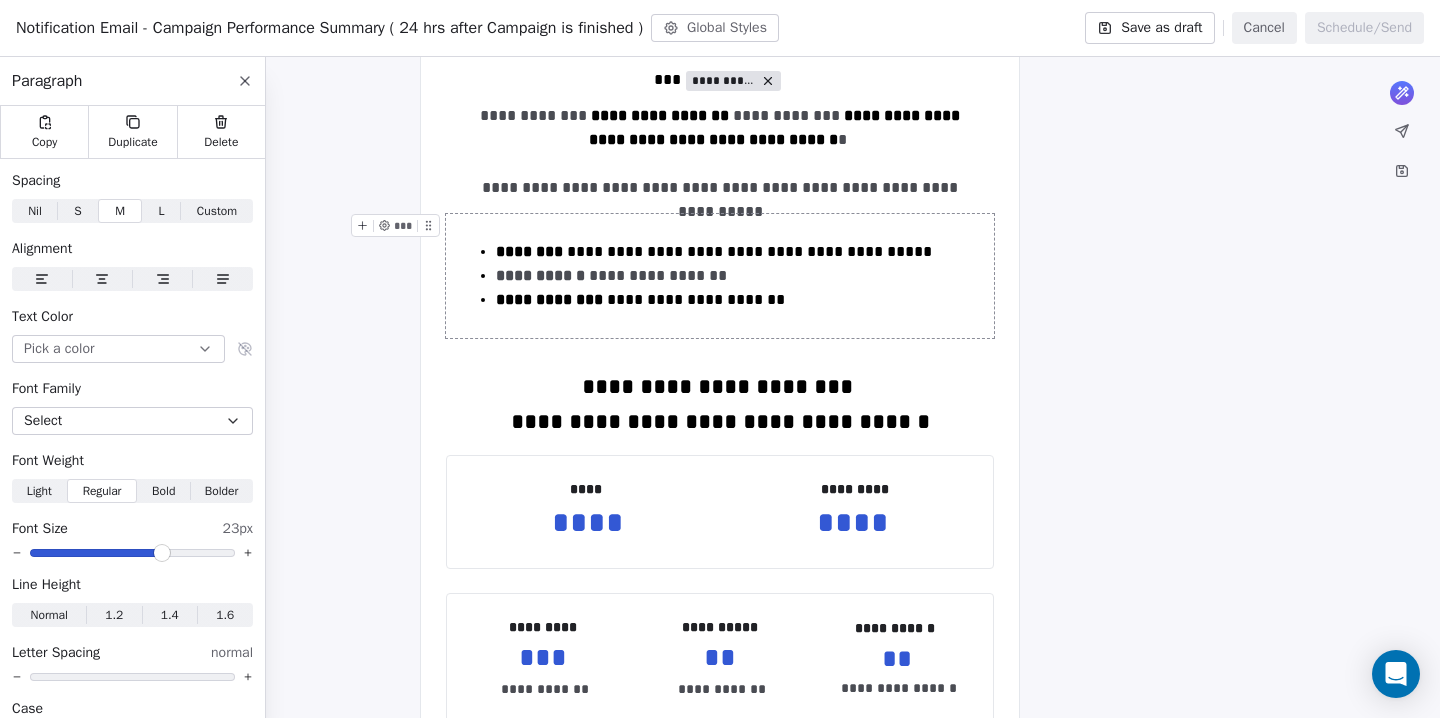click on "Save as draft" at bounding box center [1149, 28] 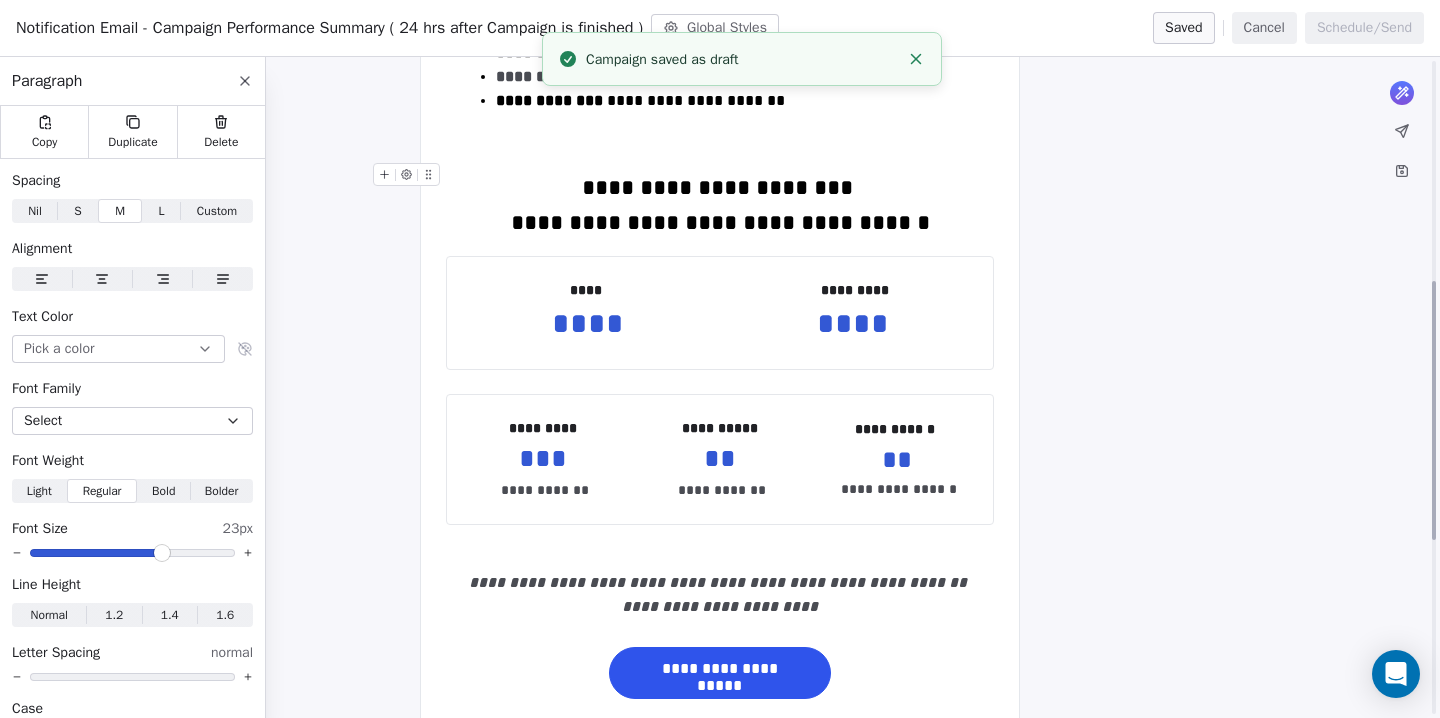 scroll, scrollTop: 535, scrollLeft: 0, axis: vertical 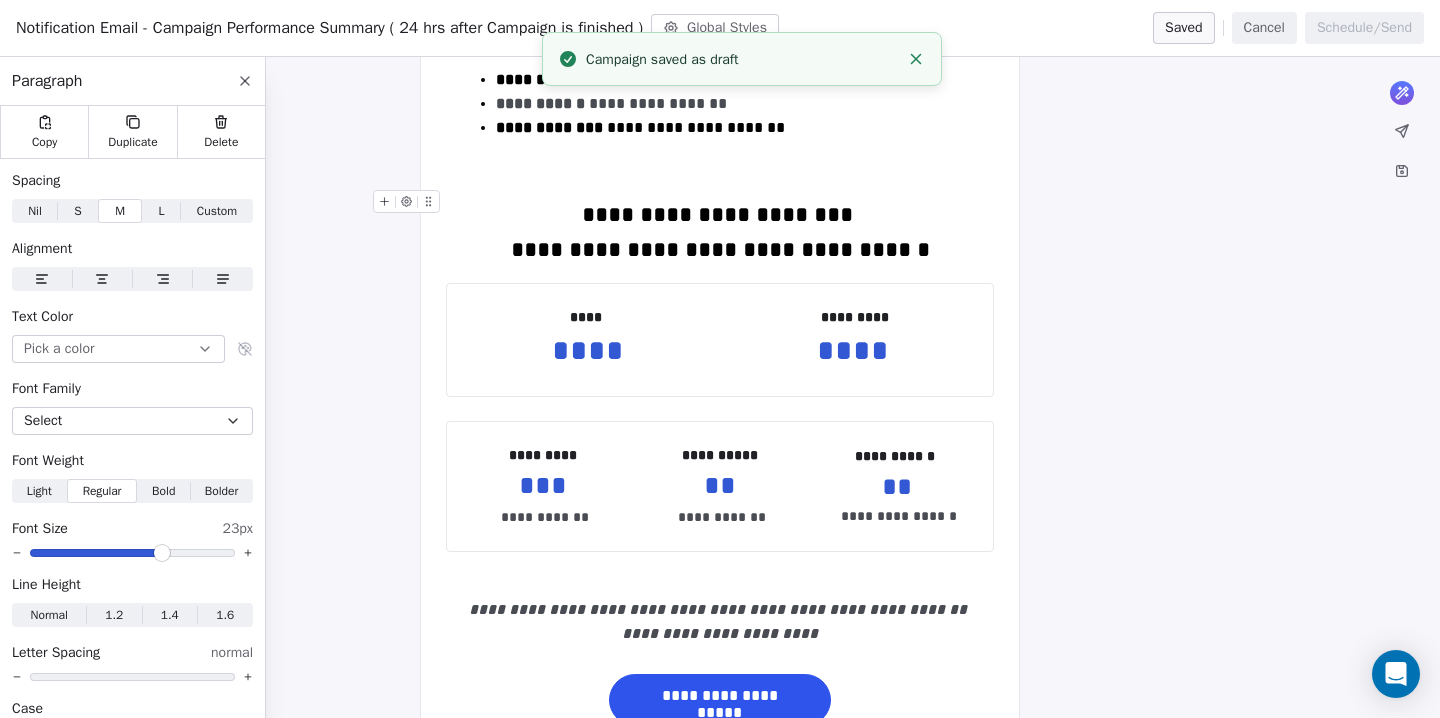 click on "**********" at bounding box center (720, 232) 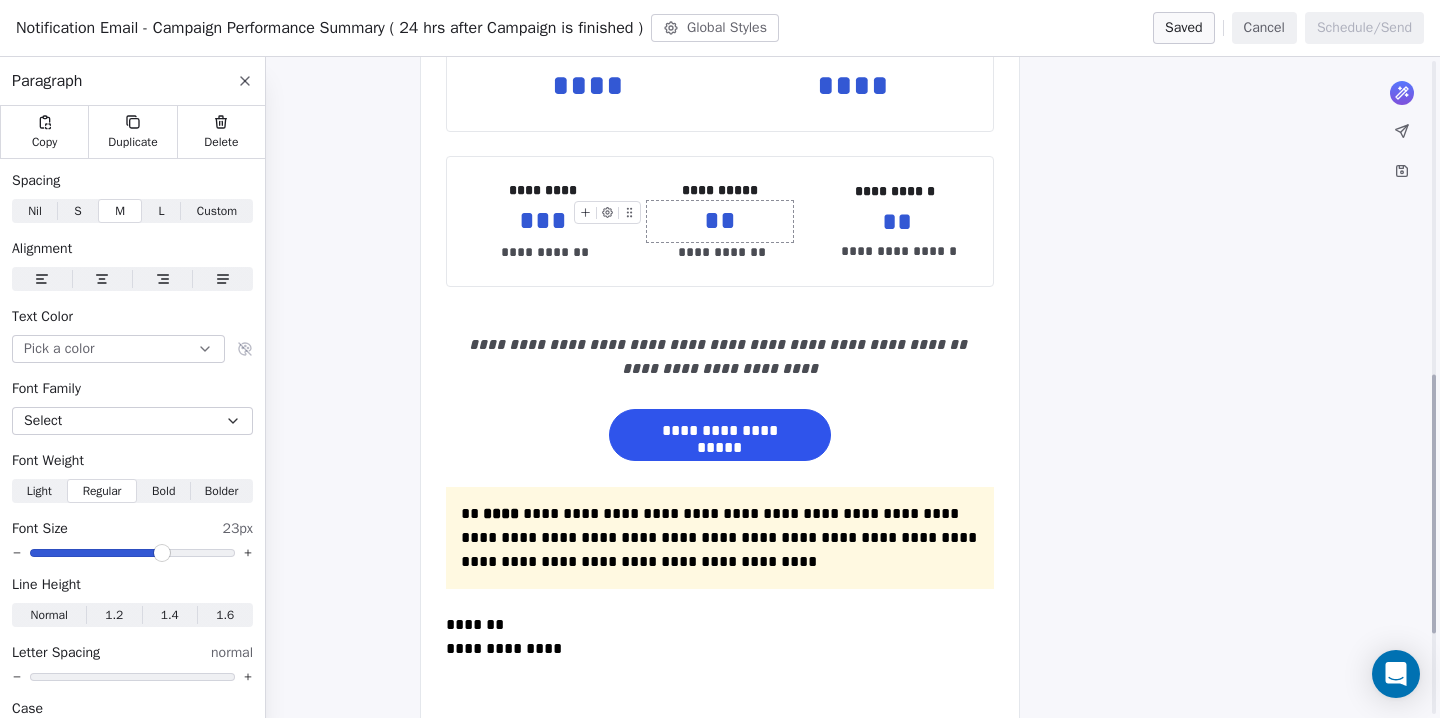 scroll, scrollTop: 801, scrollLeft: 0, axis: vertical 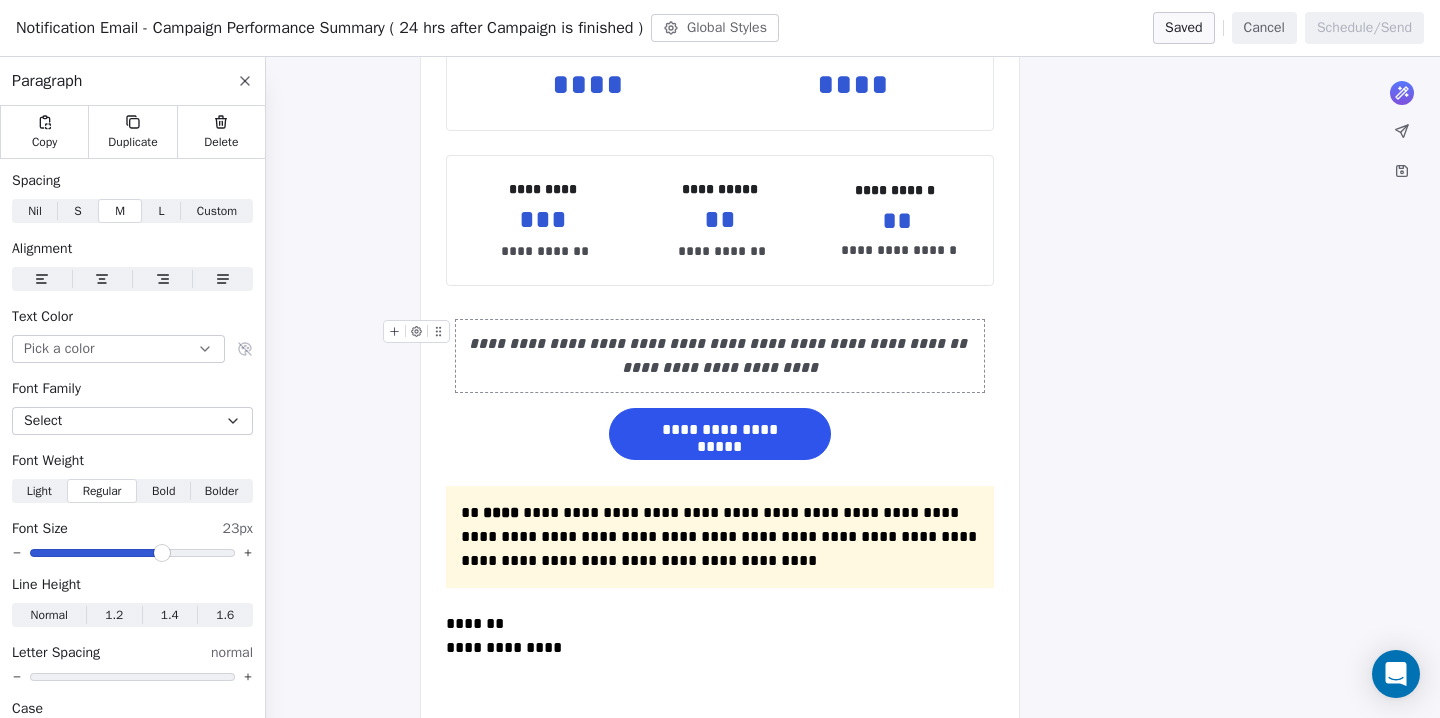 click on "**********" at bounding box center (720, 343) 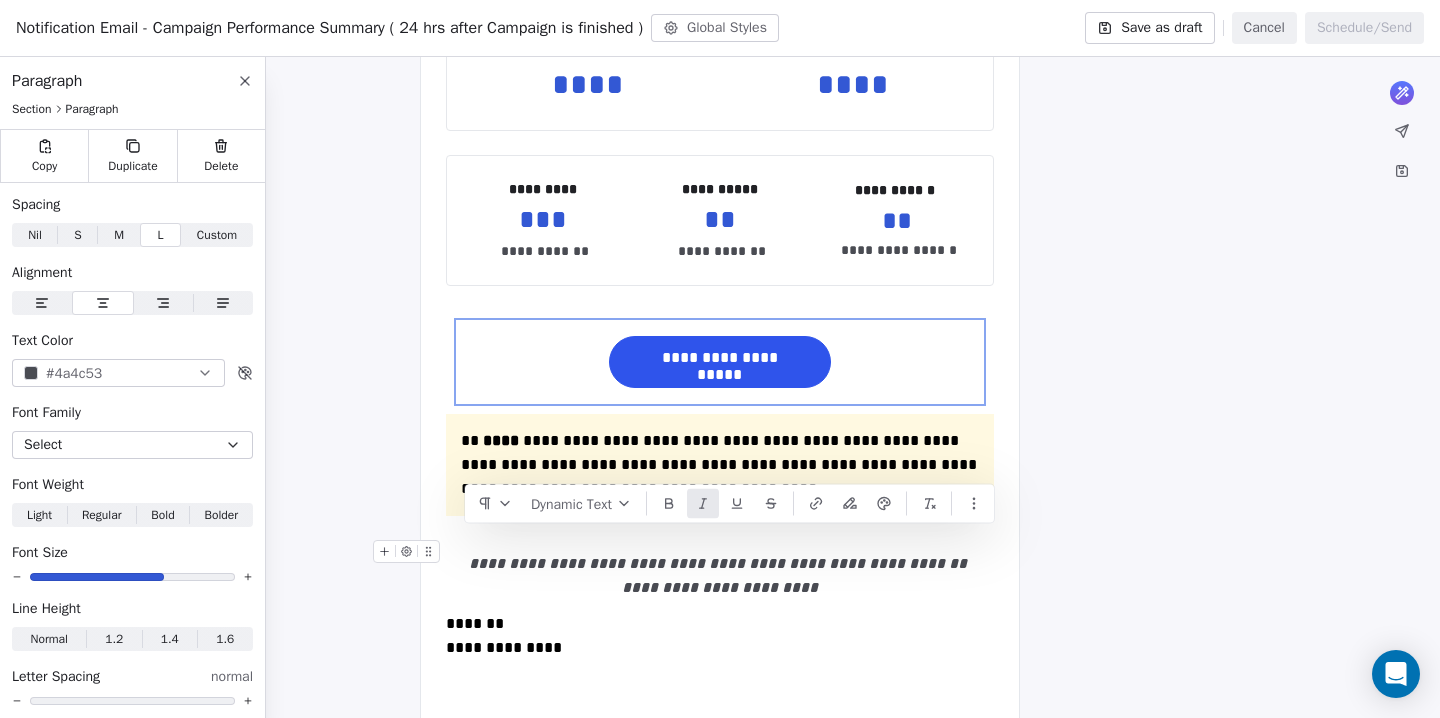 click on "**********" at bounding box center (720, 576) 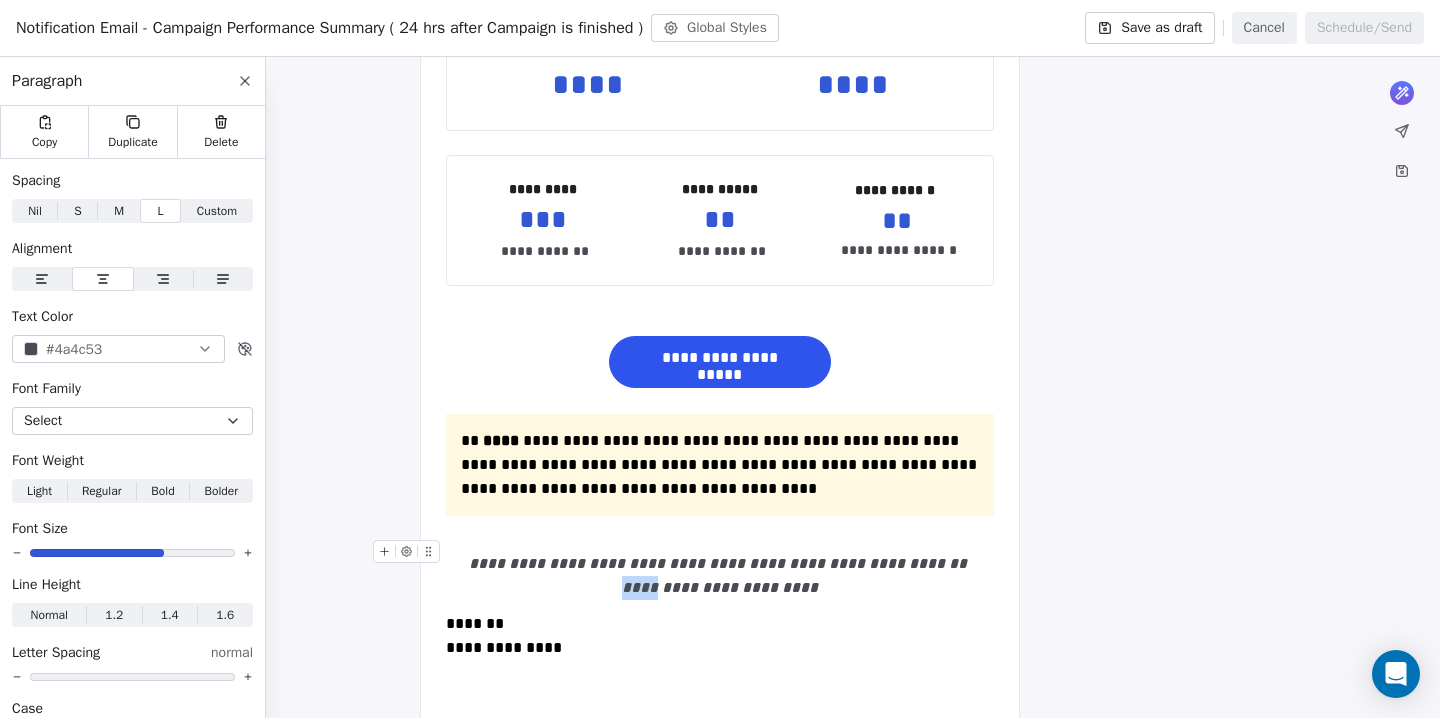 click on "**********" at bounding box center [720, 576] 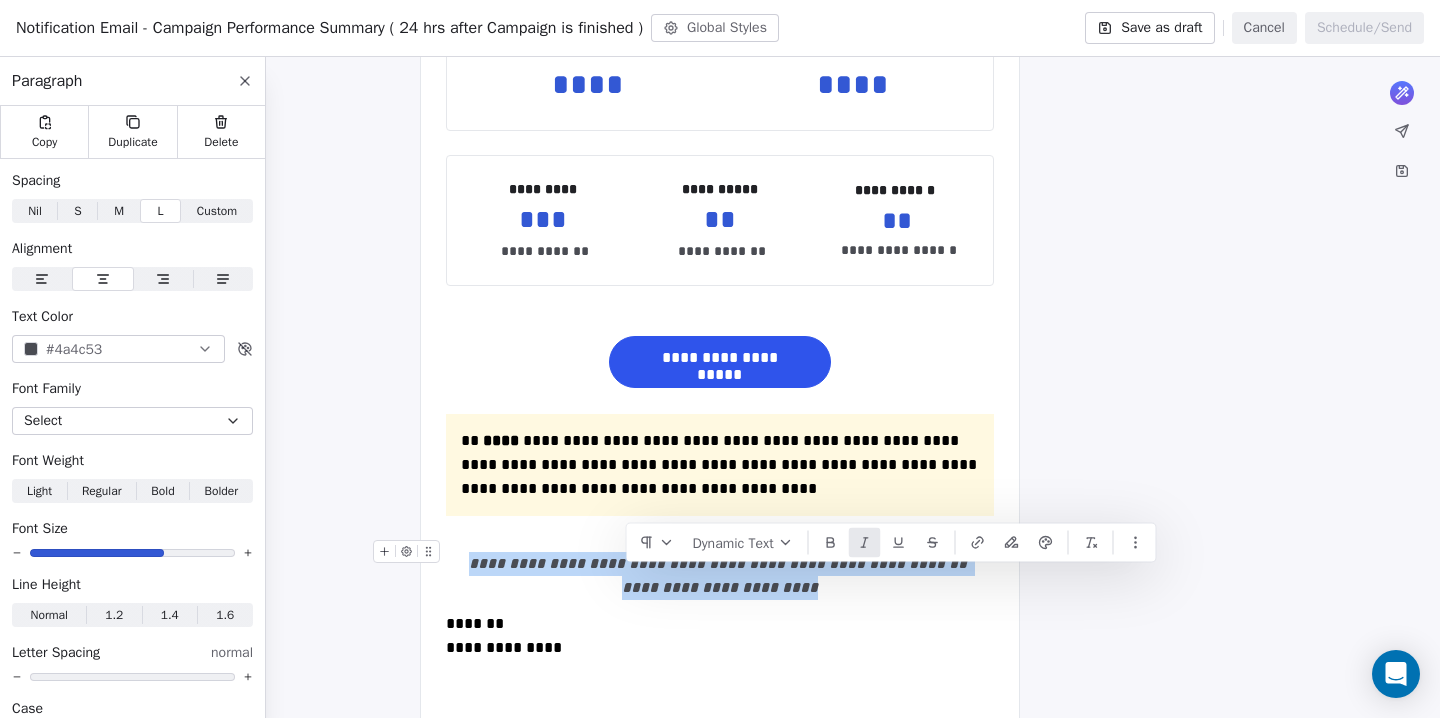 click on "**********" at bounding box center (720, 576) 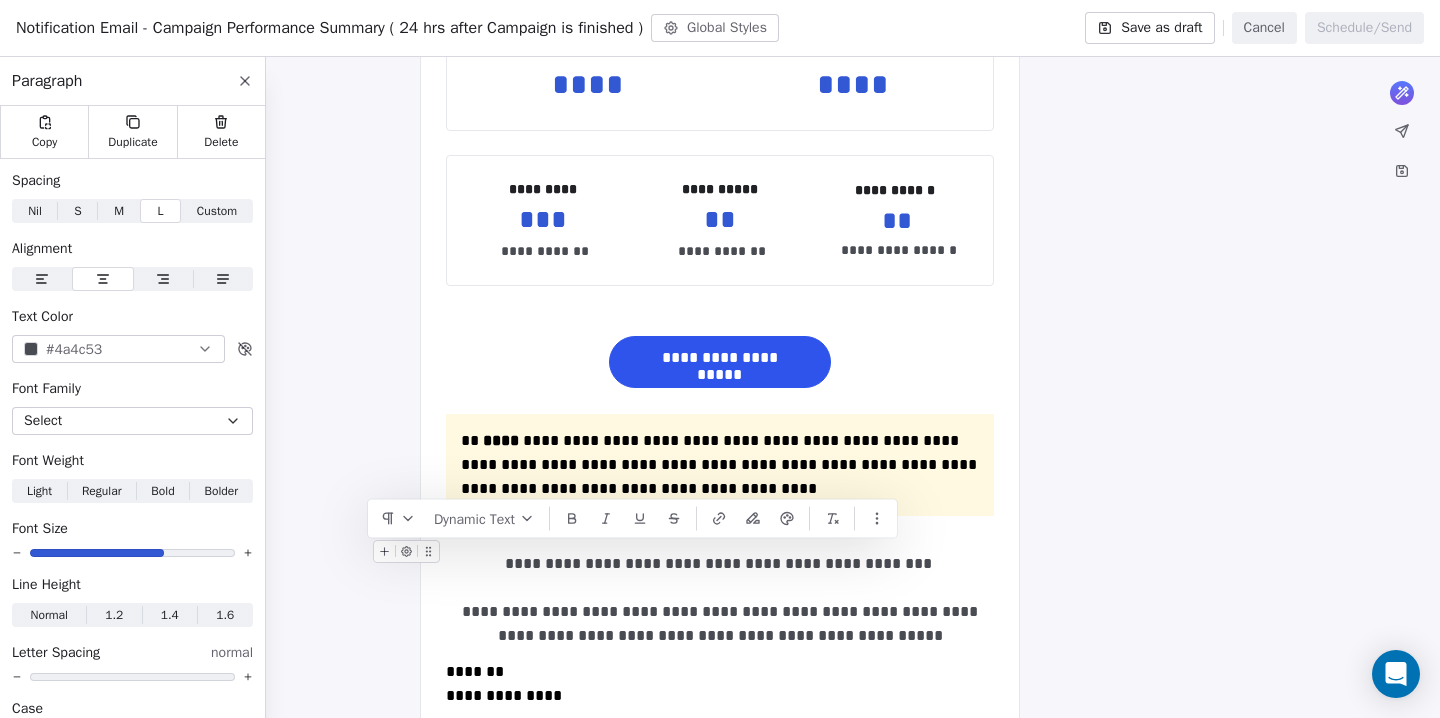 click on "[REDACTED]" at bounding box center [720, 600] 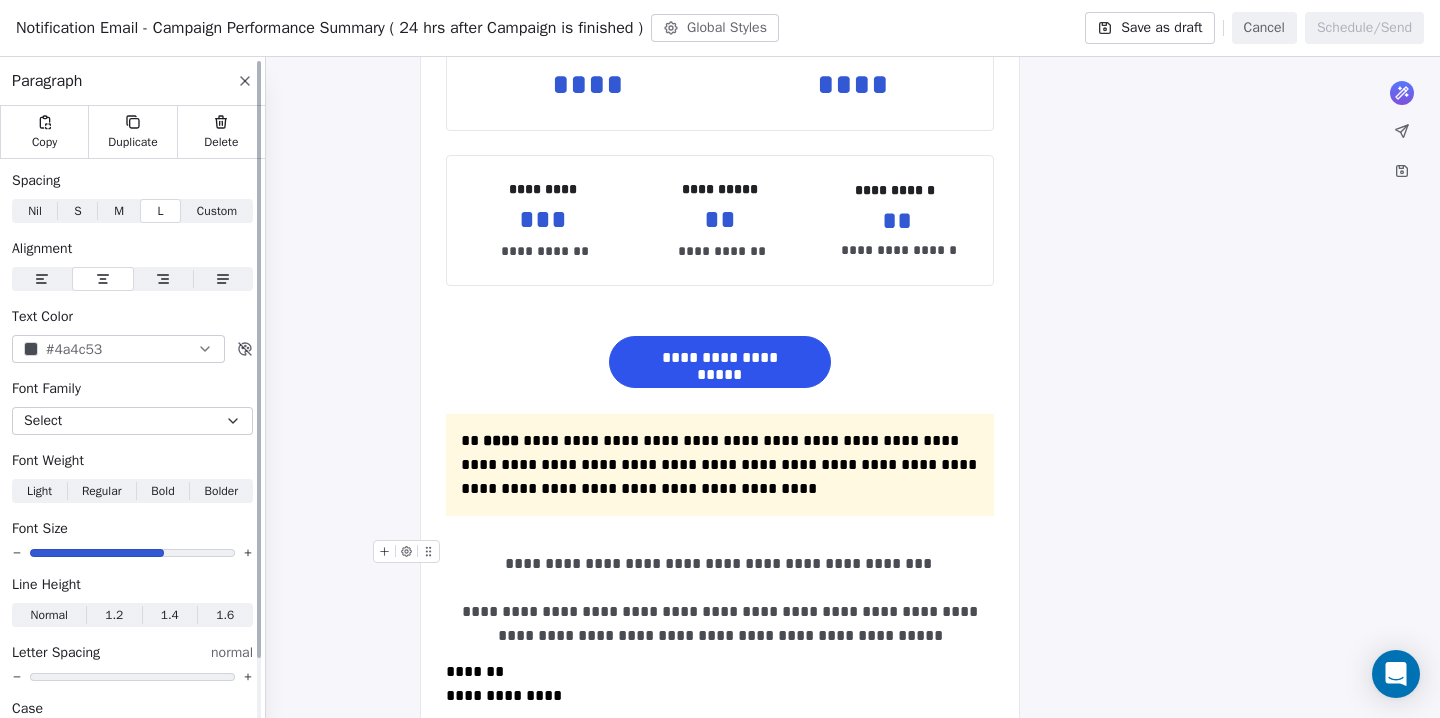 click 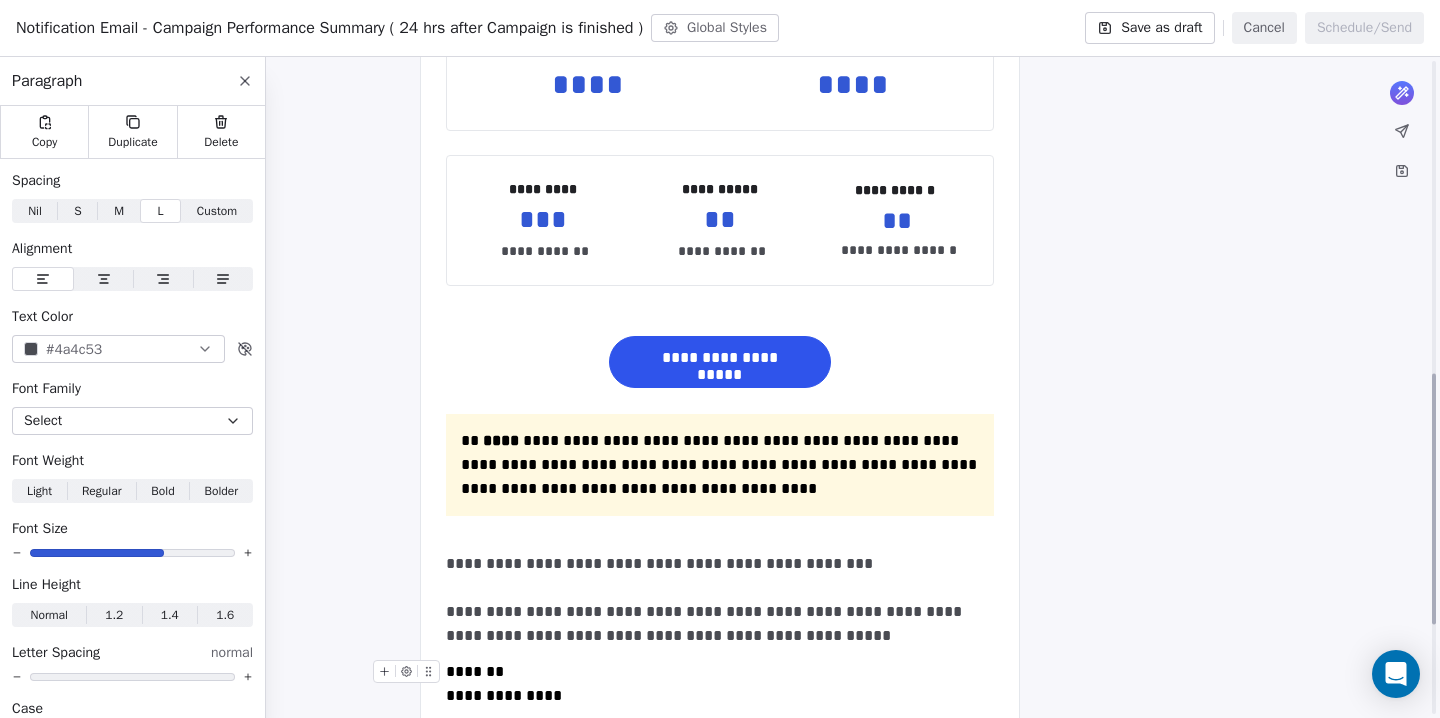 scroll, scrollTop: 838, scrollLeft: 0, axis: vertical 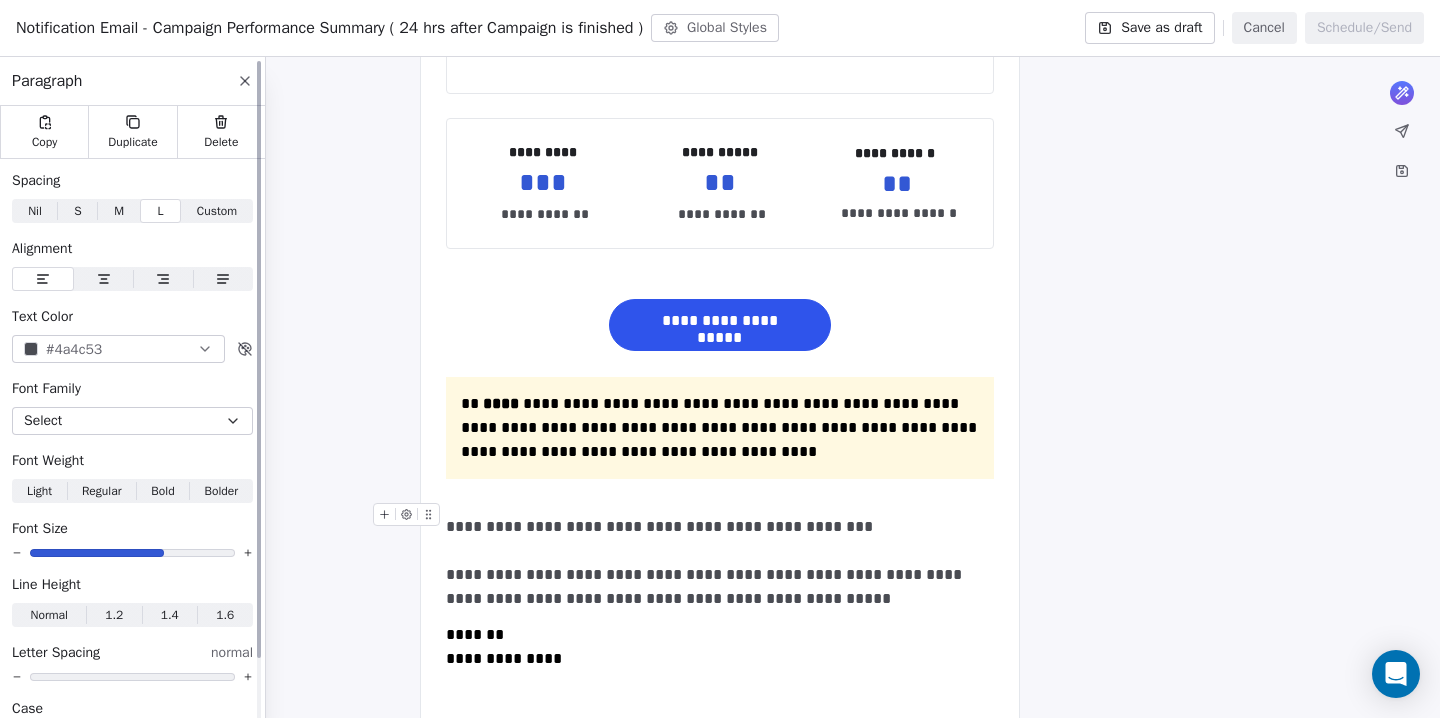 click on "#4a4c53" at bounding box center [74, 349] 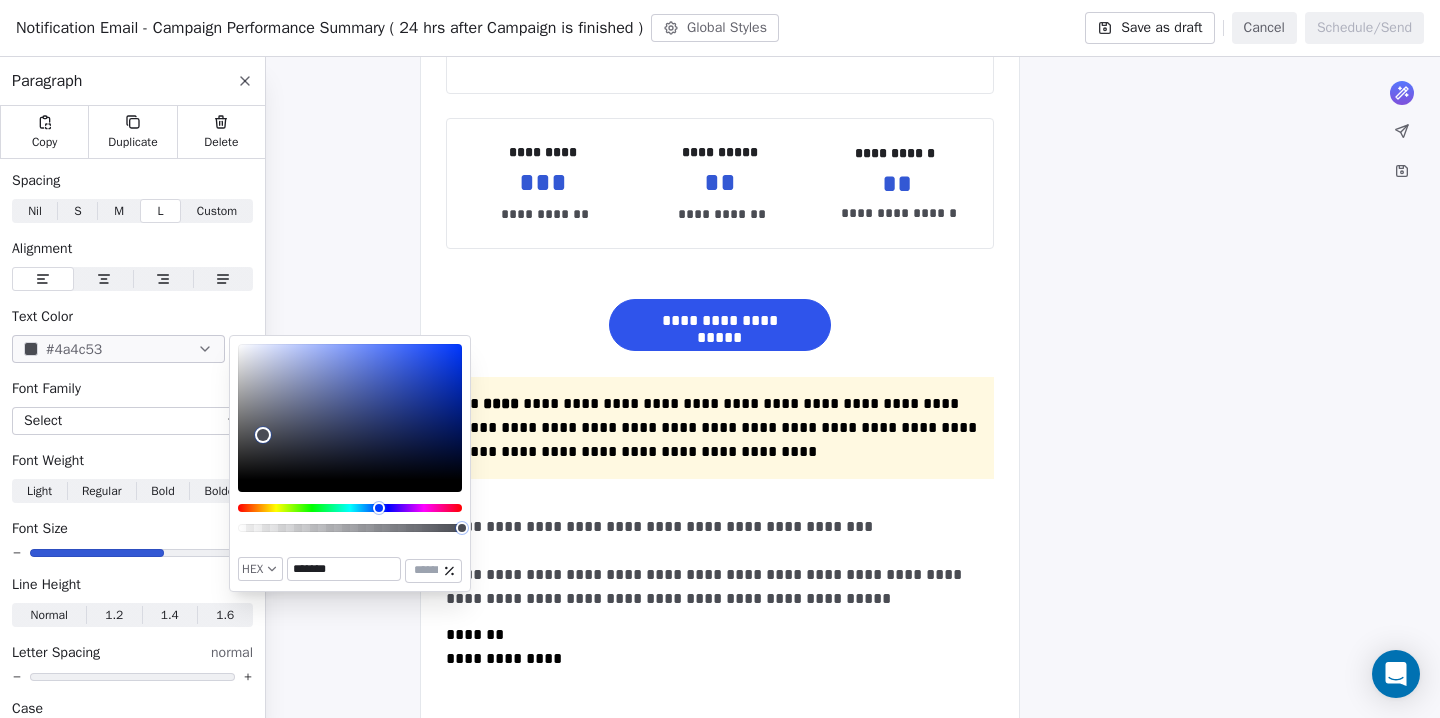 click on "*******" at bounding box center [344, 569] 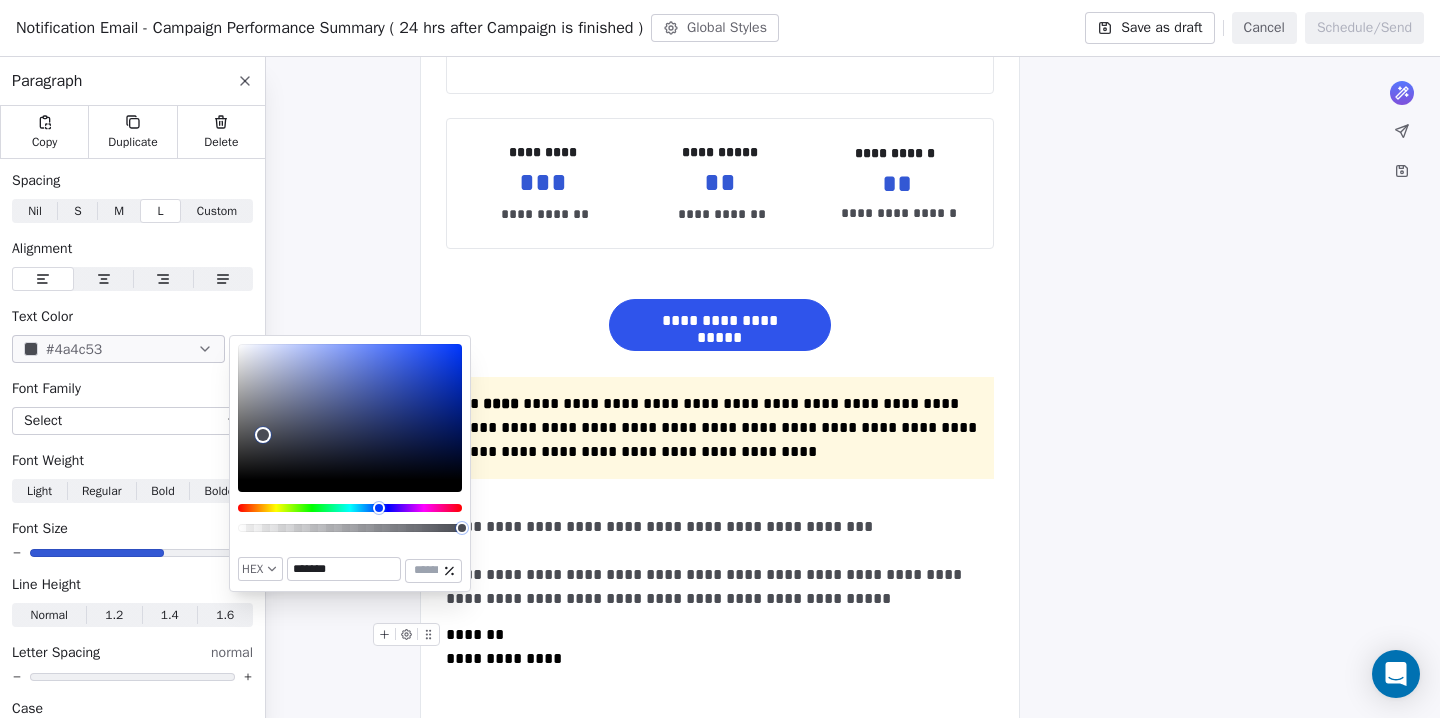 click on "**********" at bounding box center [720, 647] 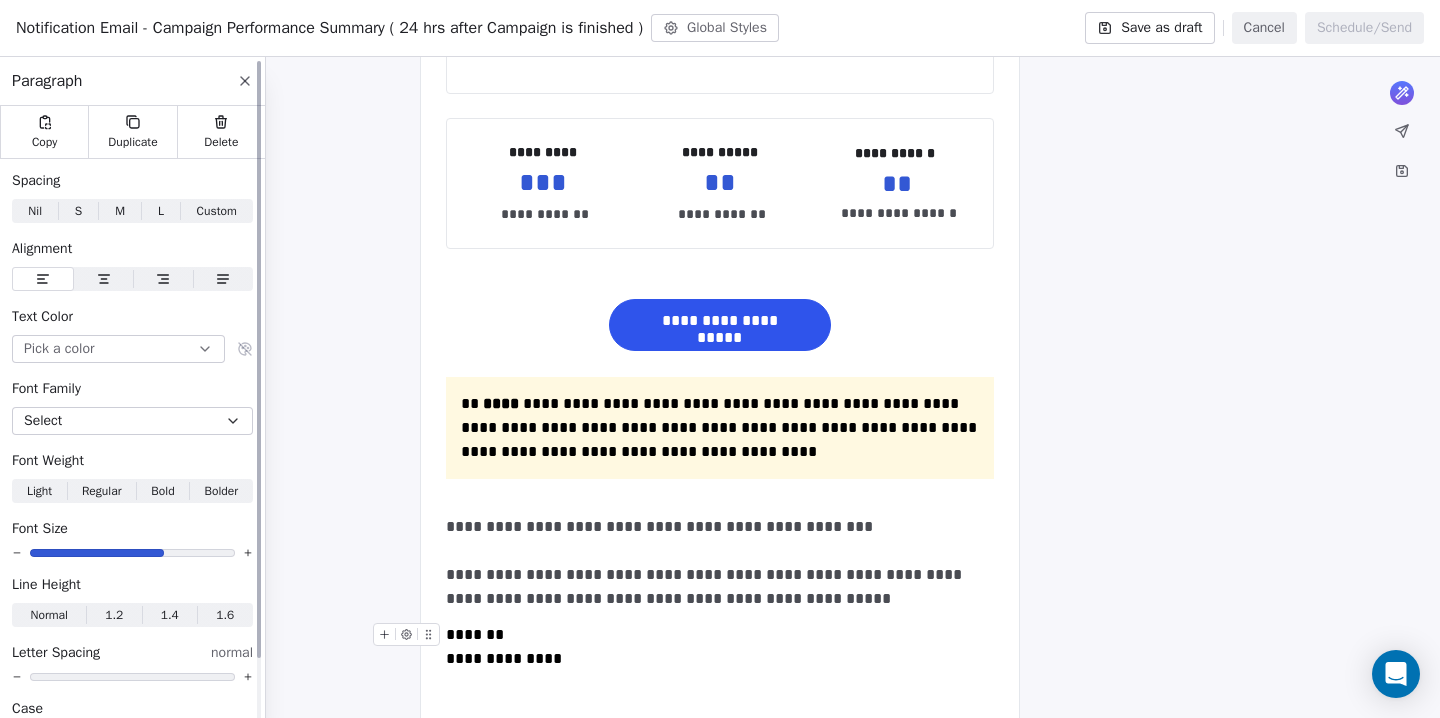 click on "Pick a color" at bounding box center [118, 349] 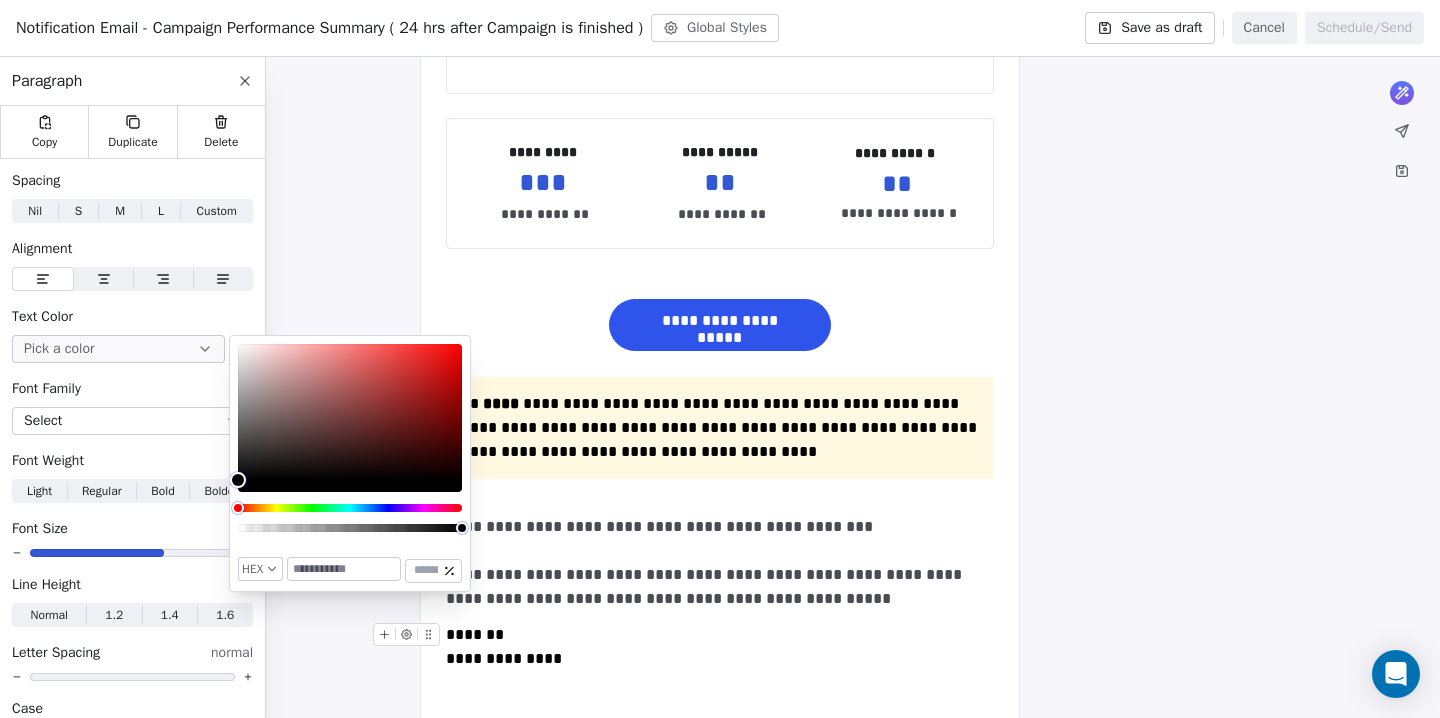 click at bounding box center [344, 569] 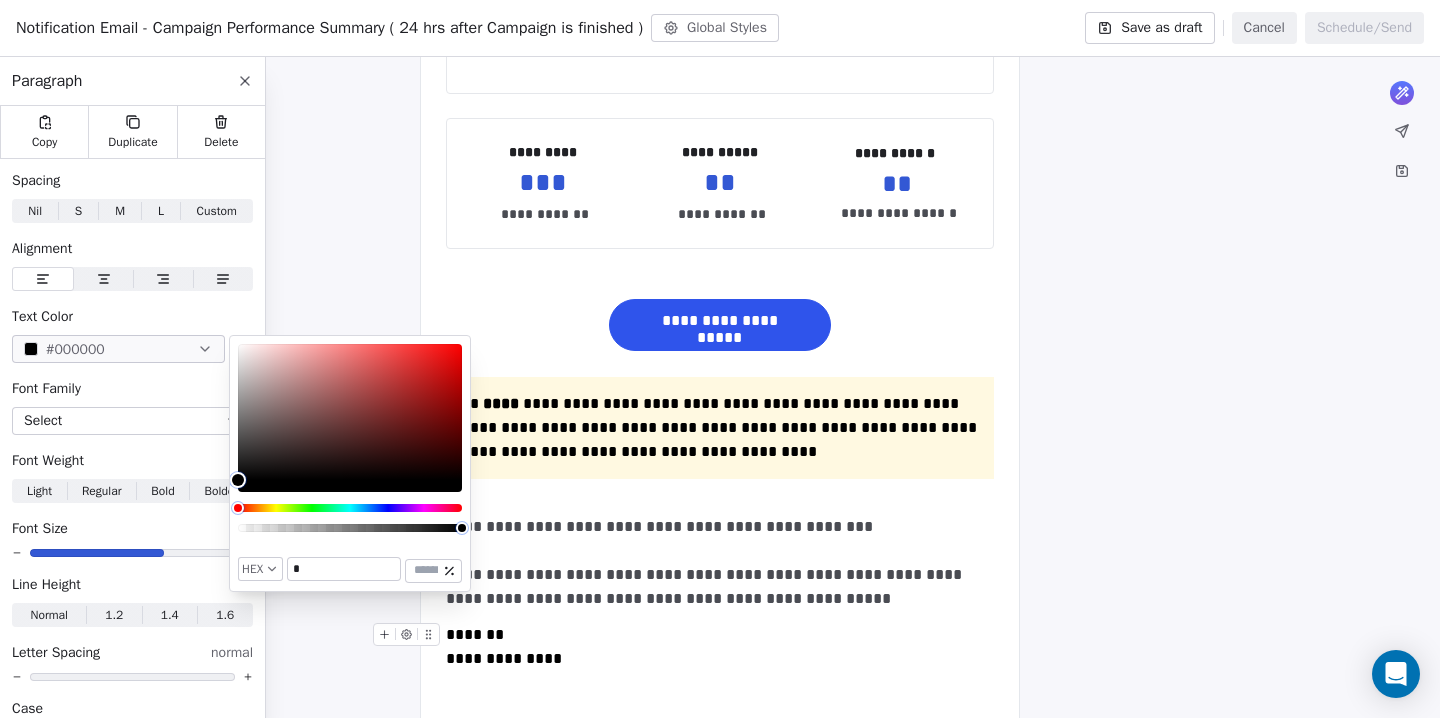 paste on "******" 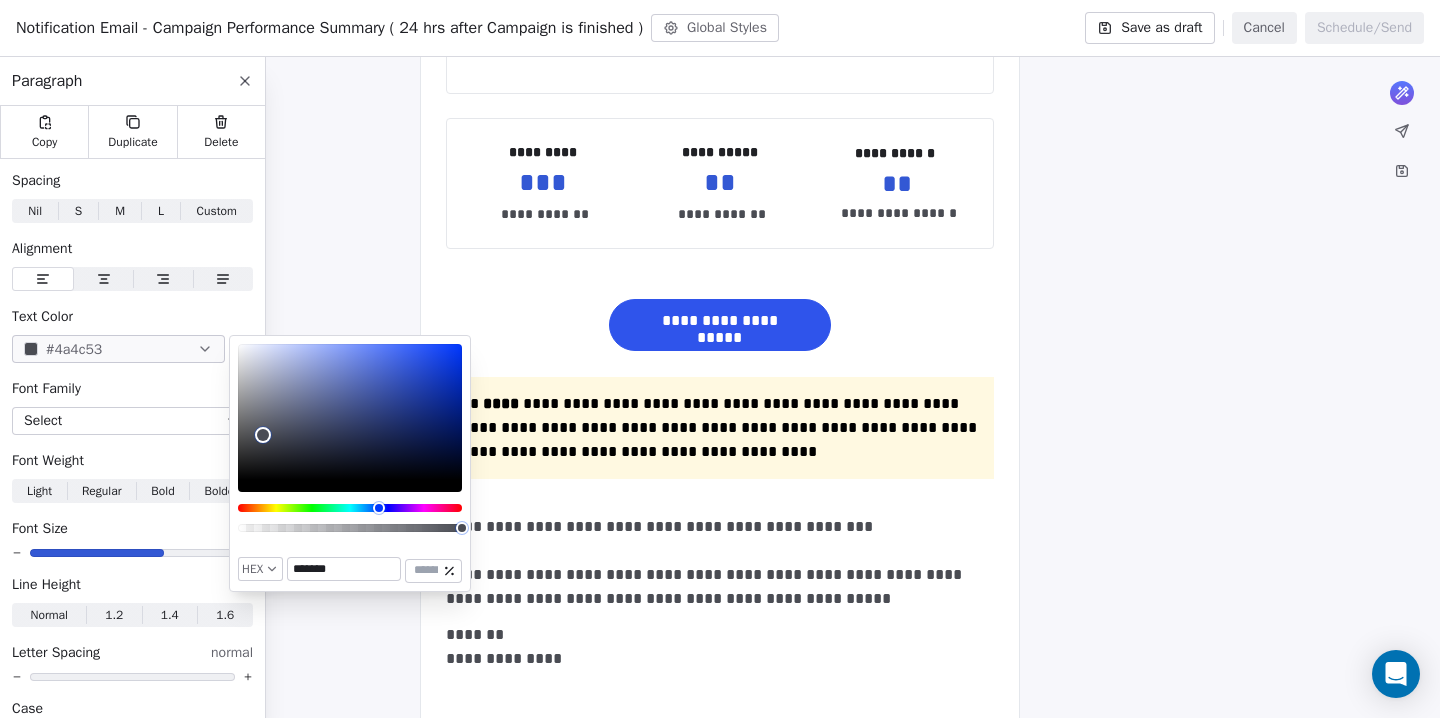 type on "*******" 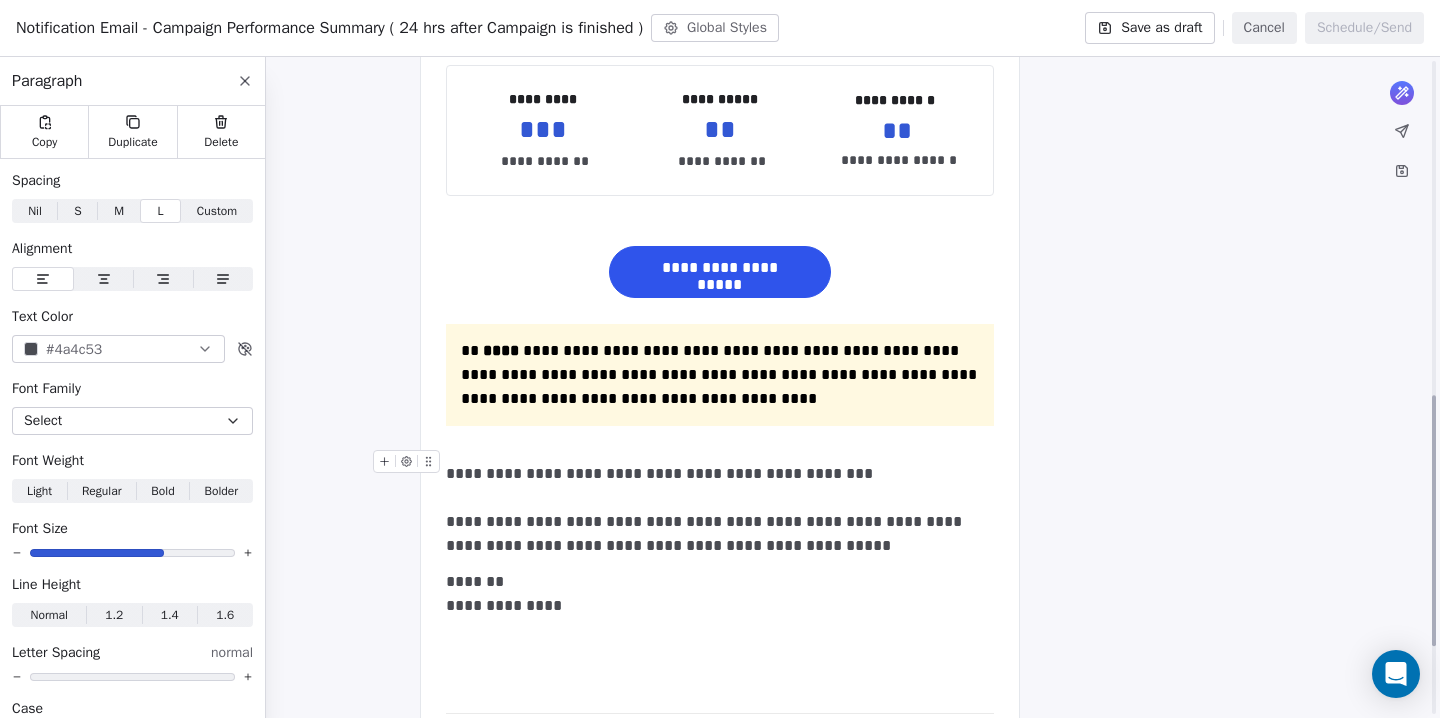 scroll, scrollTop: 902, scrollLeft: 0, axis: vertical 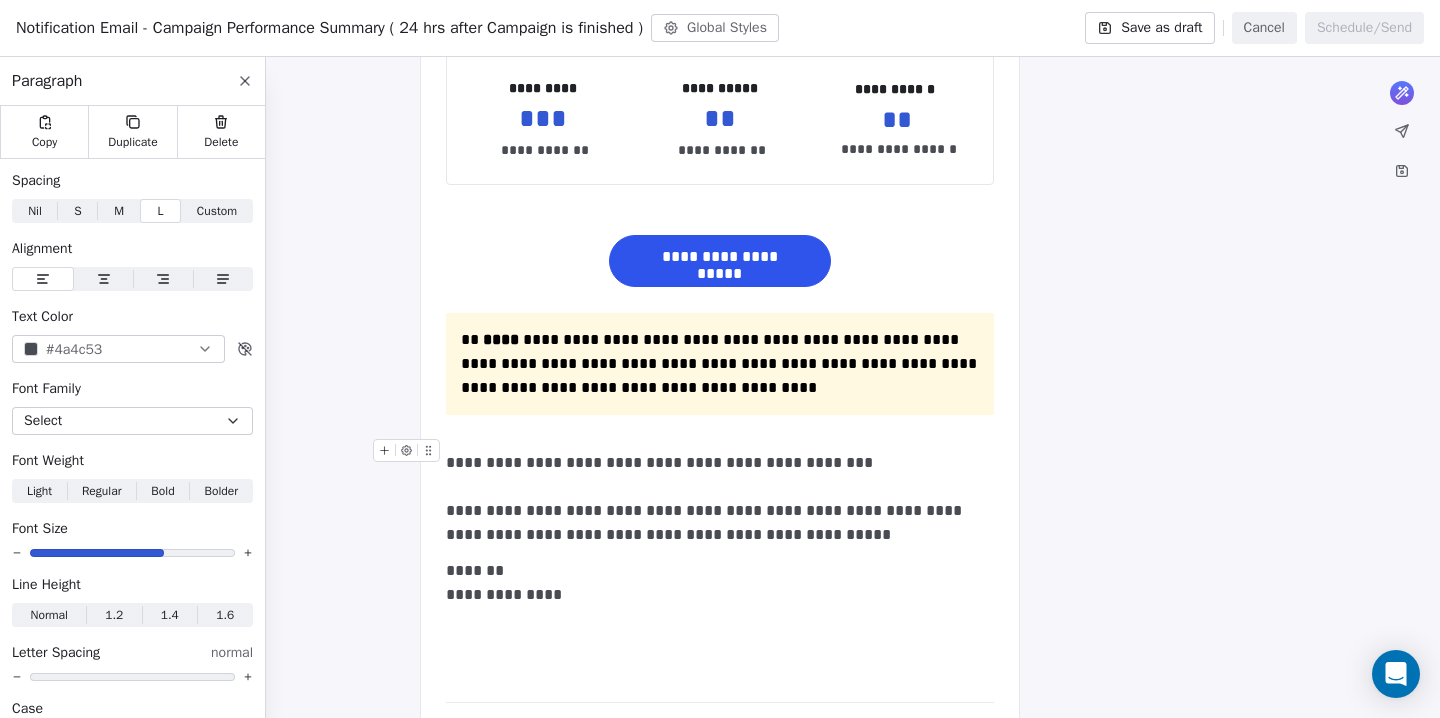 click on "[REDACTED]" at bounding box center (720, 499) 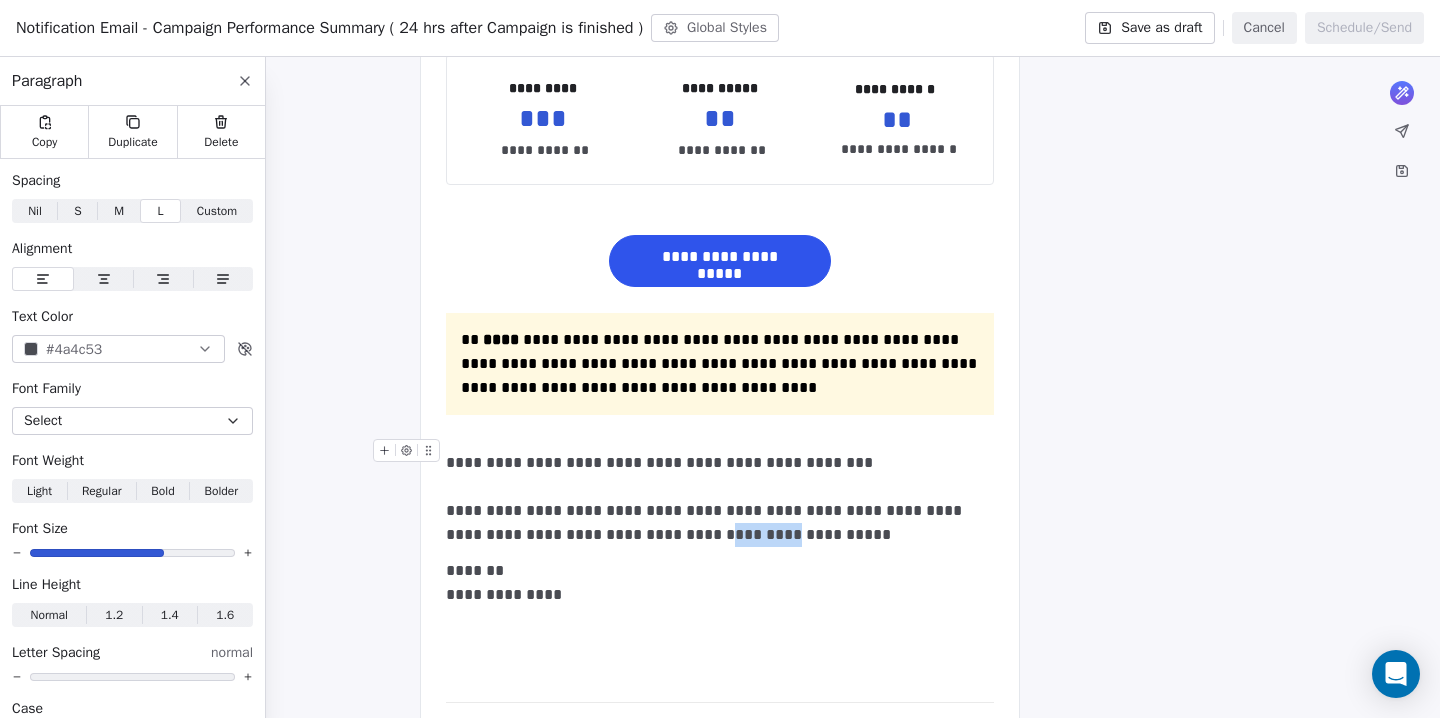 click on "[REDACTED]" at bounding box center (720, 499) 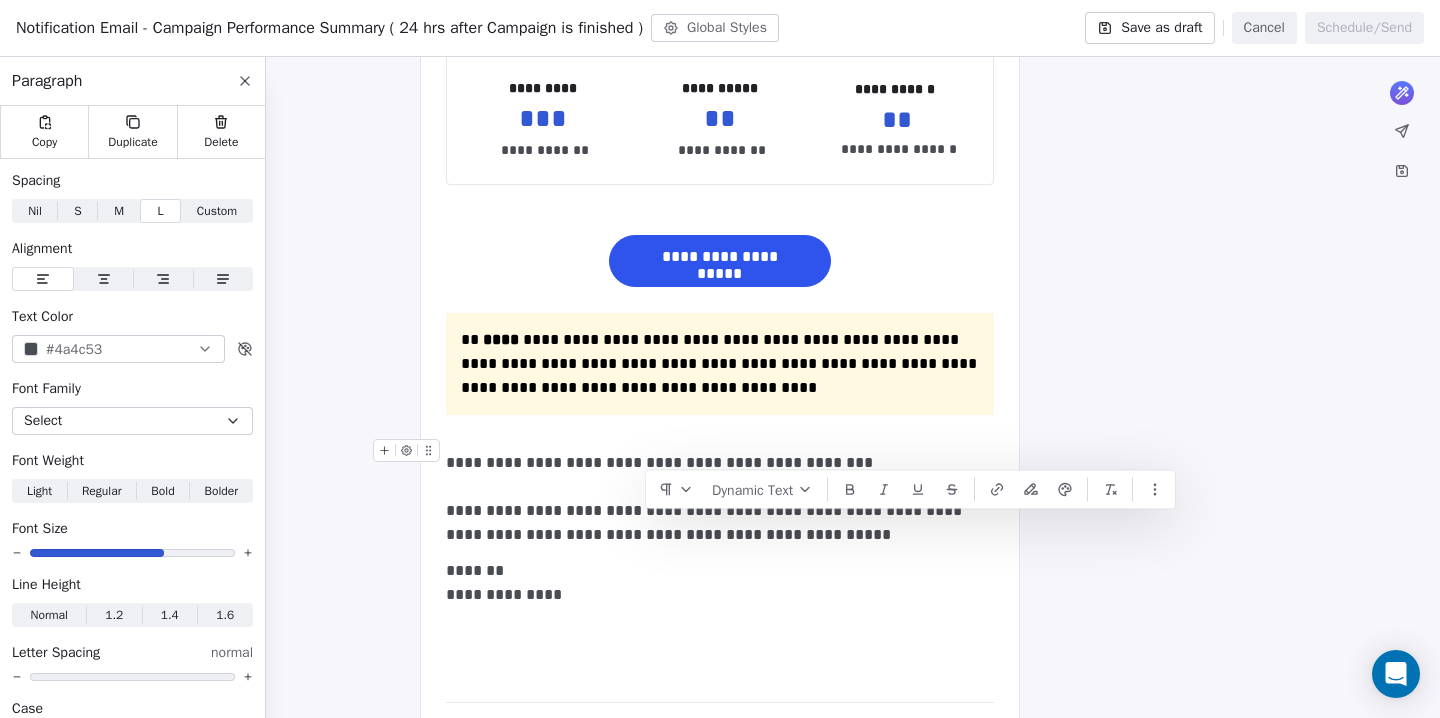 click on "[REDACTED]" at bounding box center (720, 499) 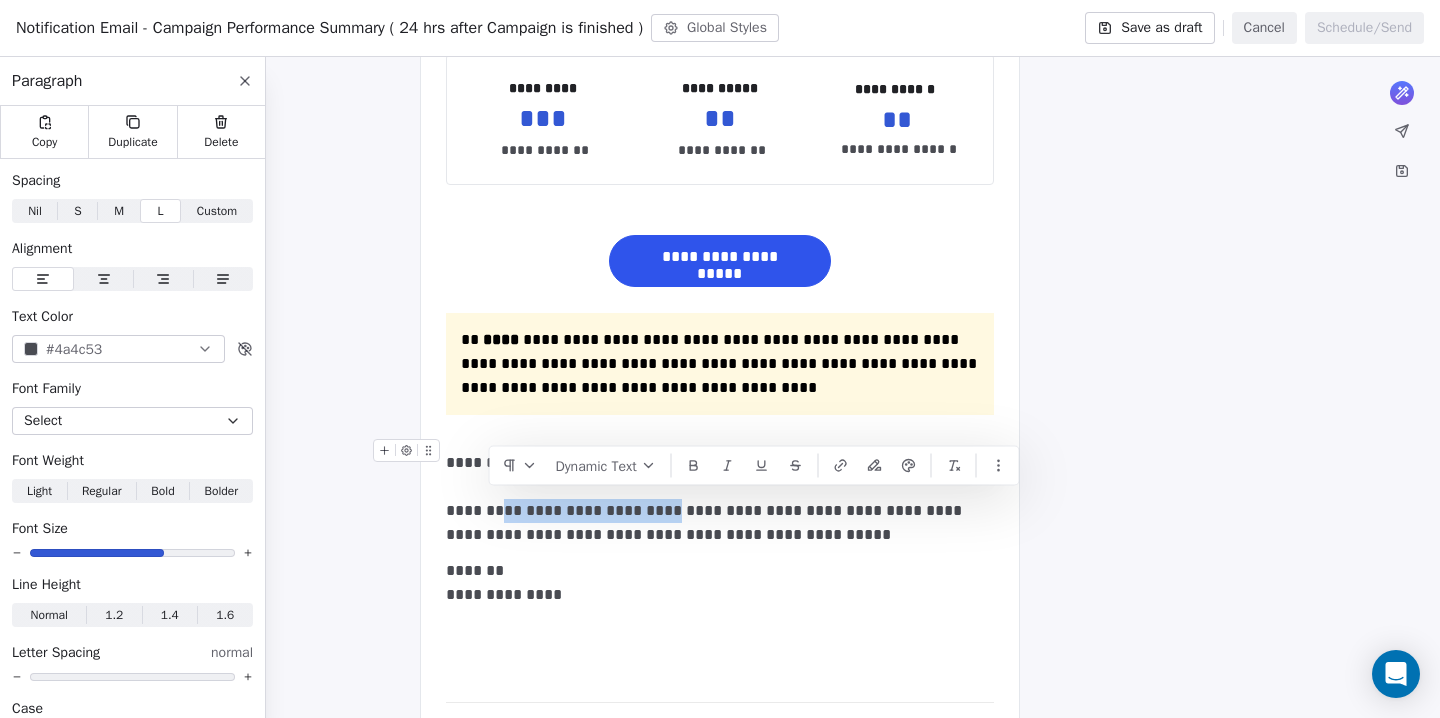 drag, startPoint x: 652, startPoint y: 505, endPoint x: 491, endPoint y: 506, distance: 161.00311 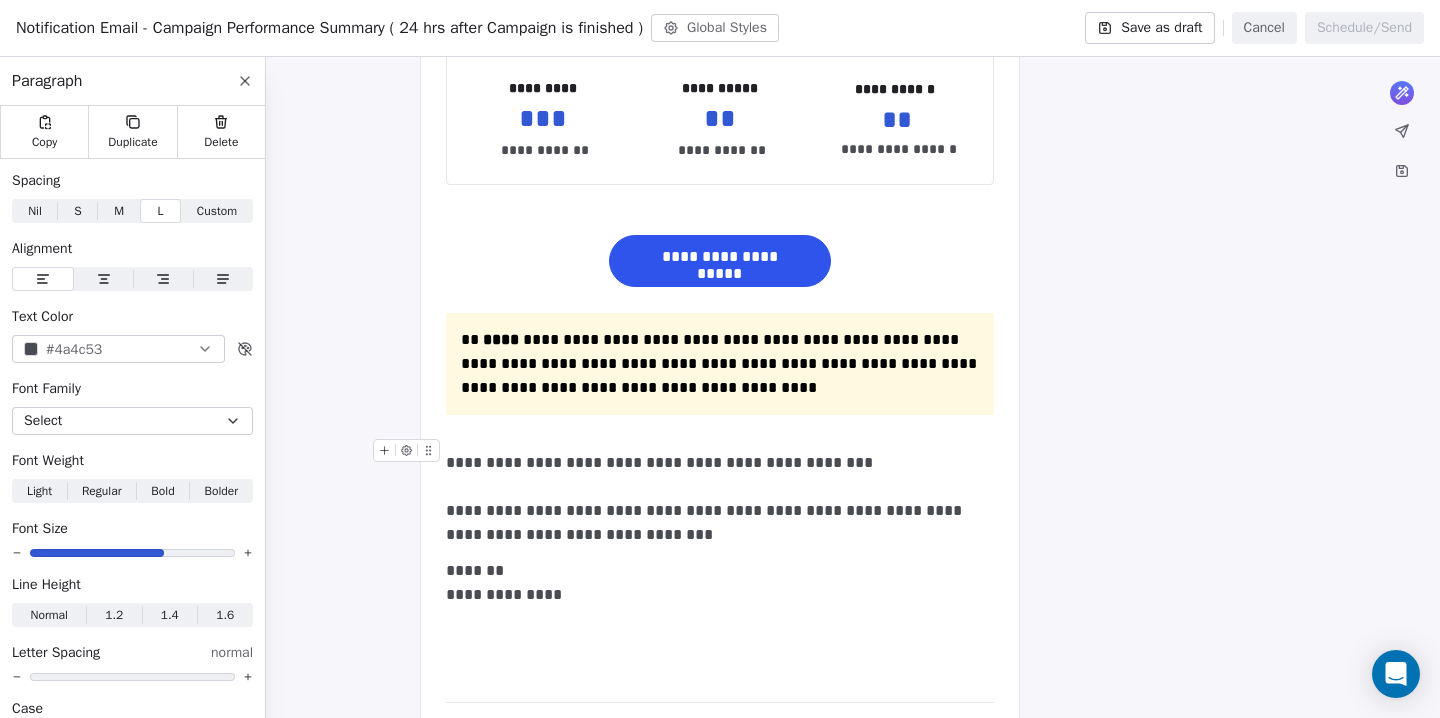 click on "[REDACTED]" at bounding box center (720, 499) 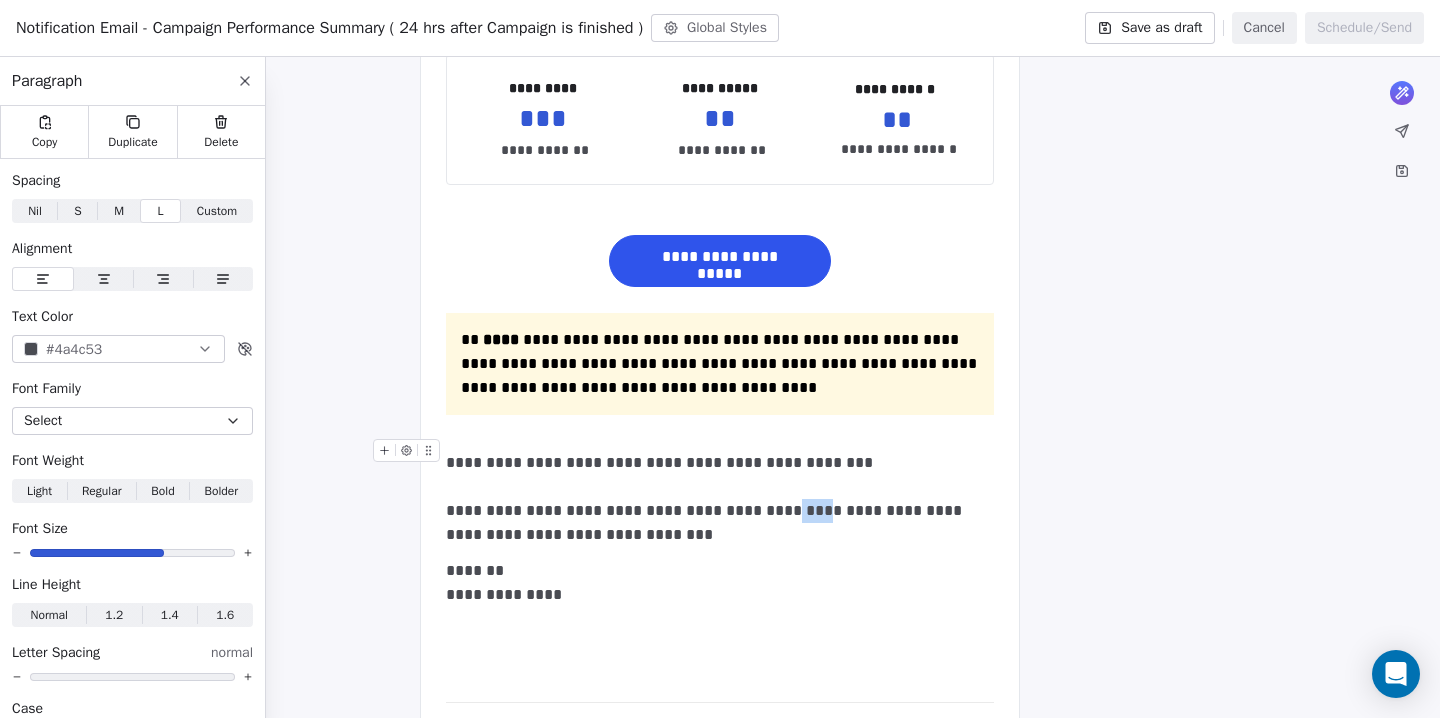 click on "[REDACTED]" at bounding box center [720, 499] 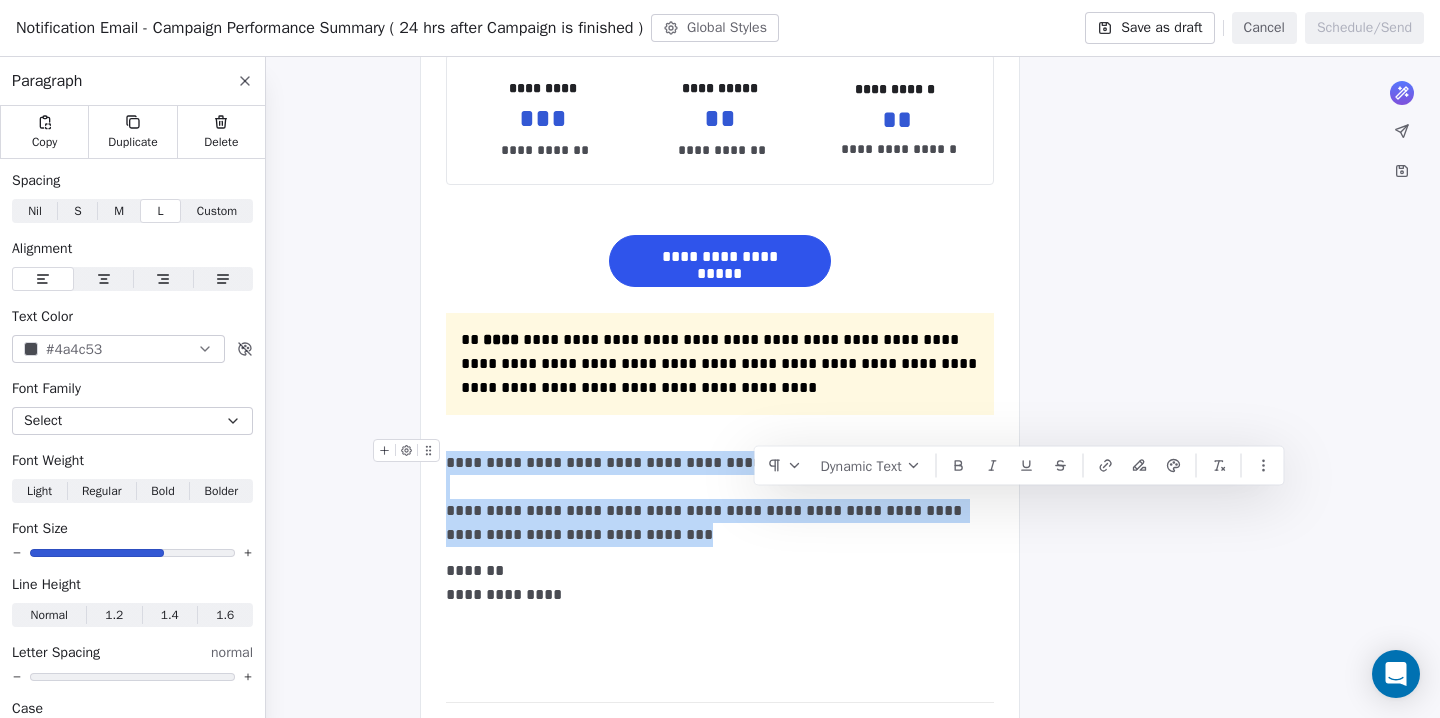click on "[REDACTED]" at bounding box center [720, 499] 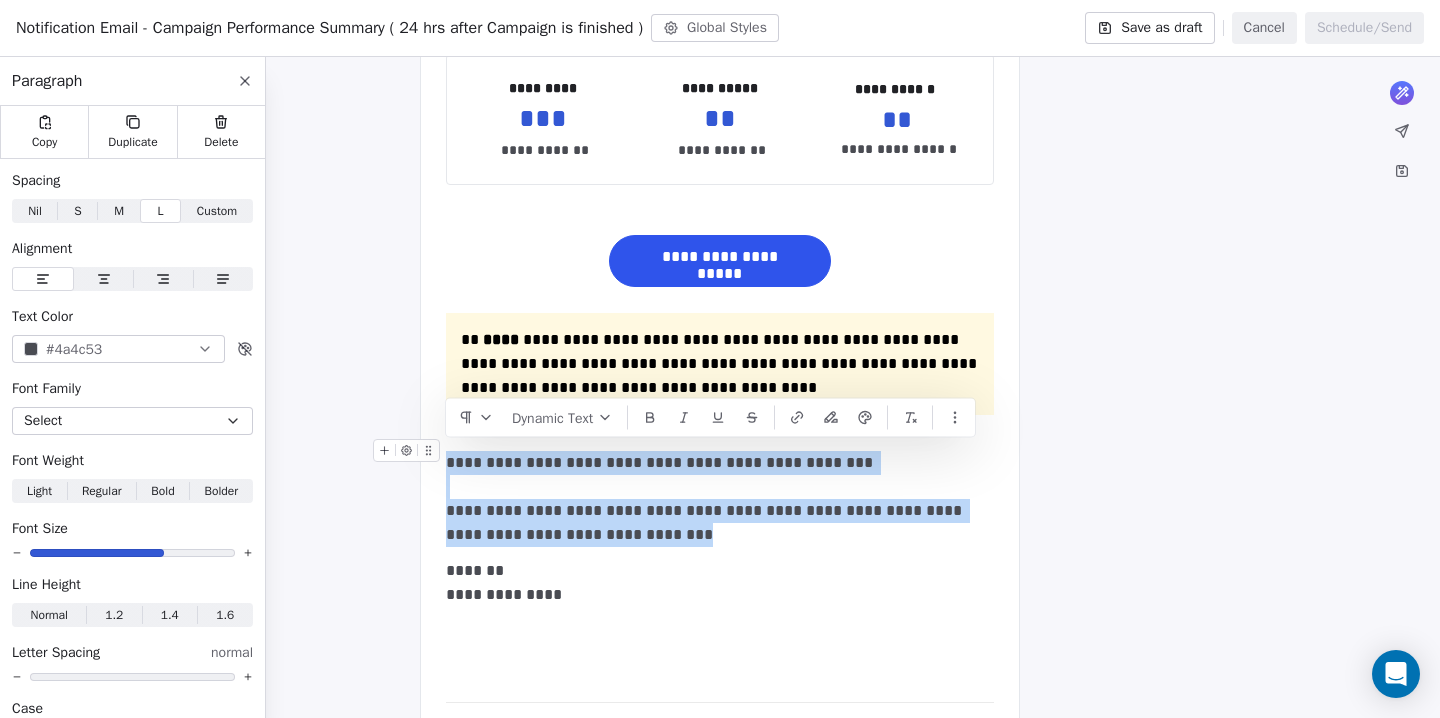 click on "[REDACTED]" at bounding box center [720, 499] 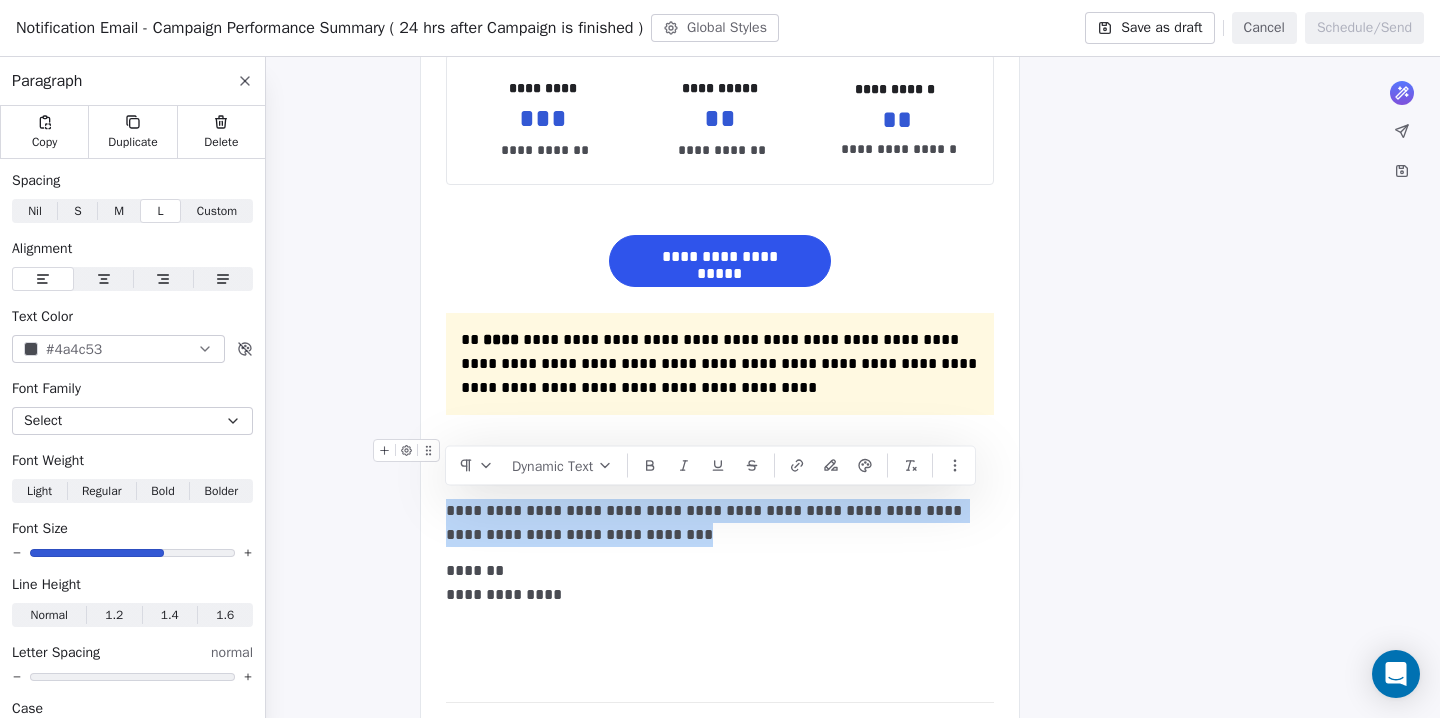 drag, startPoint x: 600, startPoint y: 533, endPoint x: 446, endPoint y: 507, distance: 156.17938 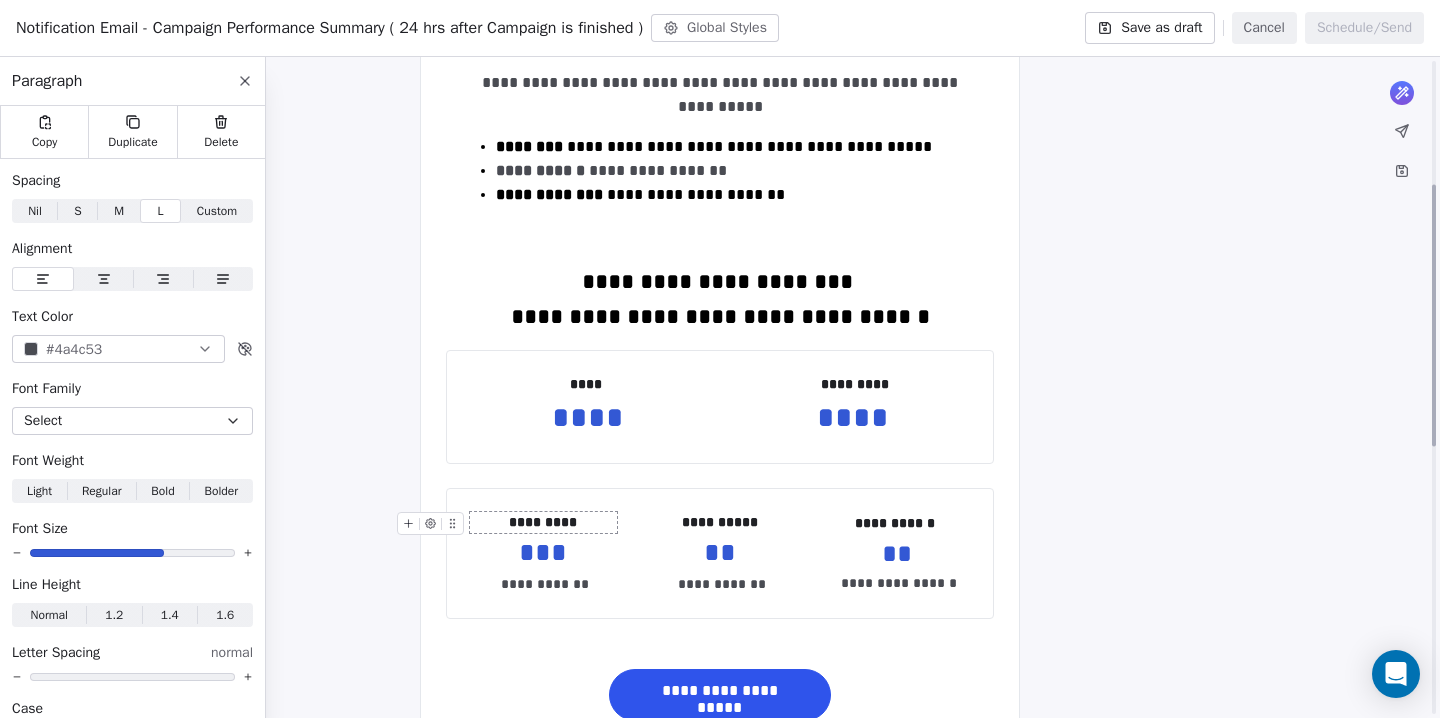 scroll, scrollTop: 199, scrollLeft: 0, axis: vertical 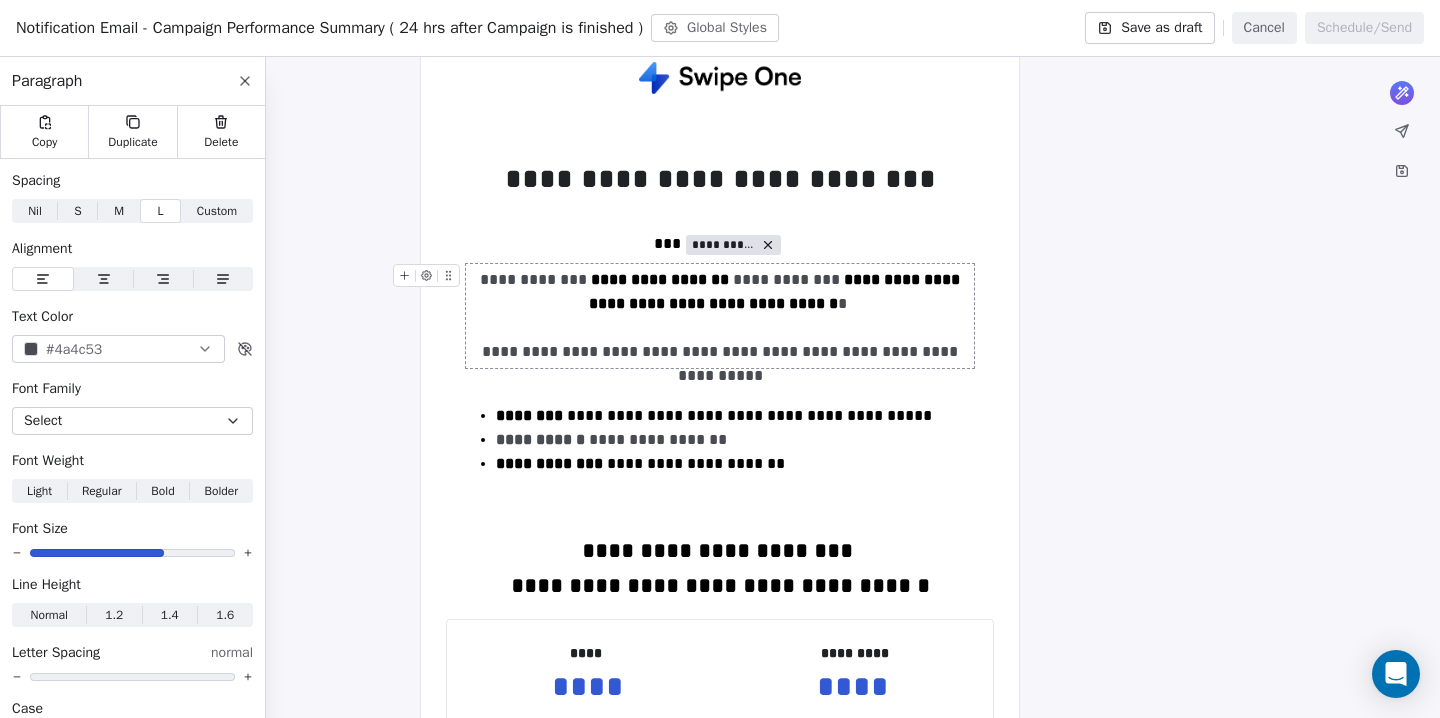 click on "[REDACTED]" at bounding box center [720, 316] 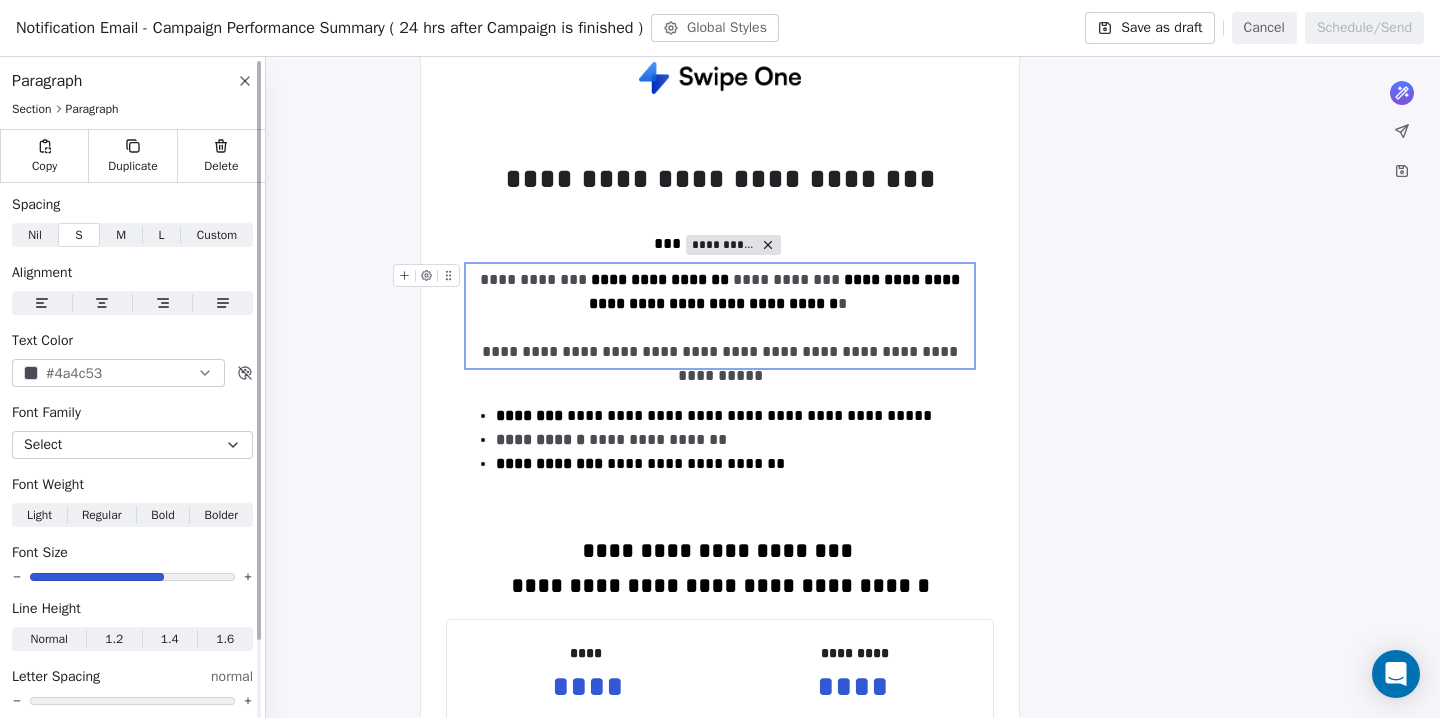 click on "#4a4c53" at bounding box center [74, 373] 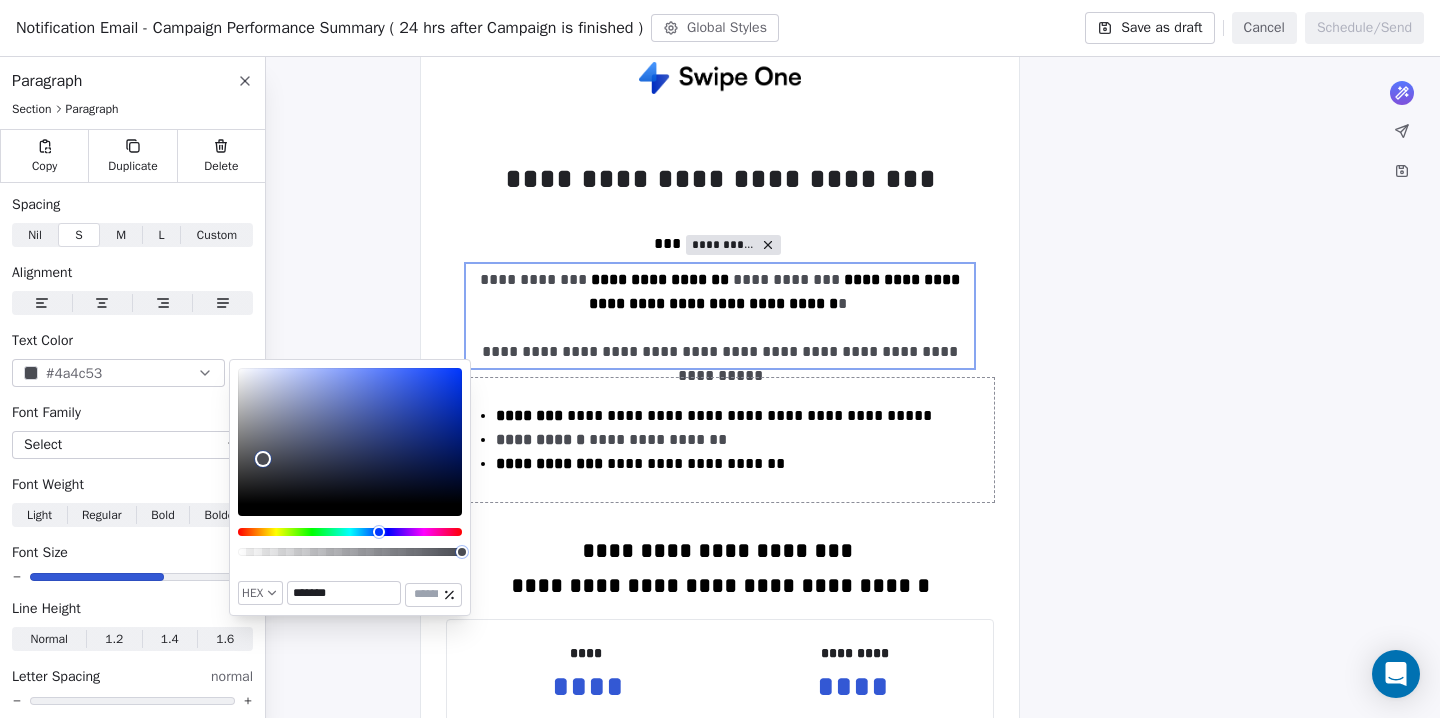 click on "[REDACTED]" at bounding box center (720, 440) 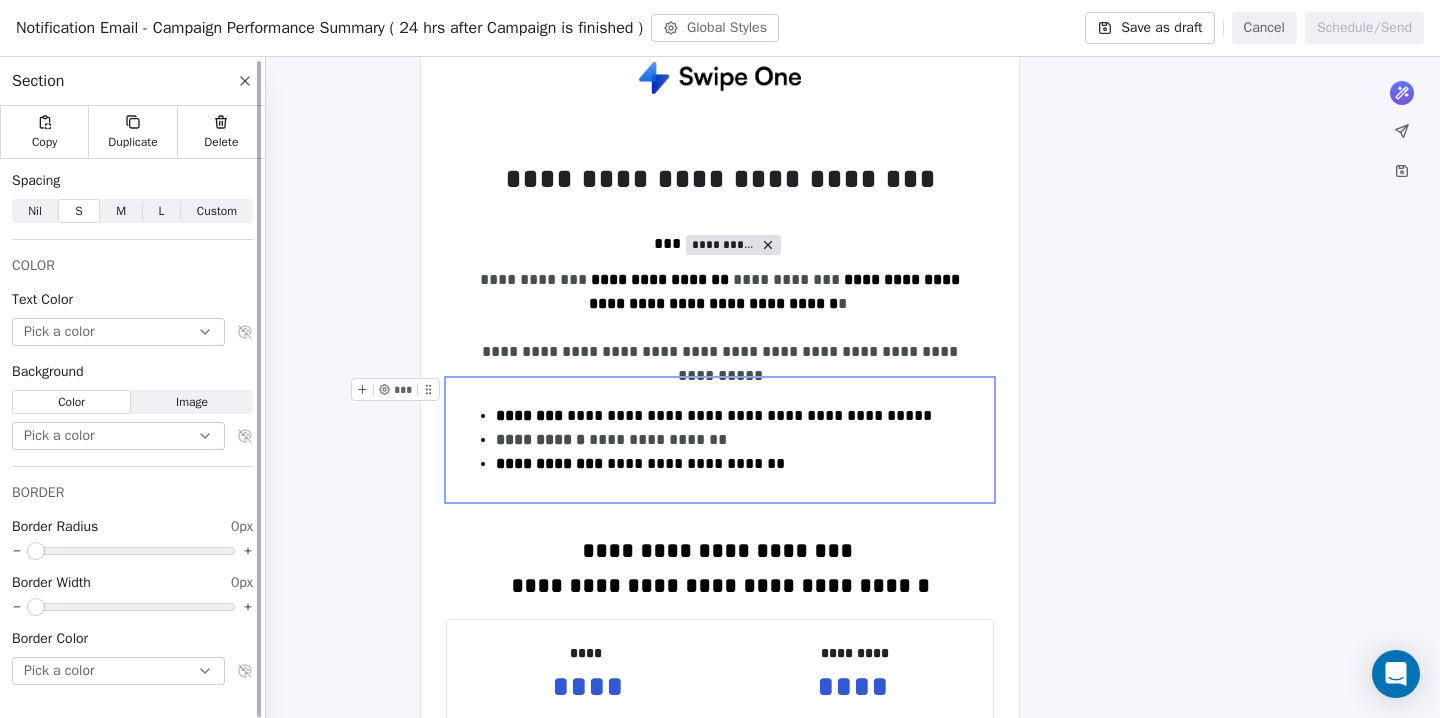 click on "Pick a color" at bounding box center [118, 332] 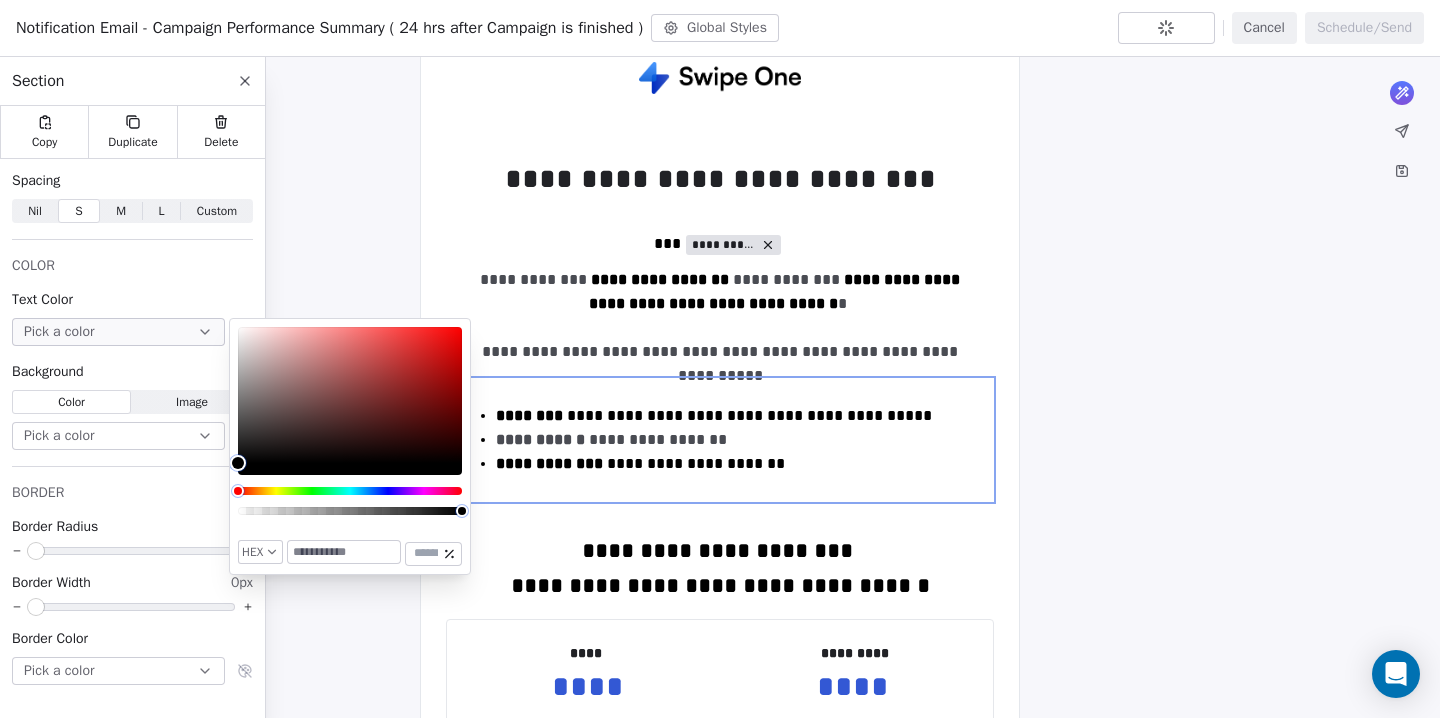 click at bounding box center [344, 552] 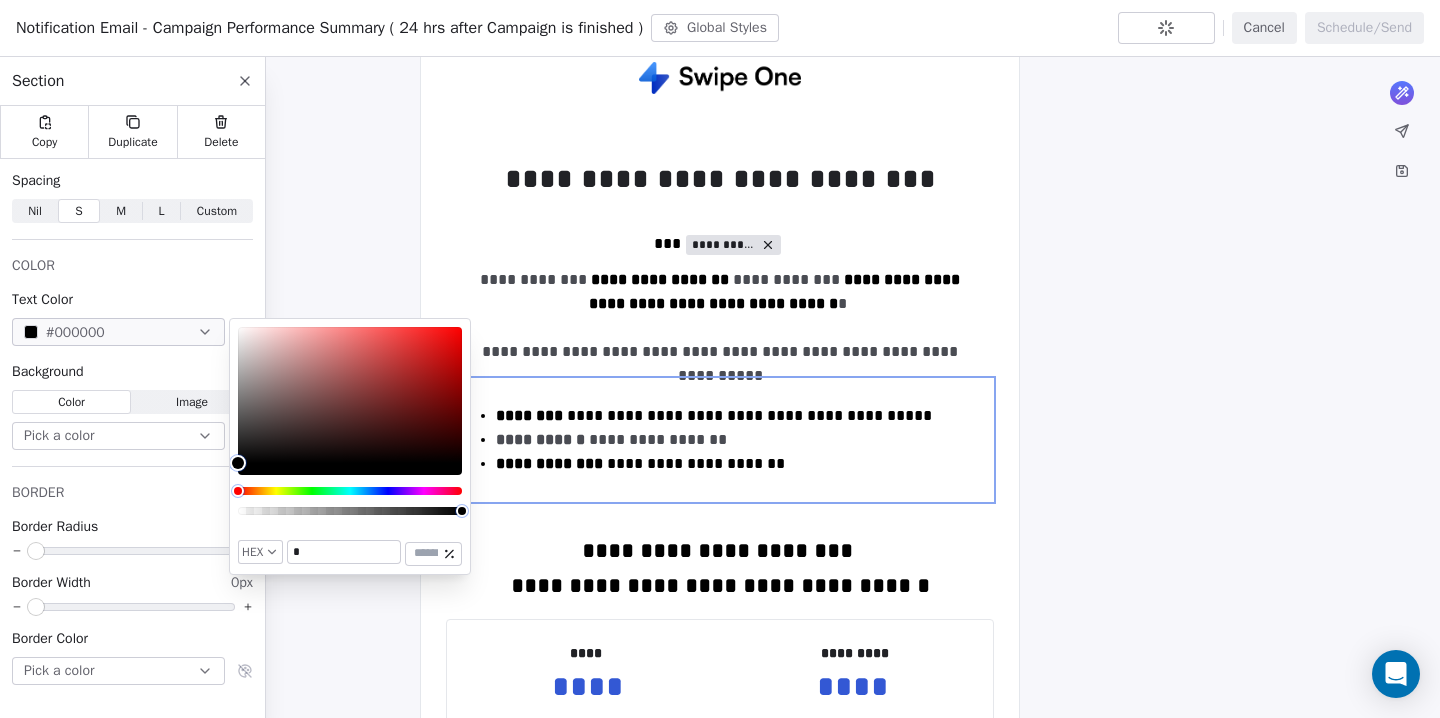 paste on "******" 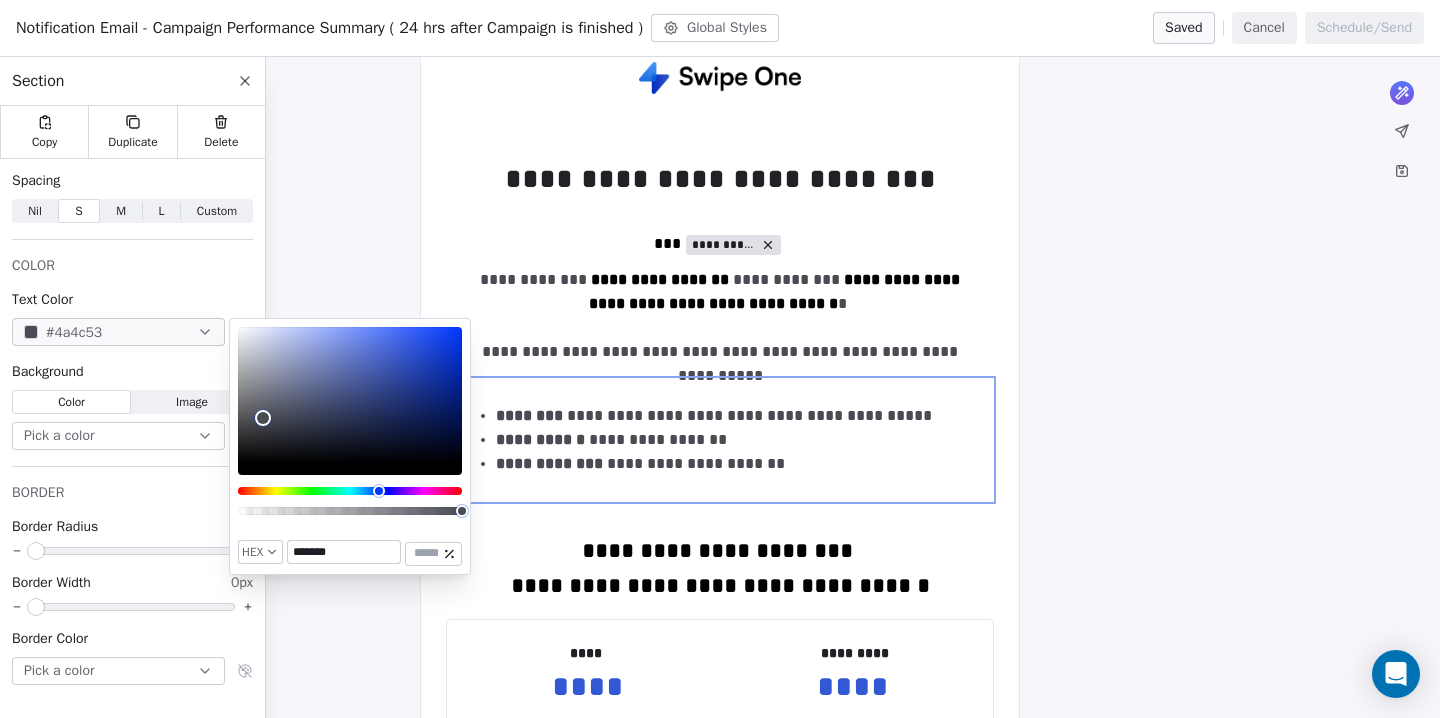 type on "*******" 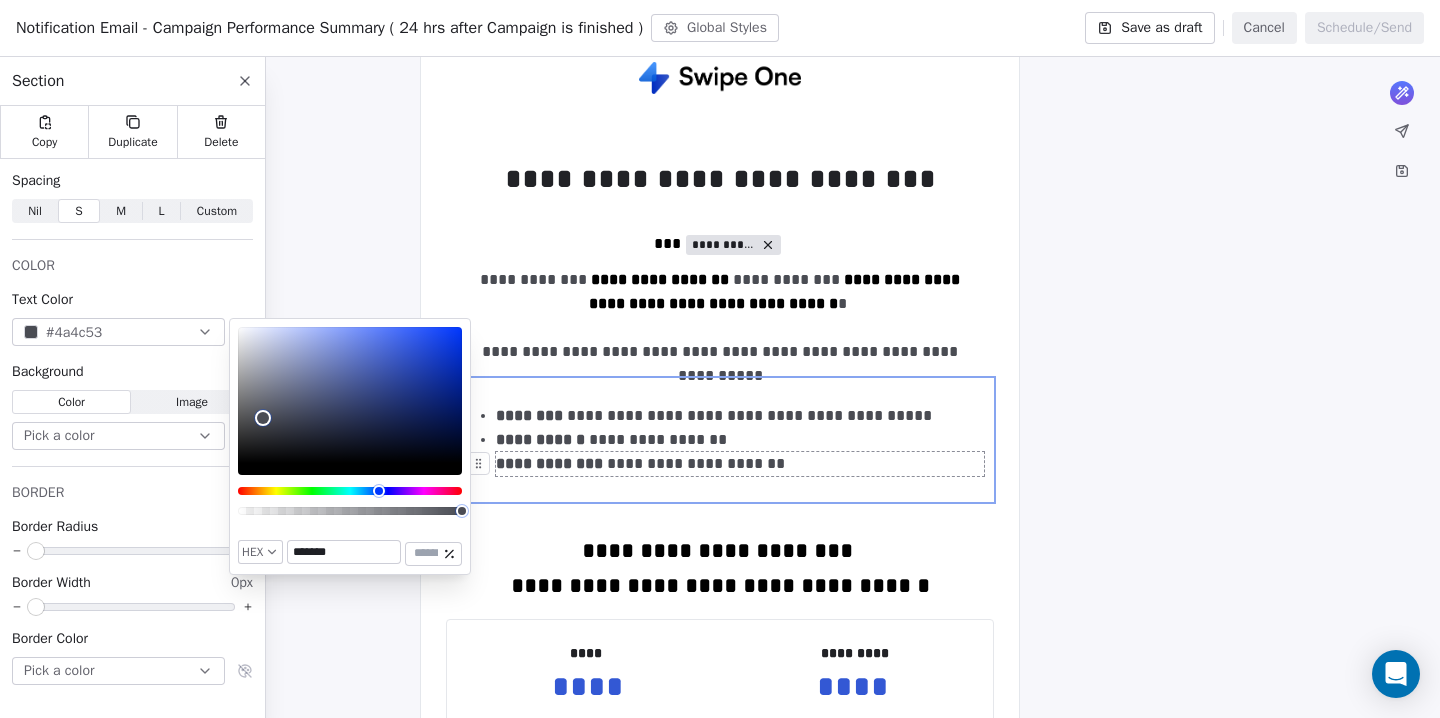 click on "[REDACTED]" at bounding box center (740, 464) 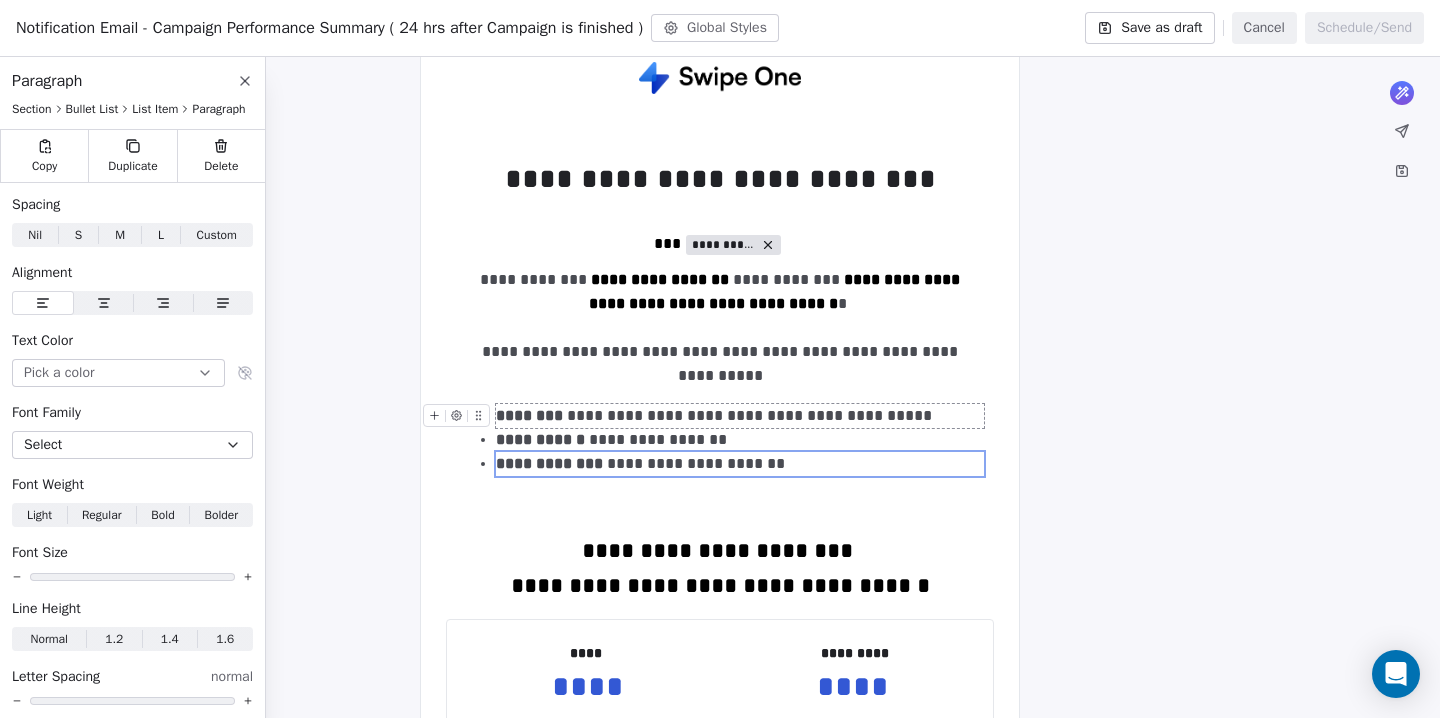 click on "[REDACTED]" at bounding box center (740, 416) 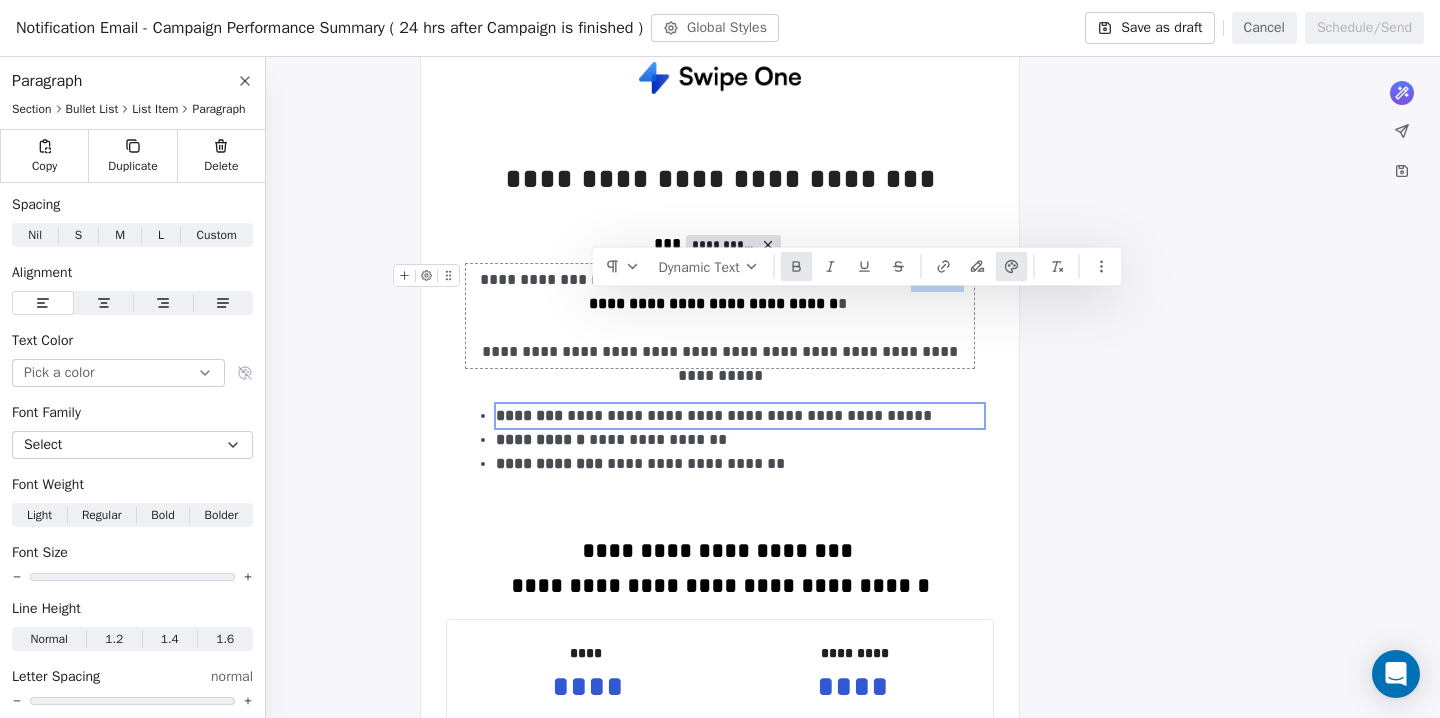 drag, startPoint x: 657, startPoint y: 306, endPoint x: 595, endPoint y: 305, distance: 62.008064 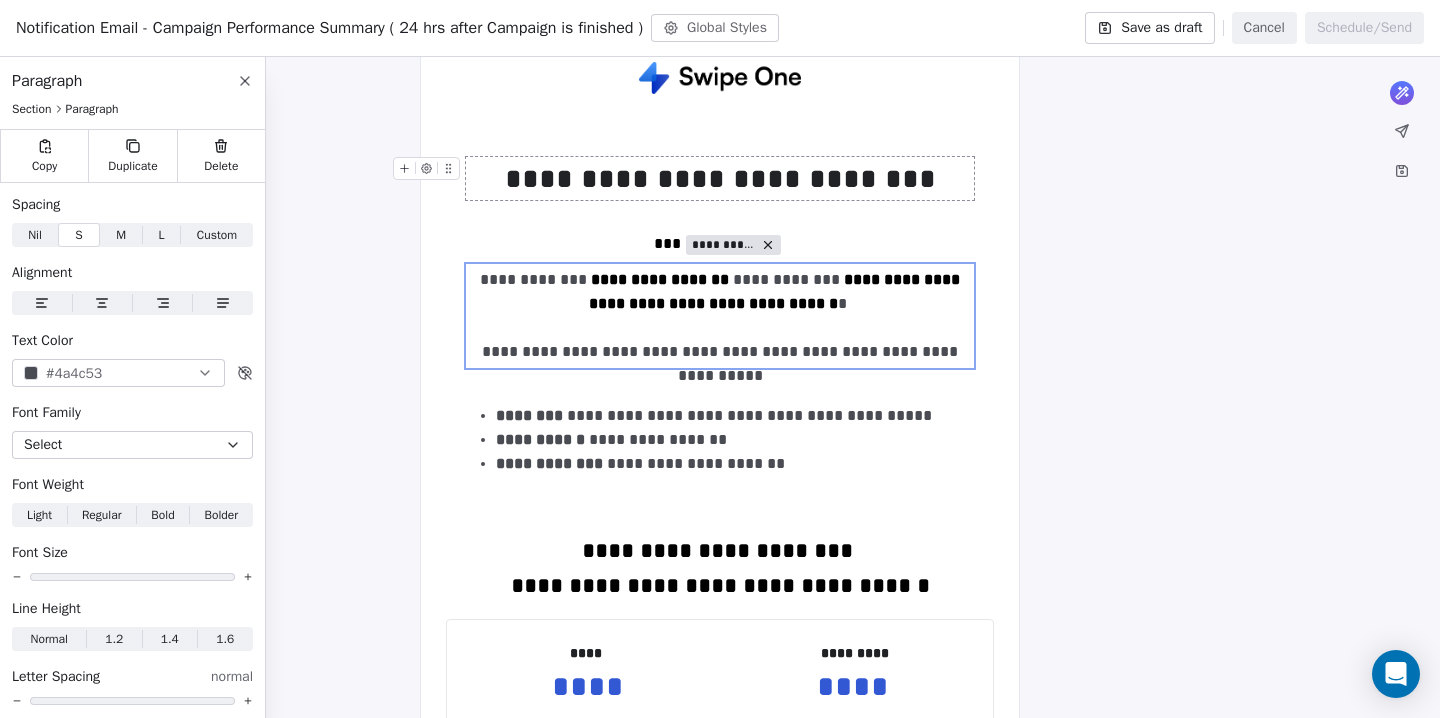 click on "**********" at bounding box center (720, 179) 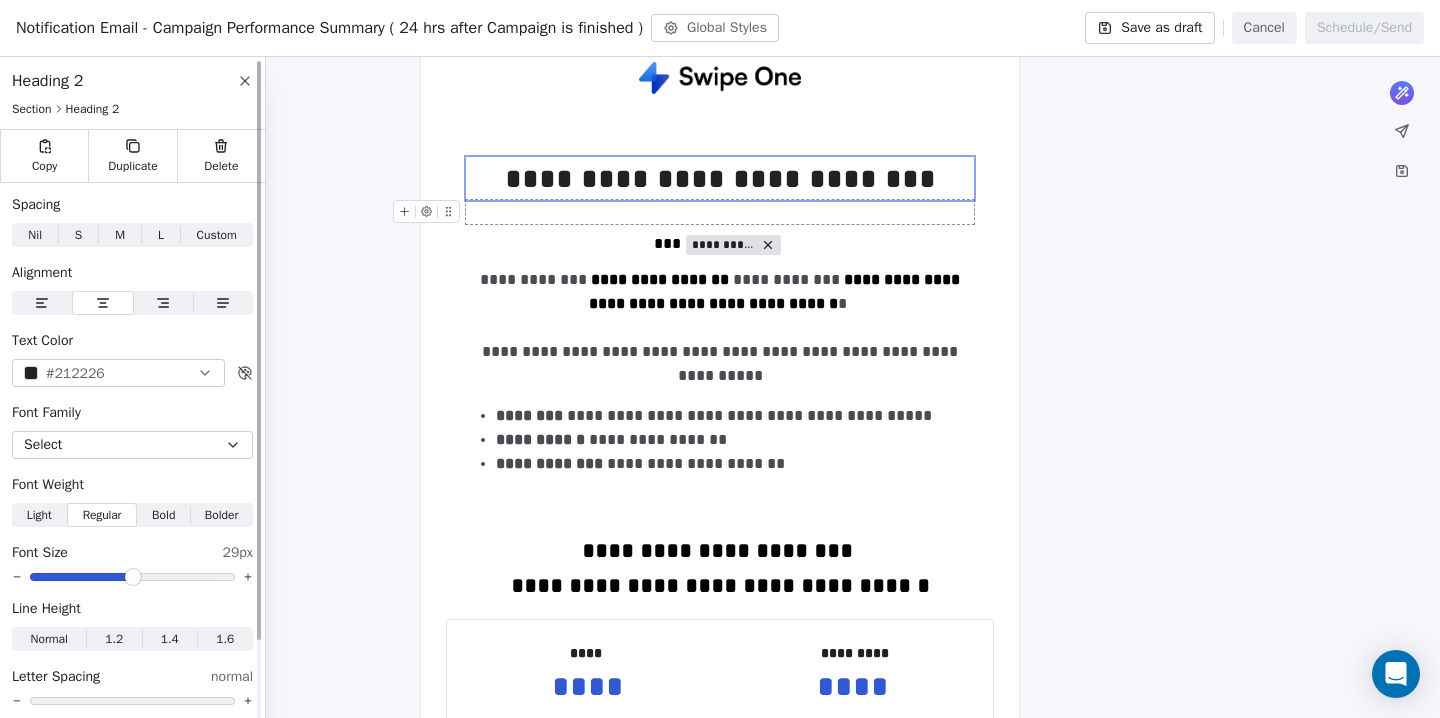 click on "#212226" at bounding box center [75, 373] 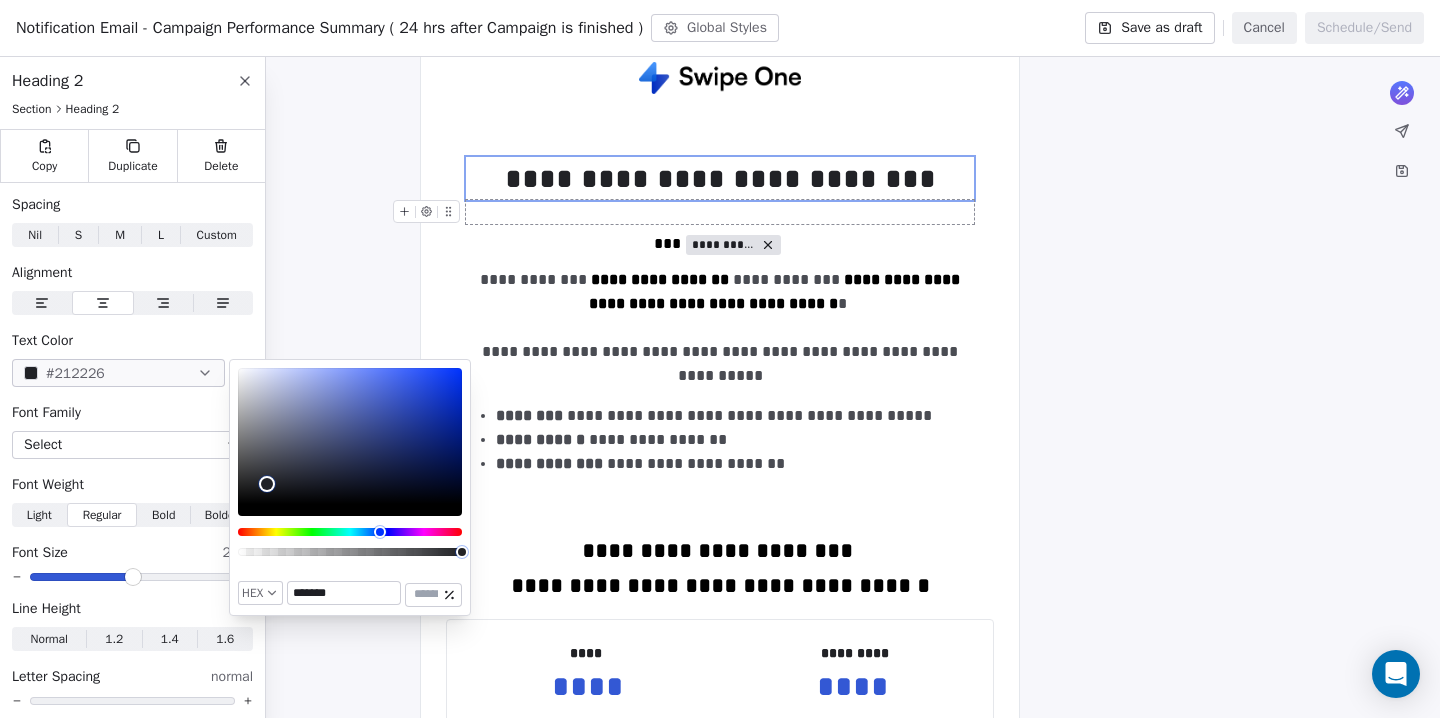 click on "*******" at bounding box center (344, 593) 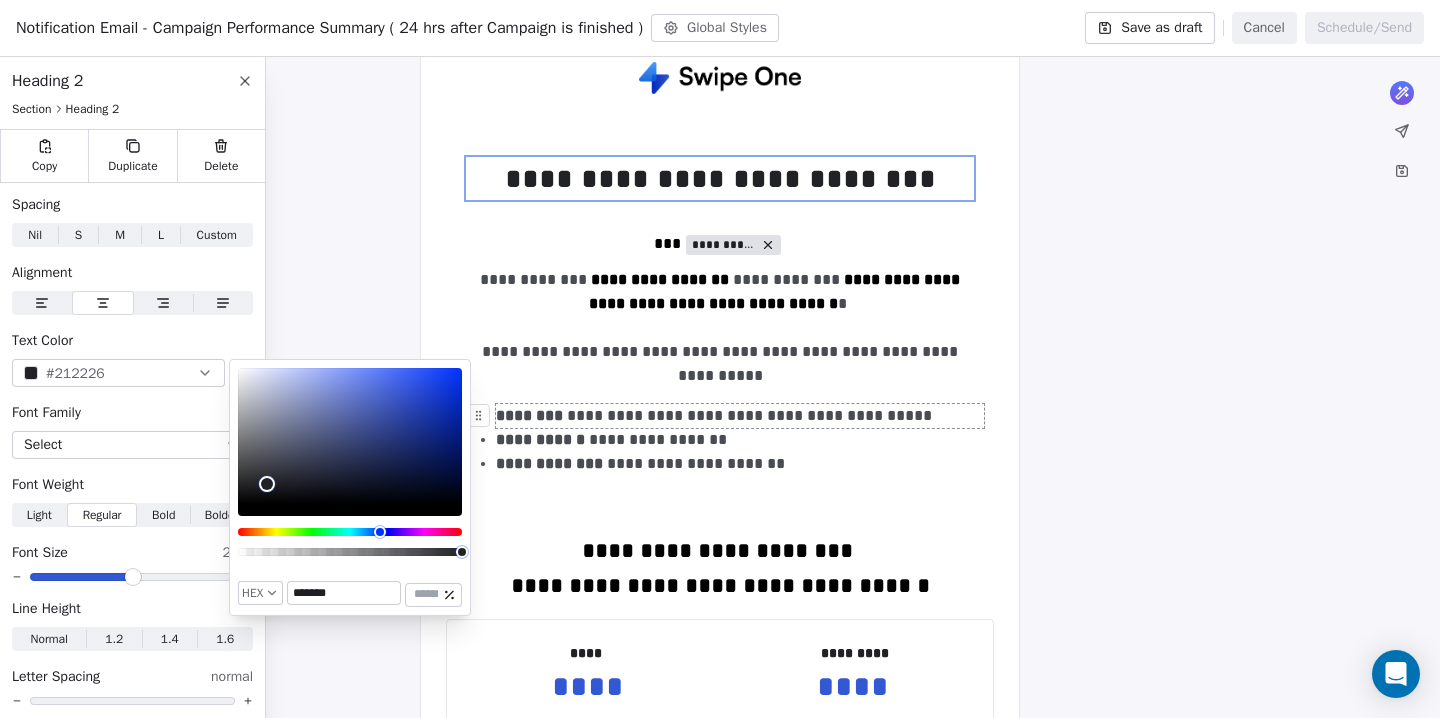 click on "********" at bounding box center [529, 415] 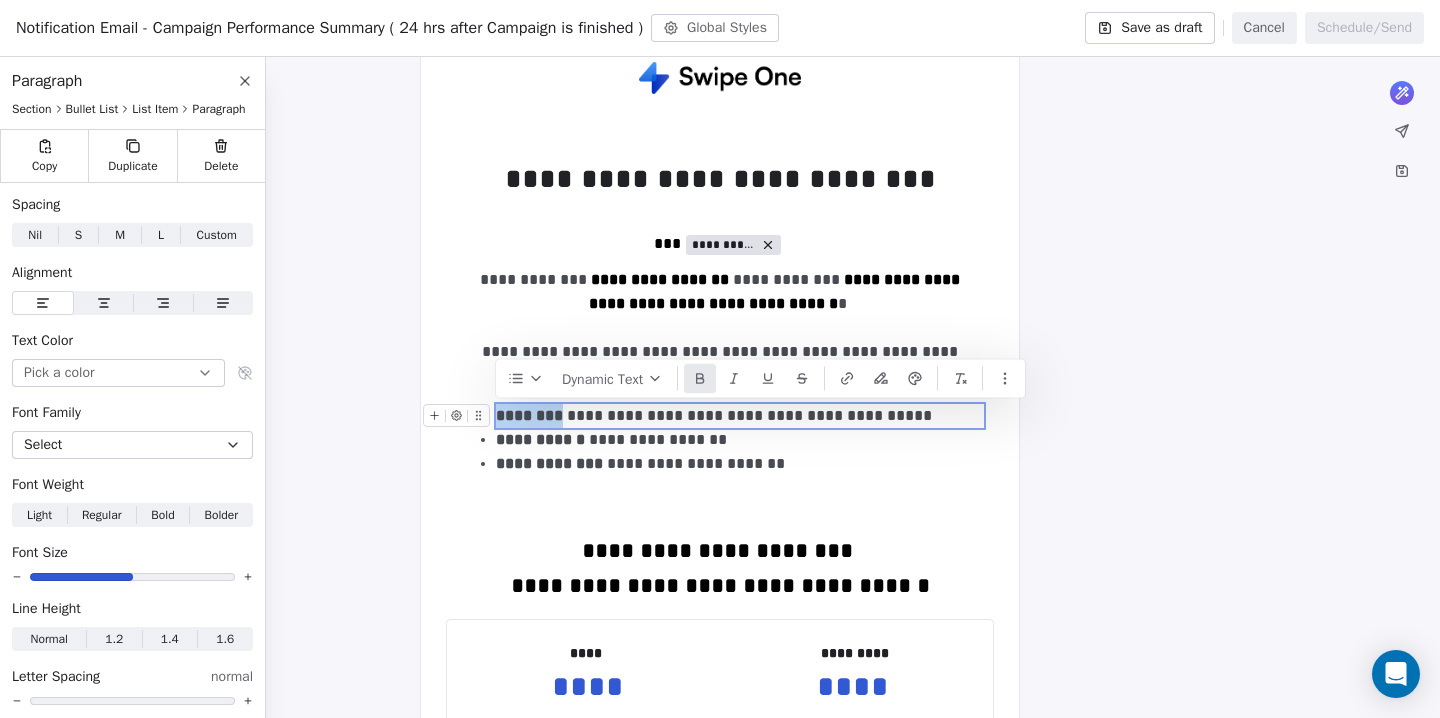 drag, startPoint x: 569, startPoint y: 420, endPoint x: 498, endPoint y: 419, distance: 71.00704 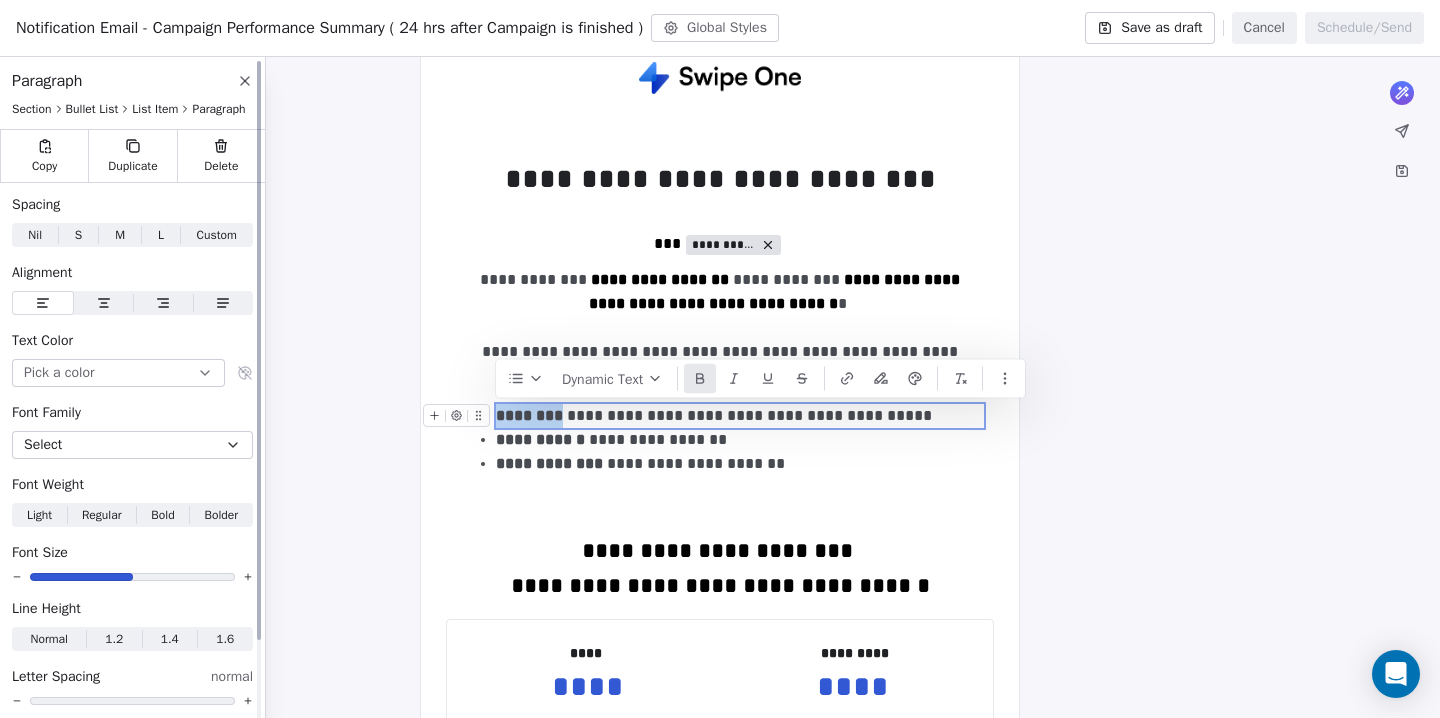 click on "Pick a color" at bounding box center [118, 373] 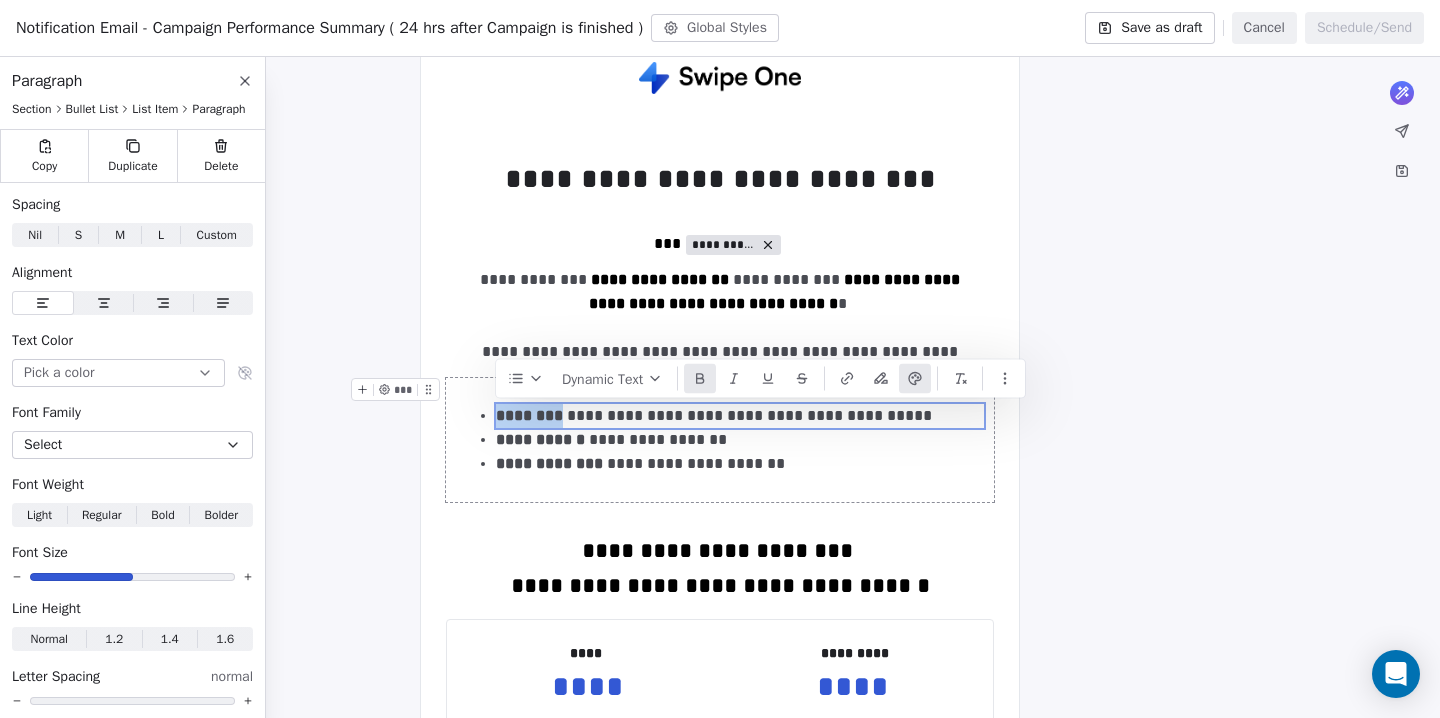 click at bounding box center [915, 379] 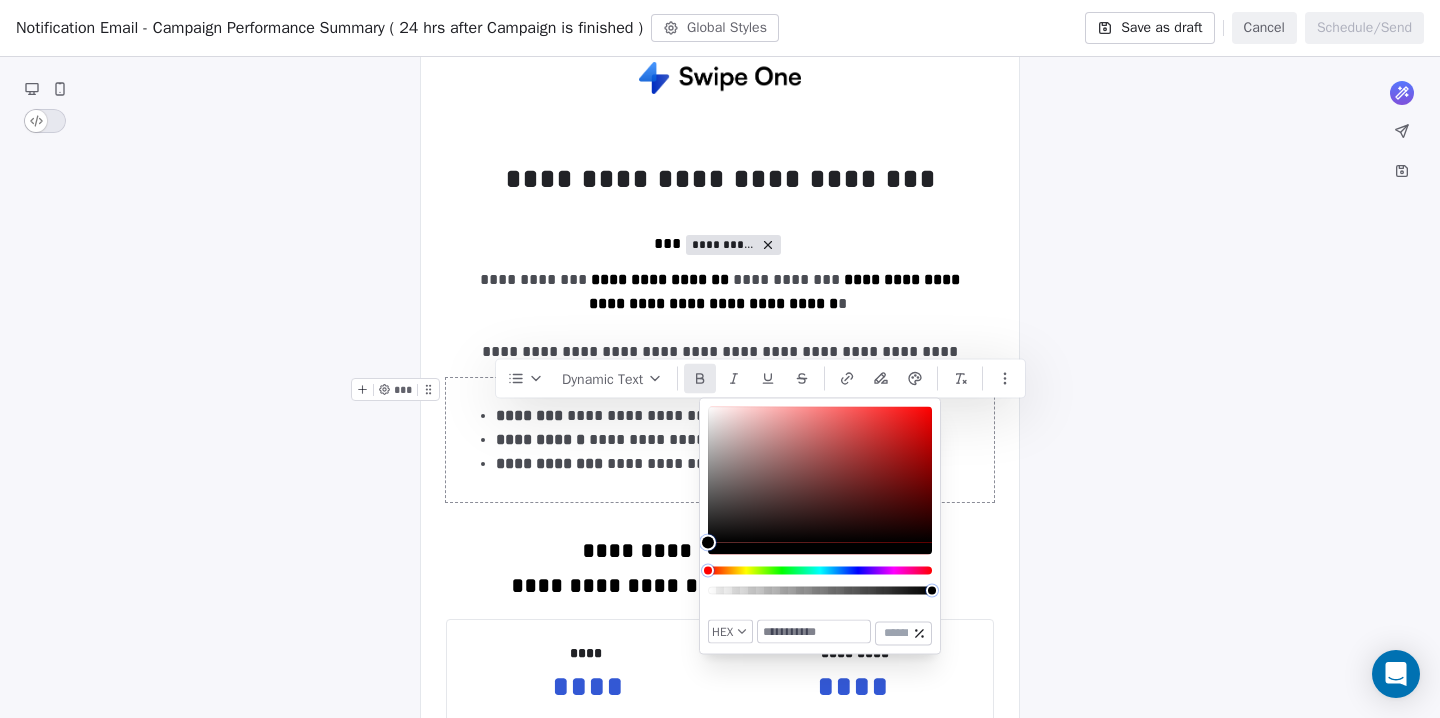click at bounding box center [814, 632] 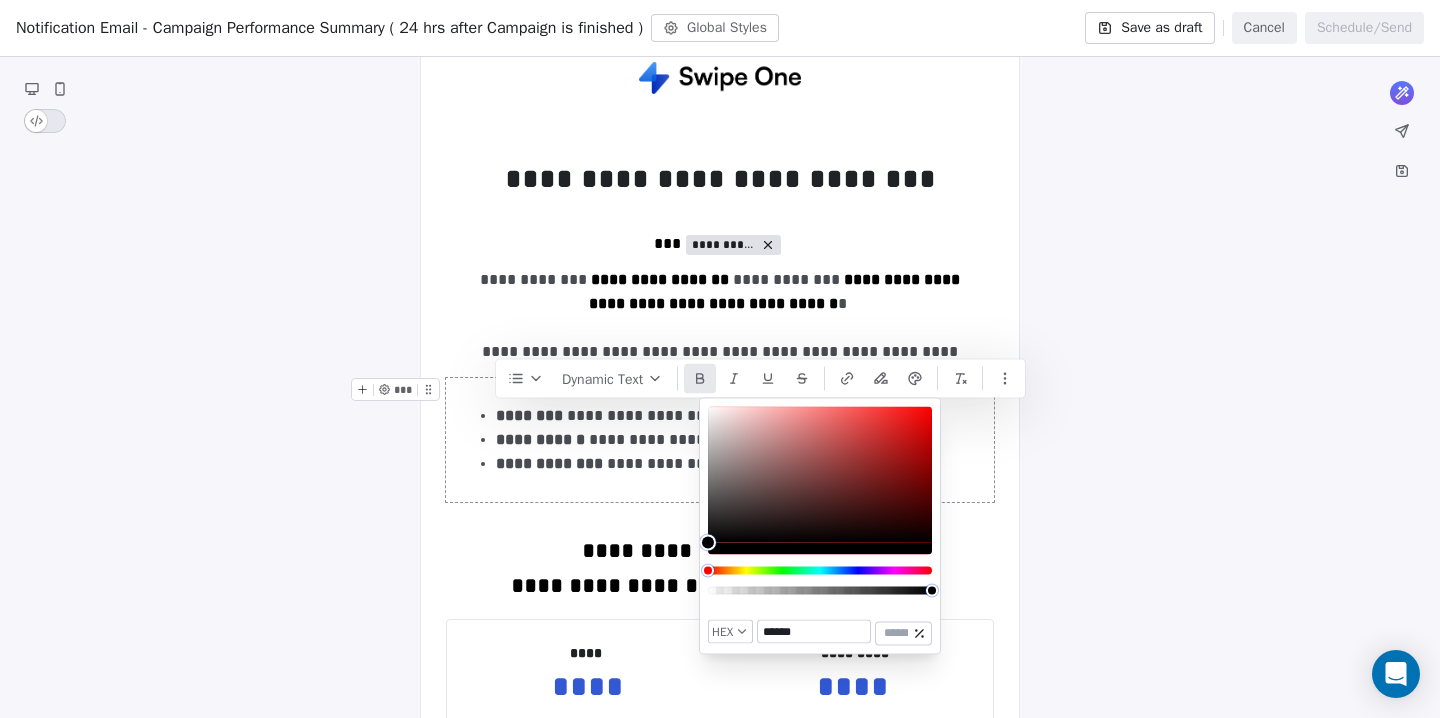 click on "******" at bounding box center (814, 632) 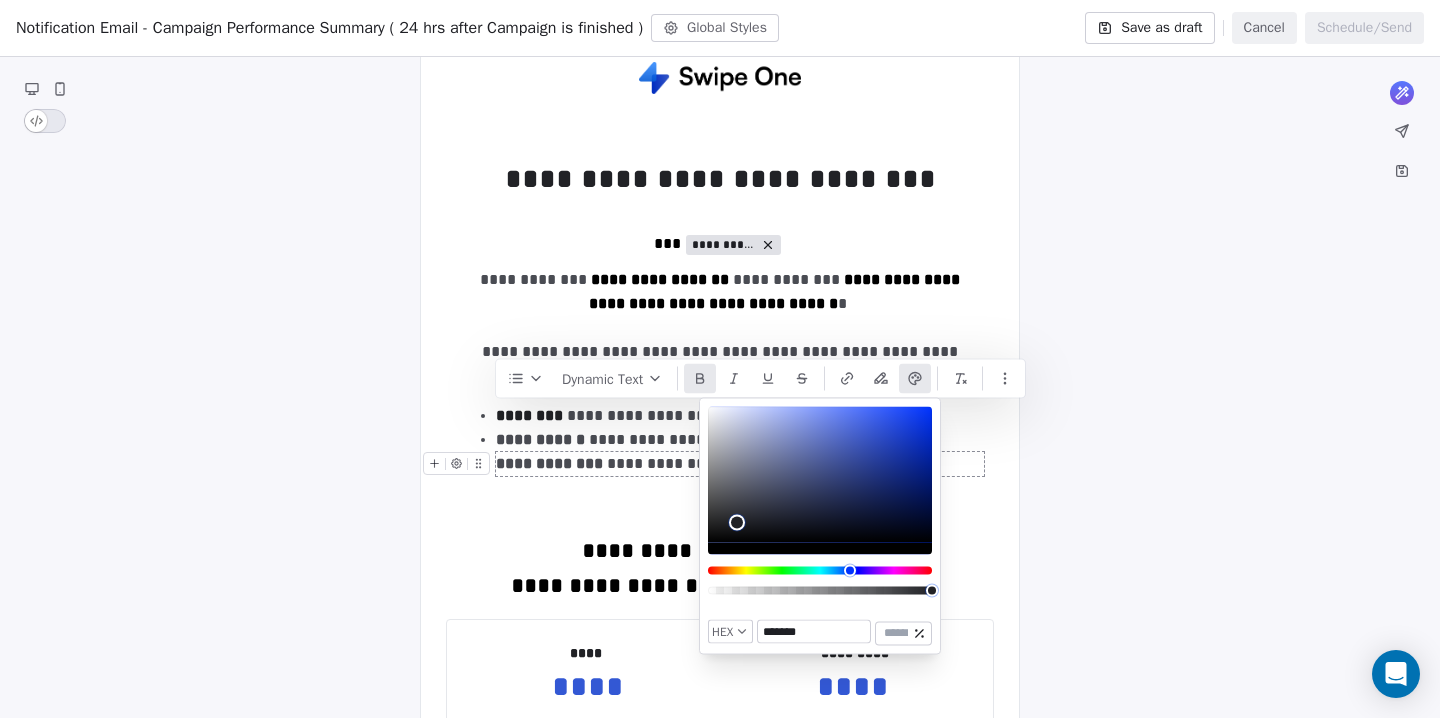 type on "*******" 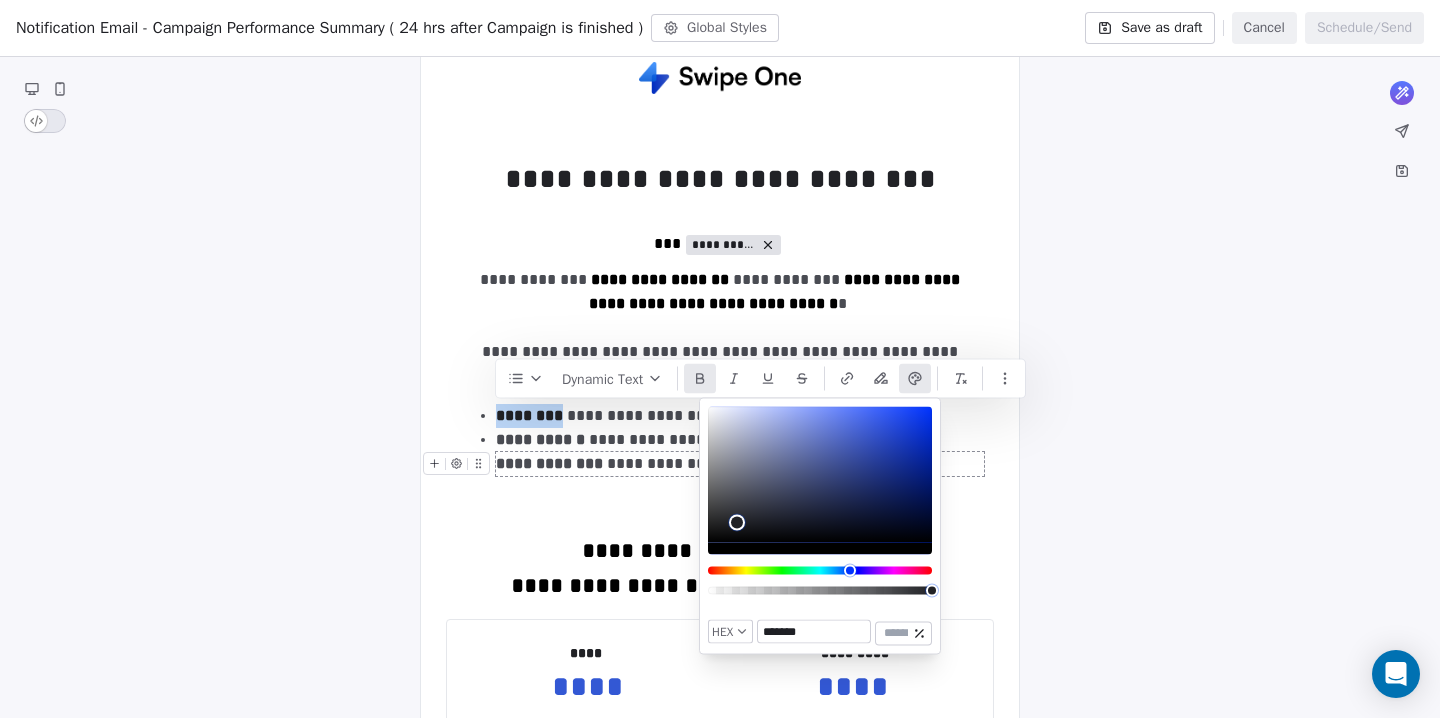 click on "[REDACTED]" at bounding box center [740, 464] 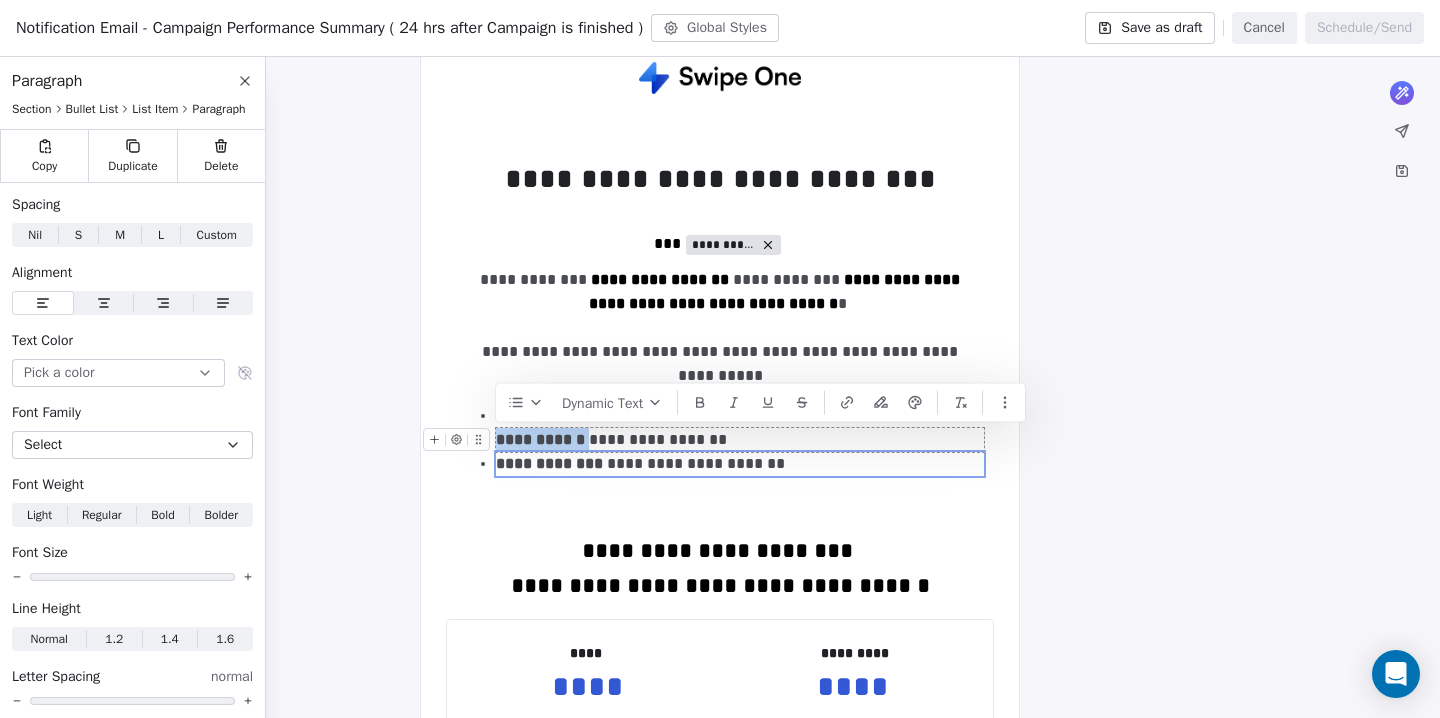 drag, startPoint x: 579, startPoint y: 439, endPoint x: 499, endPoint y: 440, distance: 80.00625 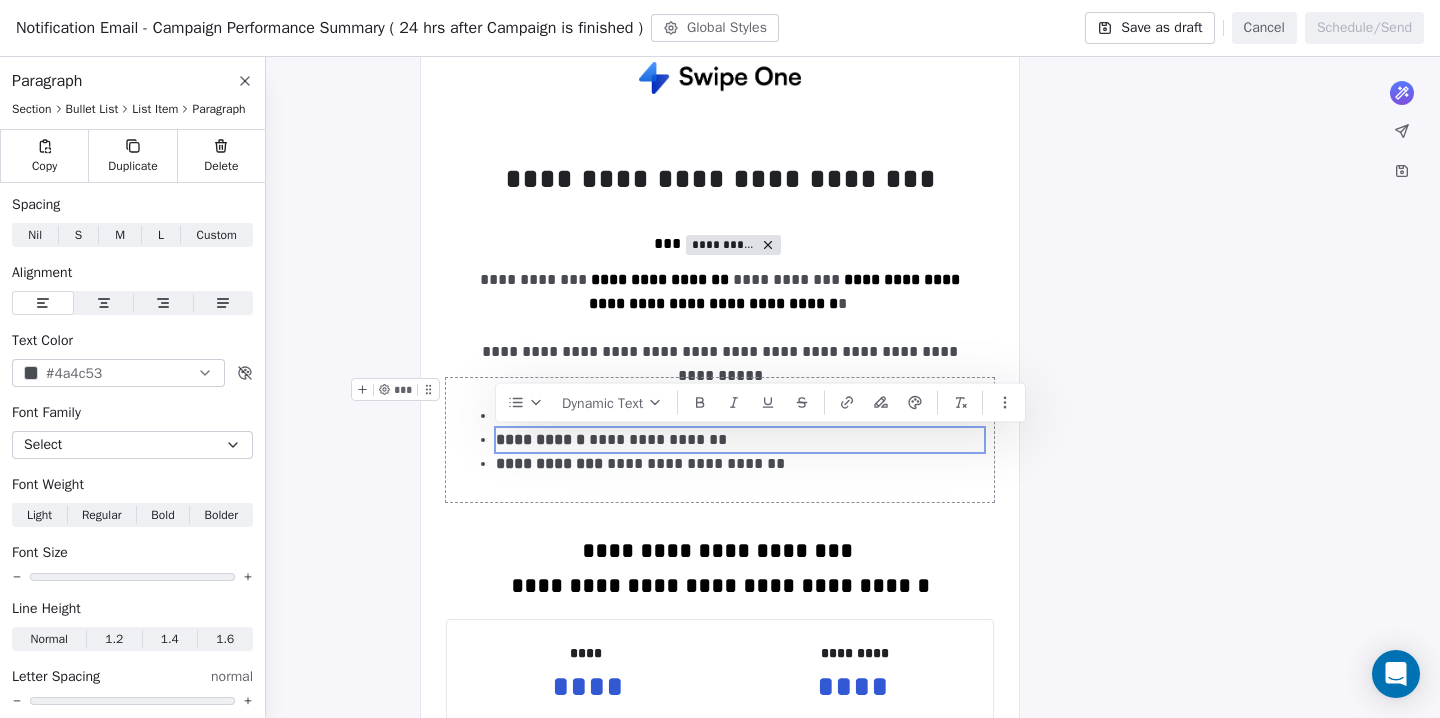 click on "Dynamic Text" at bounding box center [760, 403] 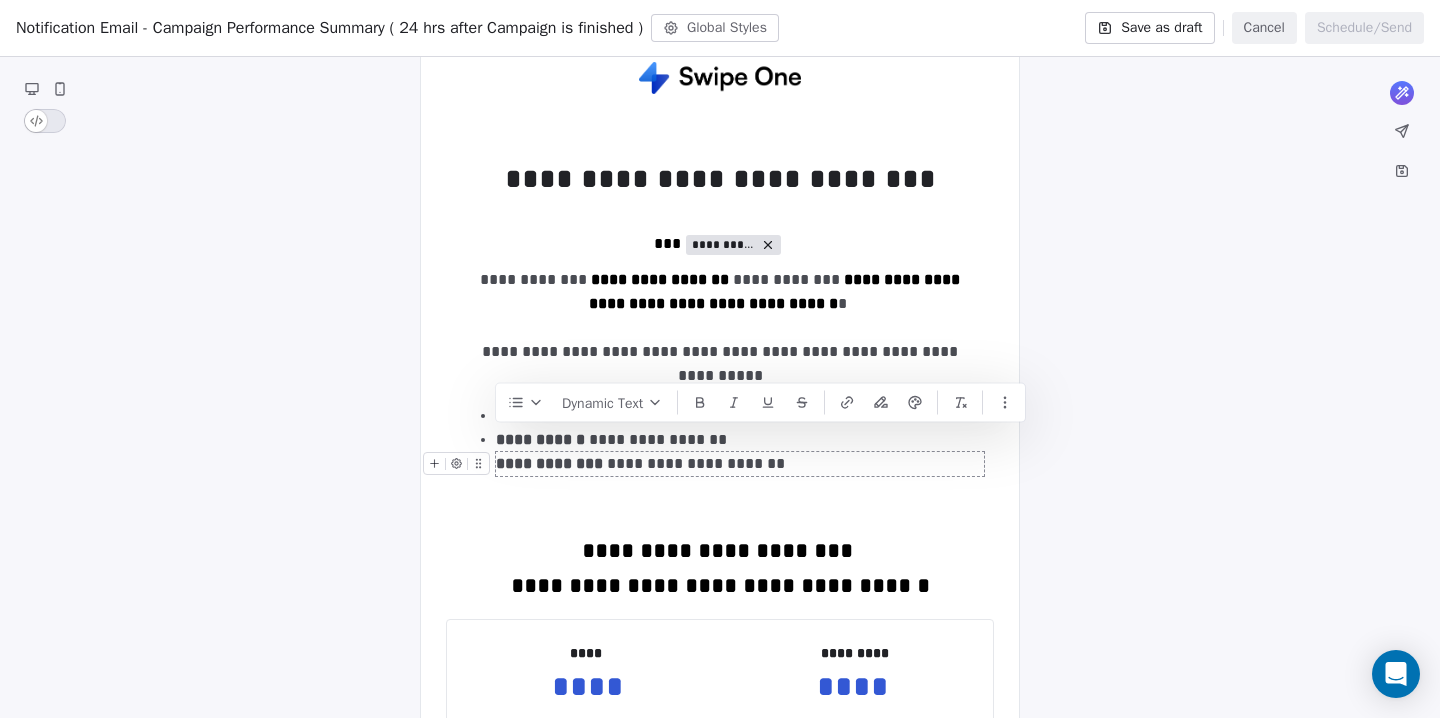 click on "[REDACTED]" at bounding box center [740, 440] 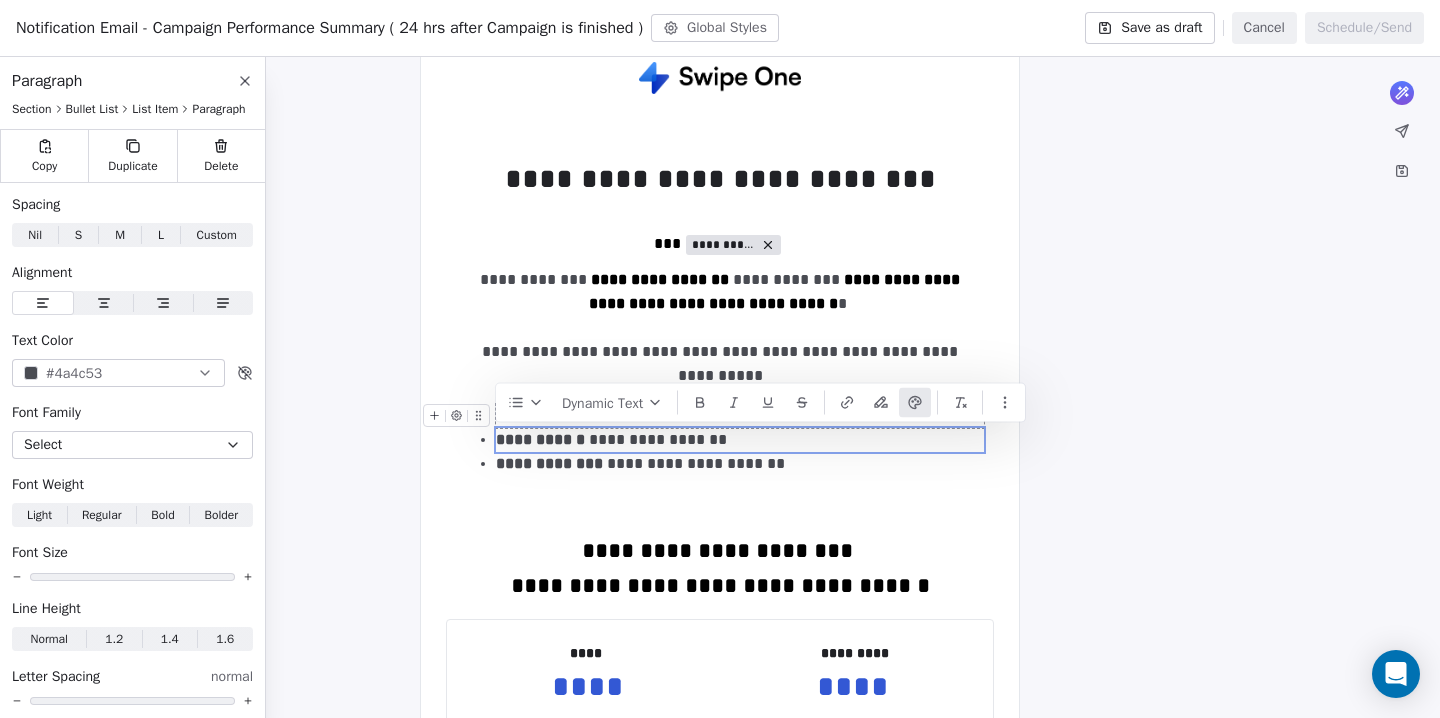 click 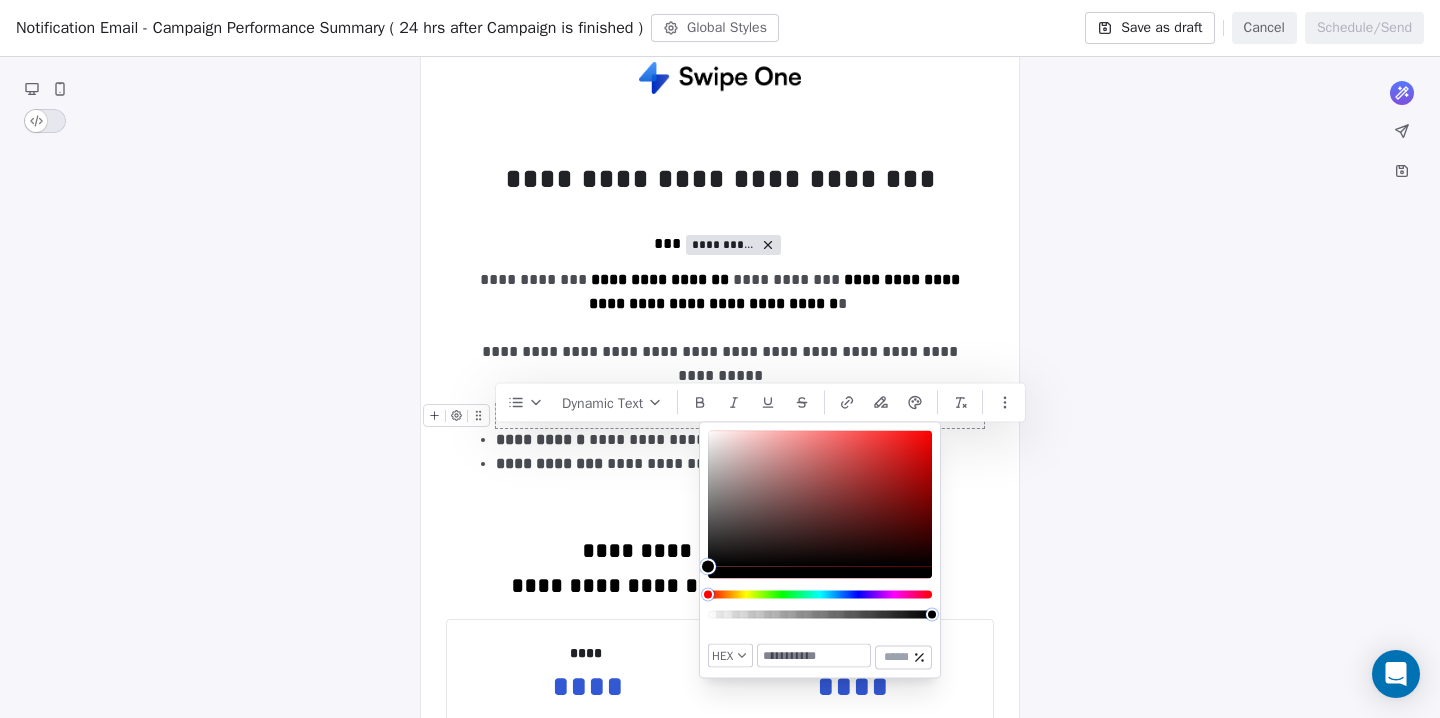 click at bounding box center (814, 656) 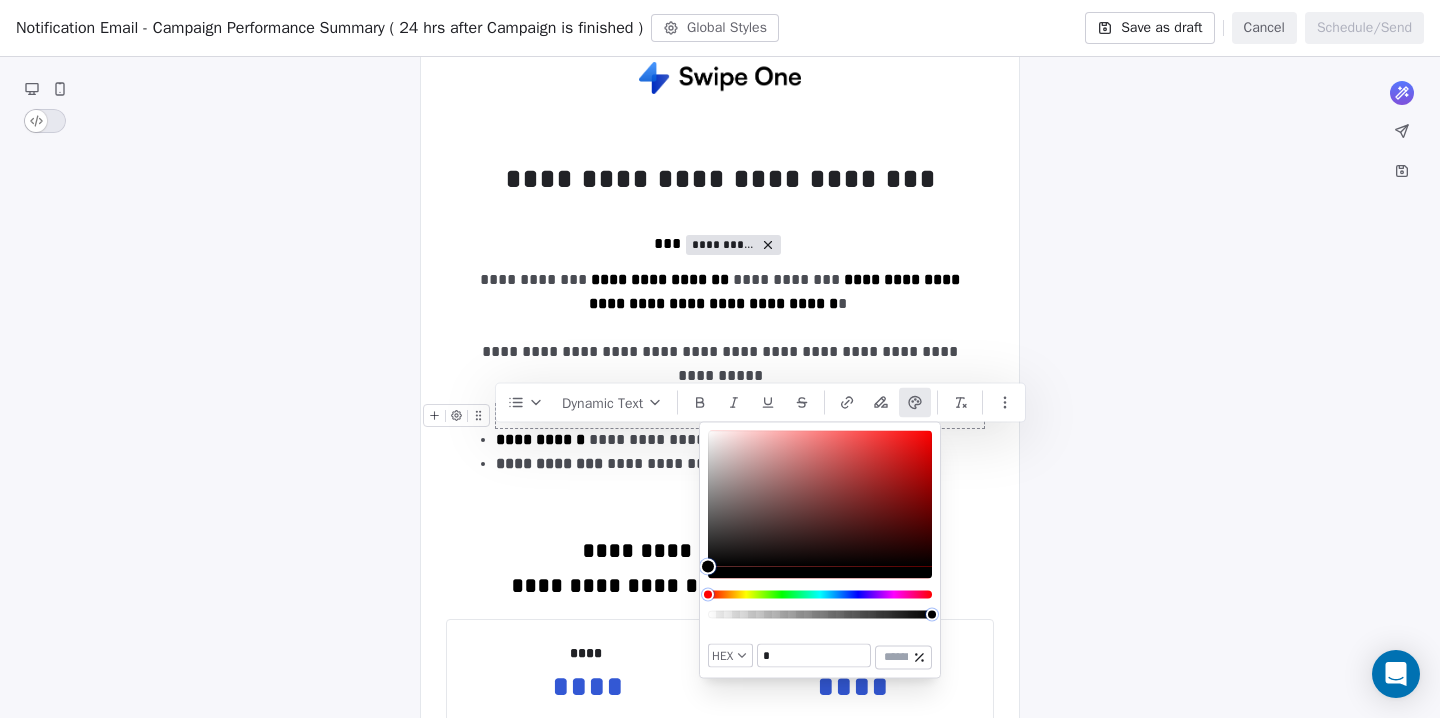 paste on "*******" 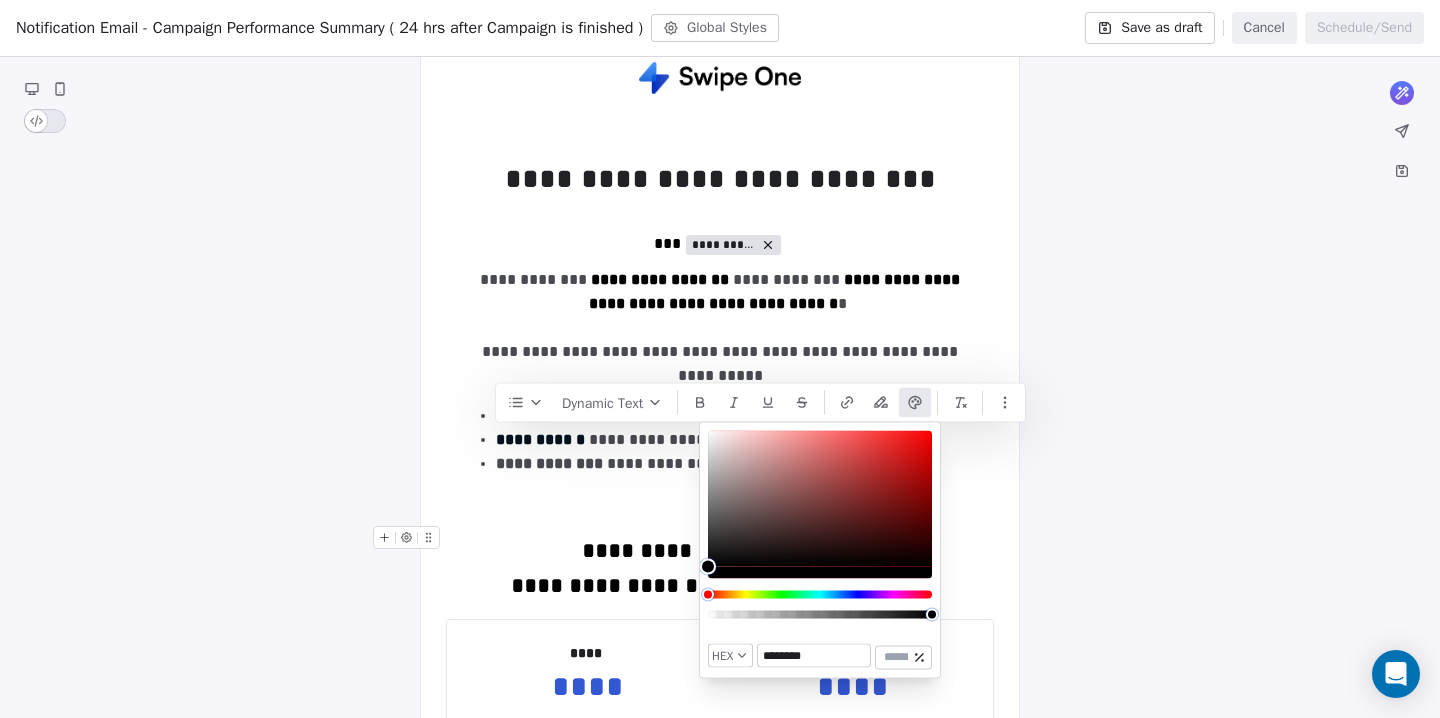 click on "********" at bounding box center [814, 656] 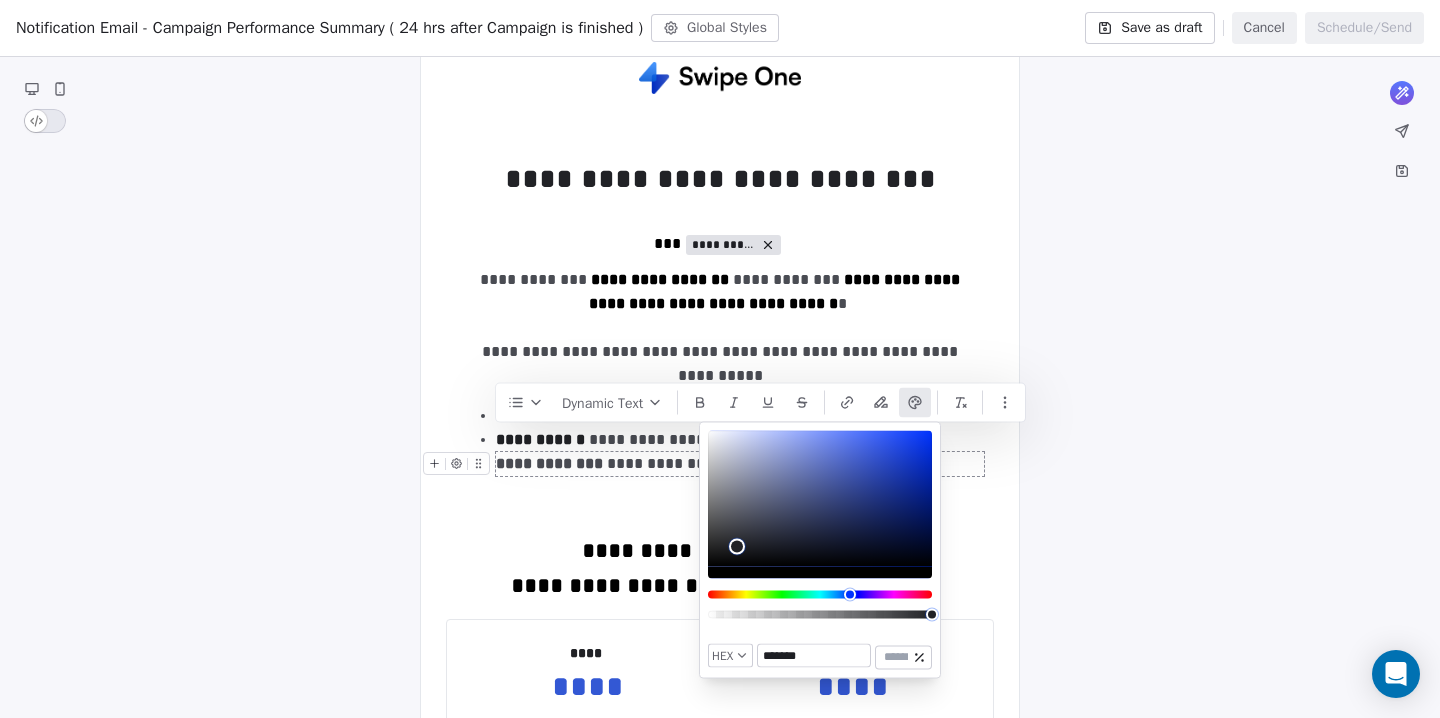 type on "*******" 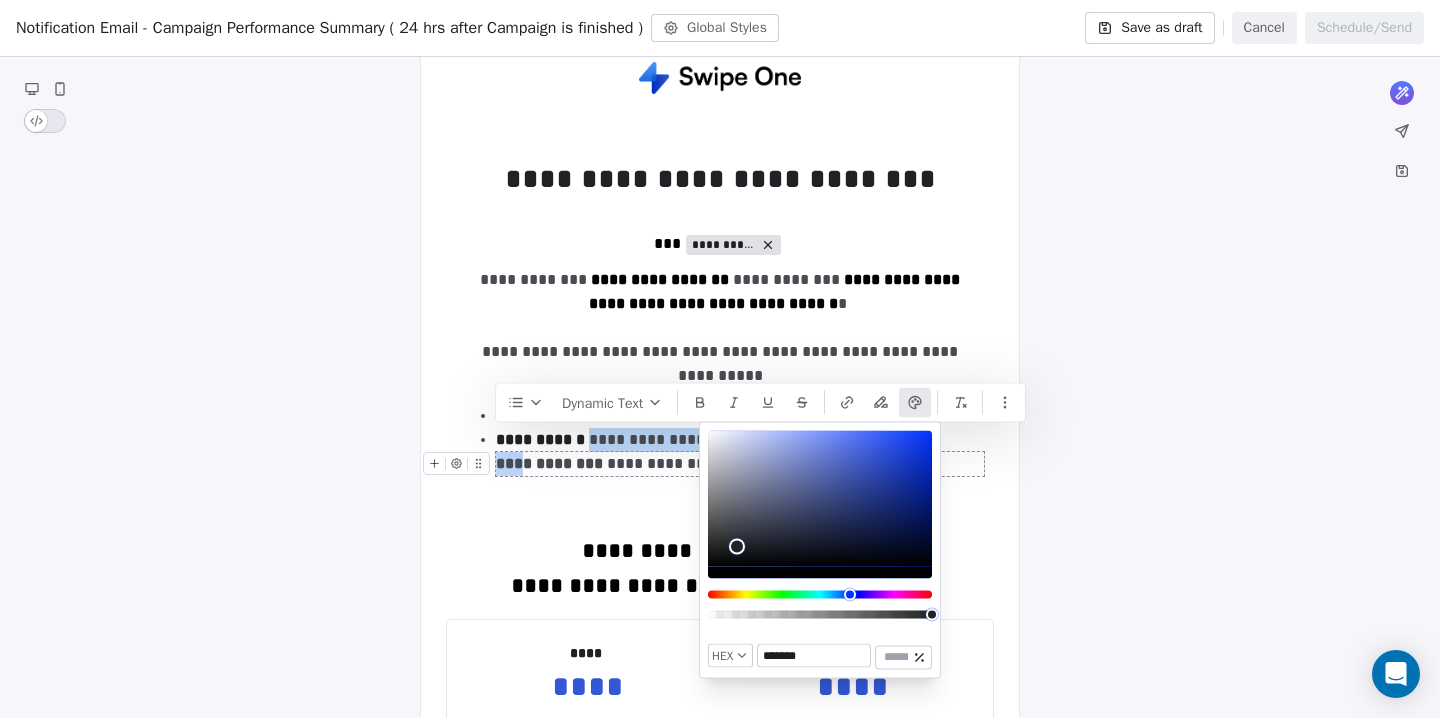 click on "**********" at bounding box center (549, 463) 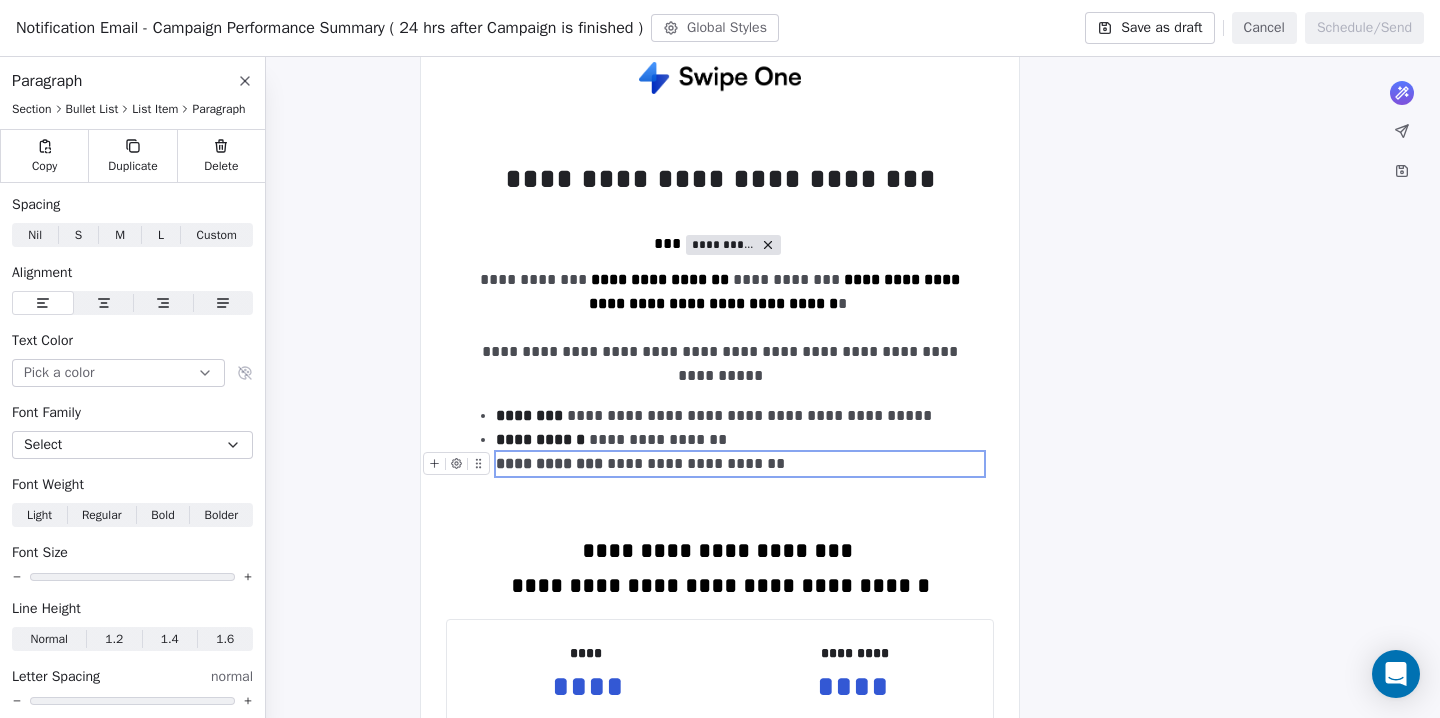 click on "[REDACTED]" at bounding box center [740, 464] 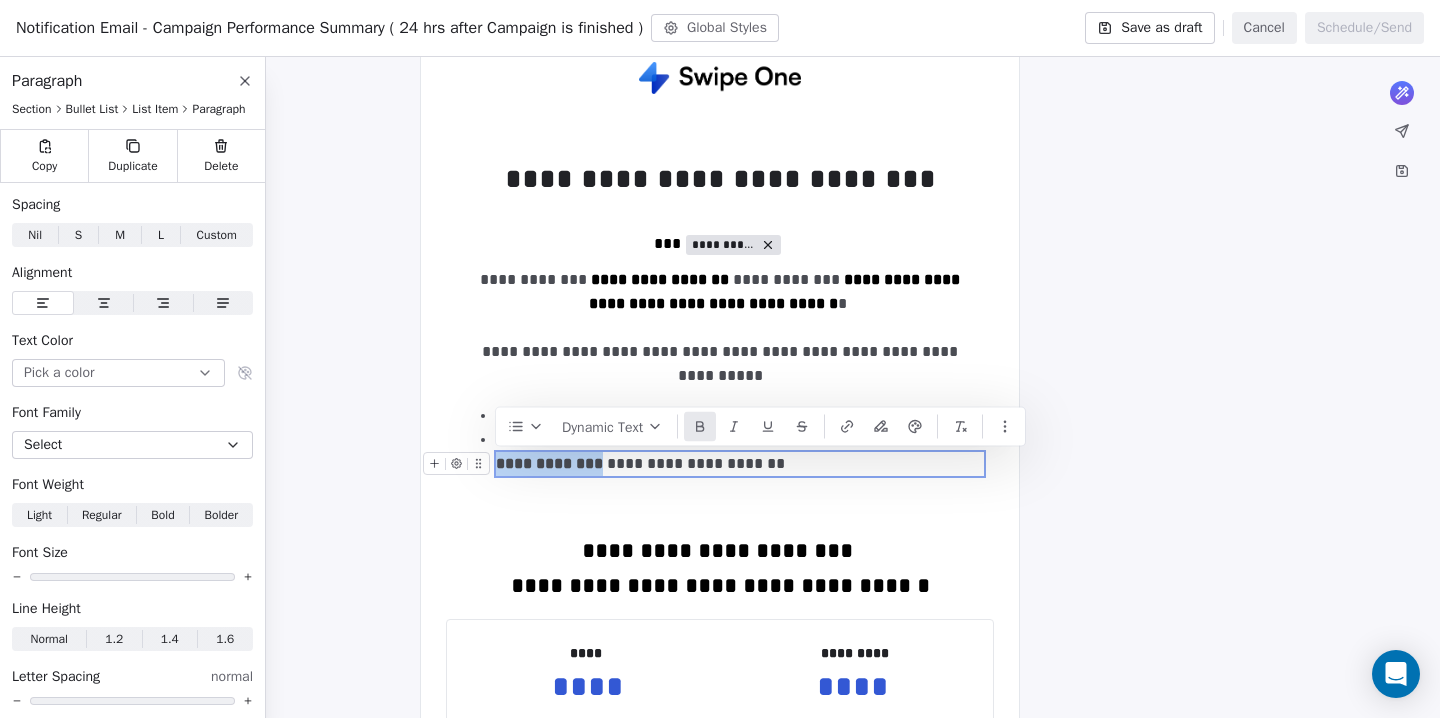 drag, startPoint x: 604, startPoint y: 470, endPoint x: 498, endPoint y: 466, distance: 106.07545 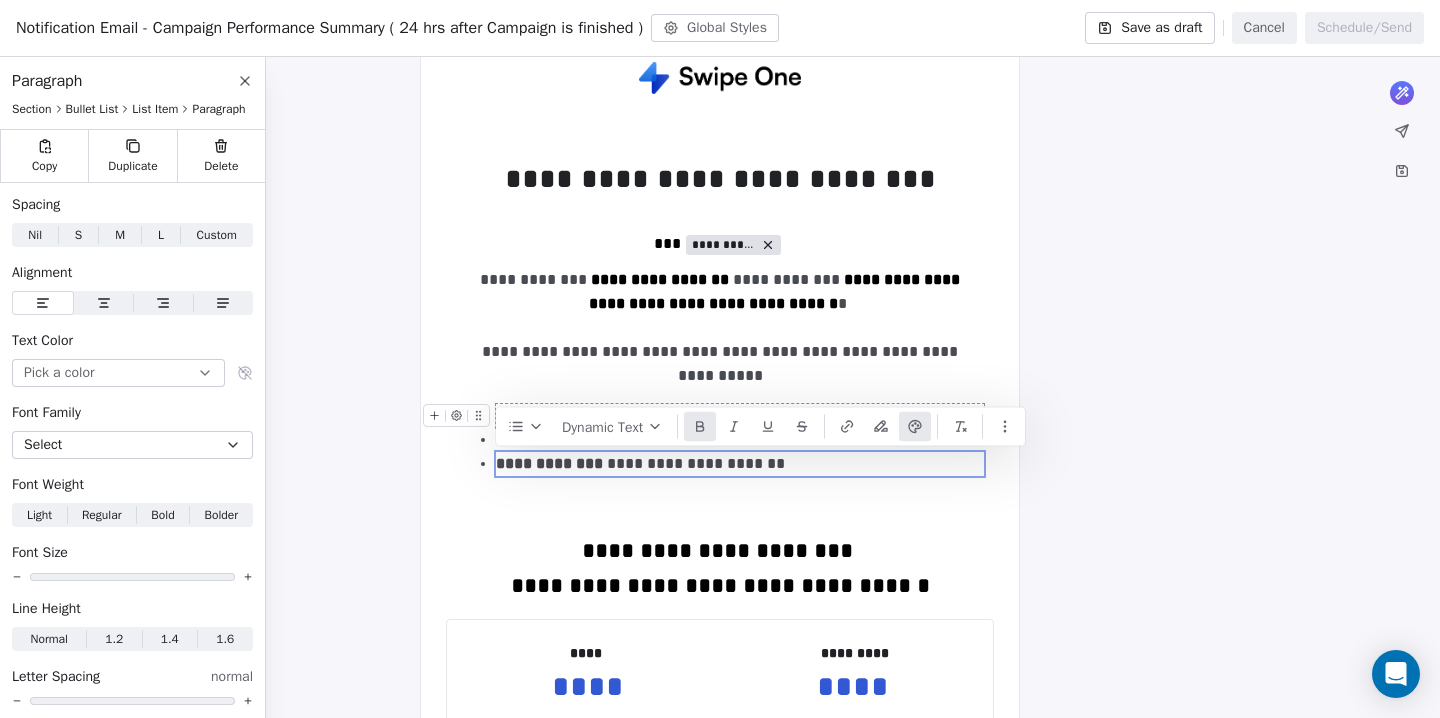 click 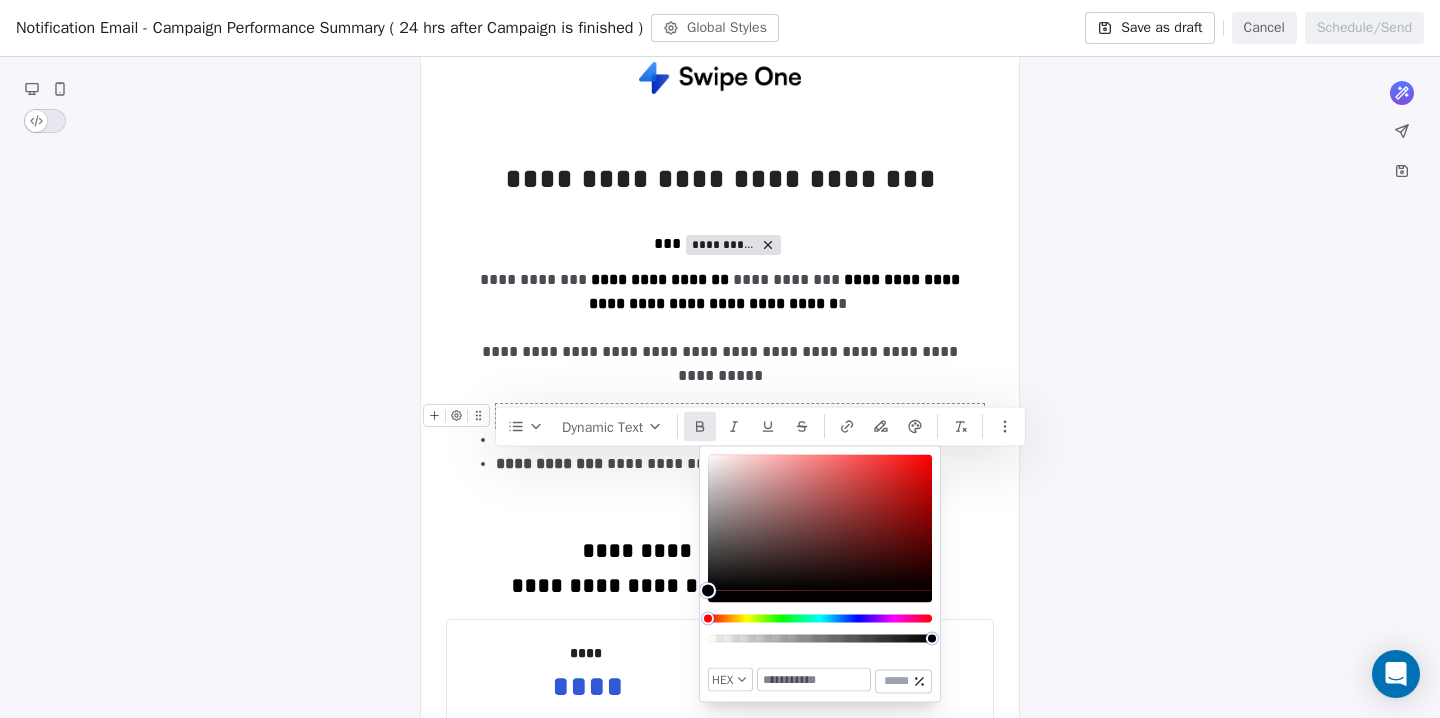 click at bounding box center (814, 680) 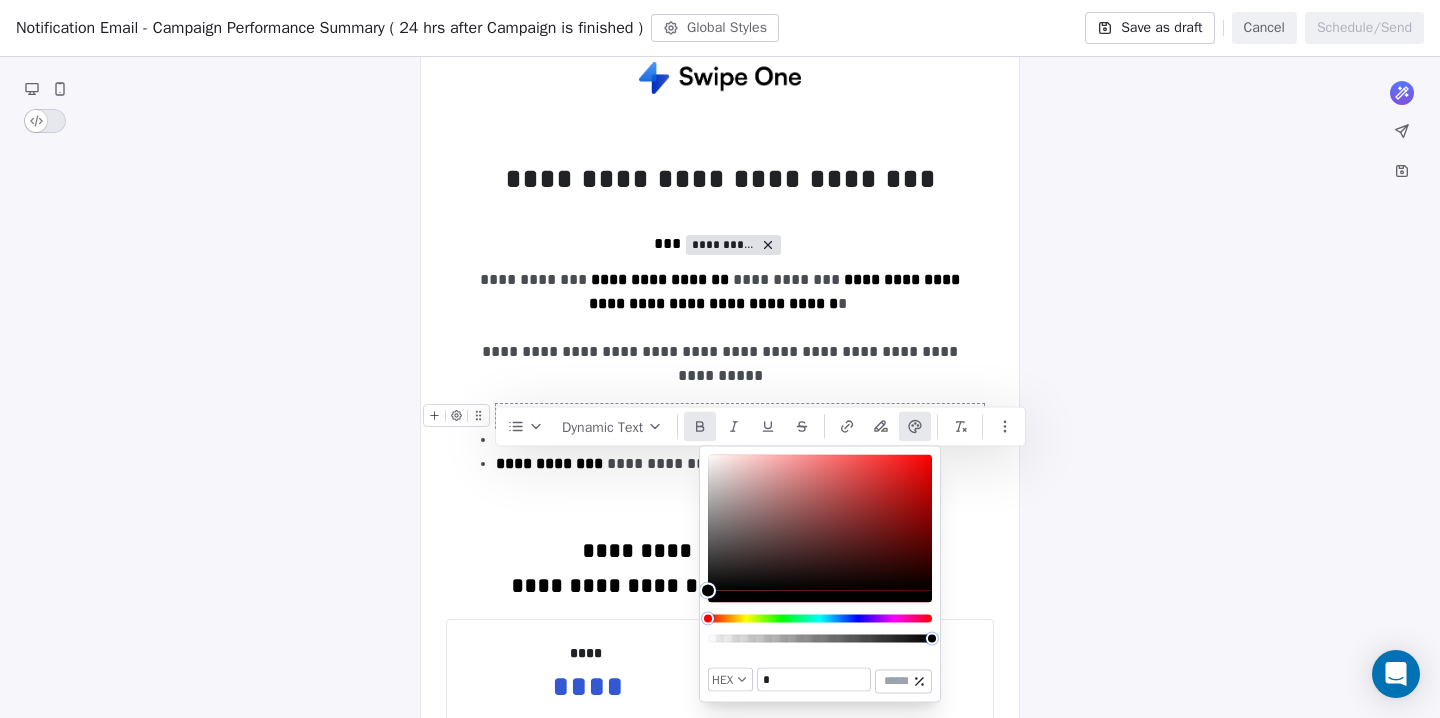 paste on "*******" 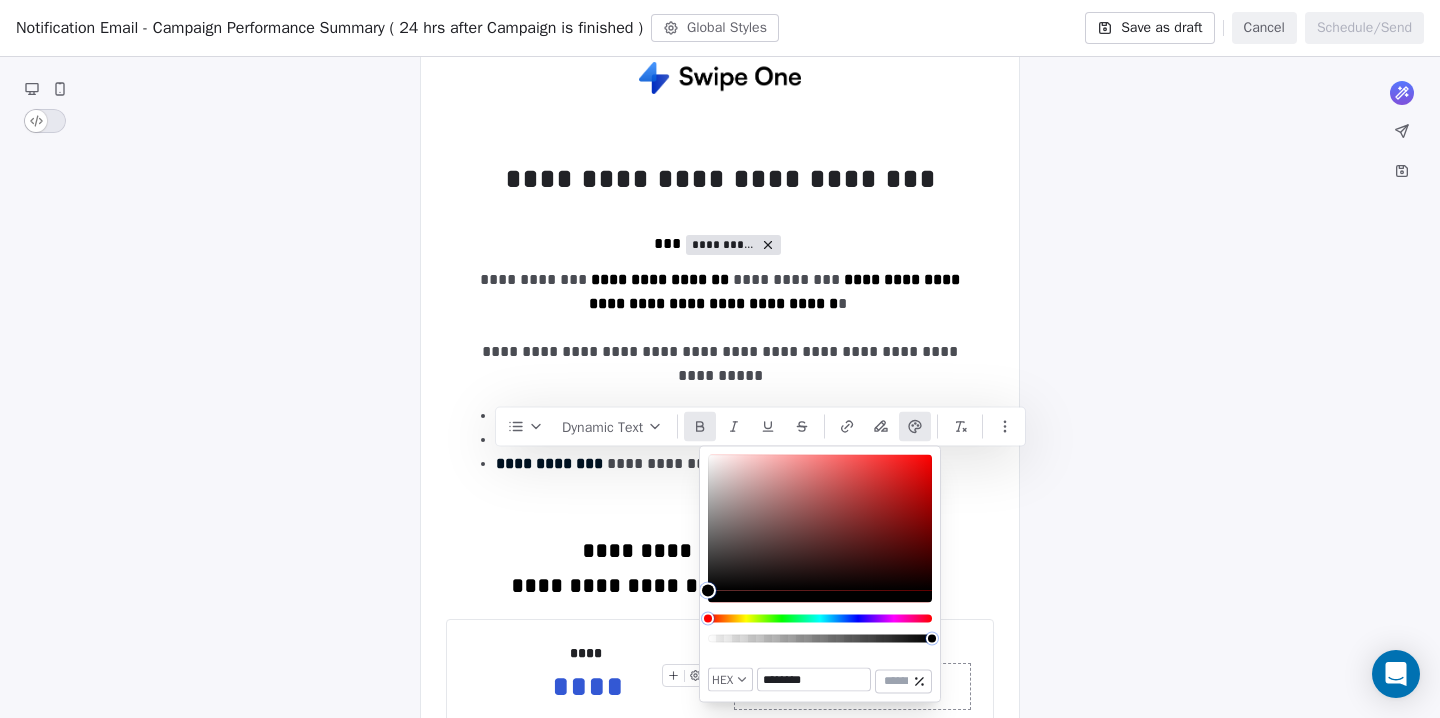 click on "********" at bounding box center (814, 680) 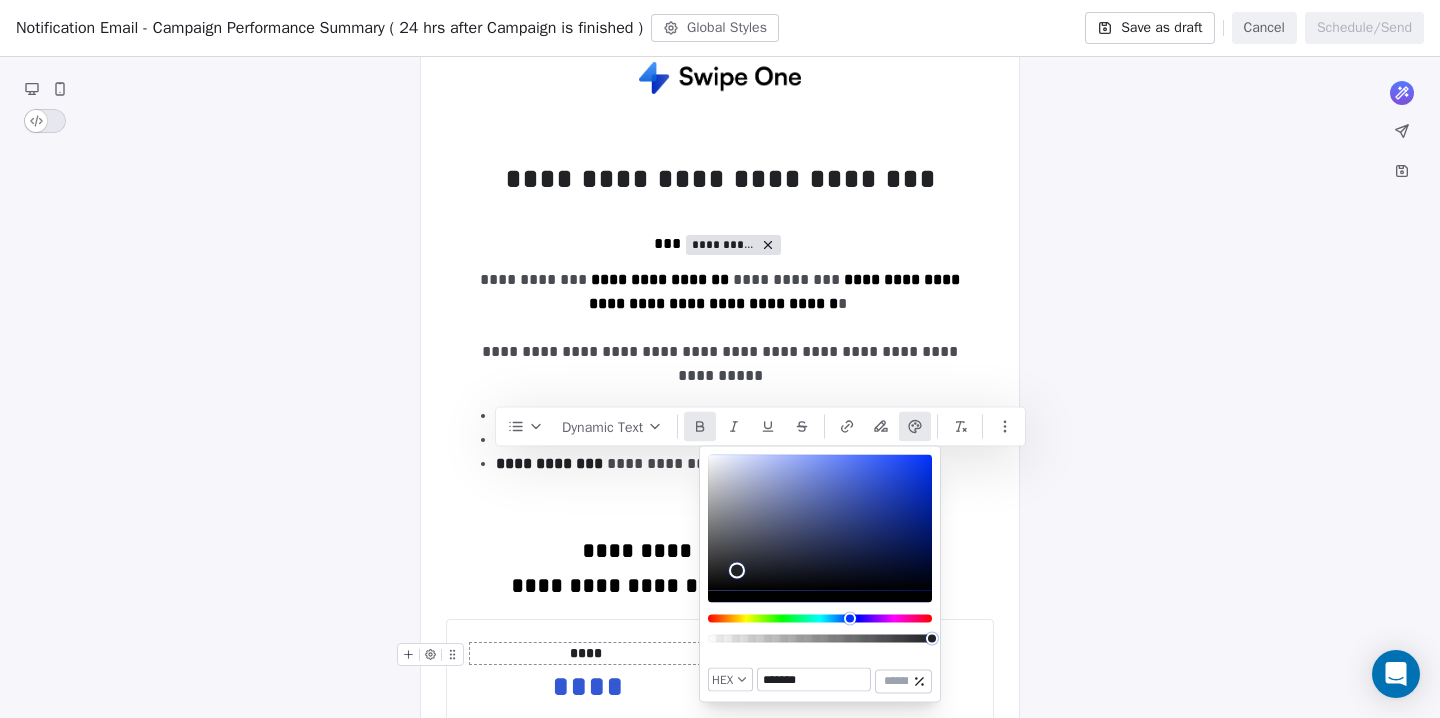 click on "*******" at bounding box center [814, 680] 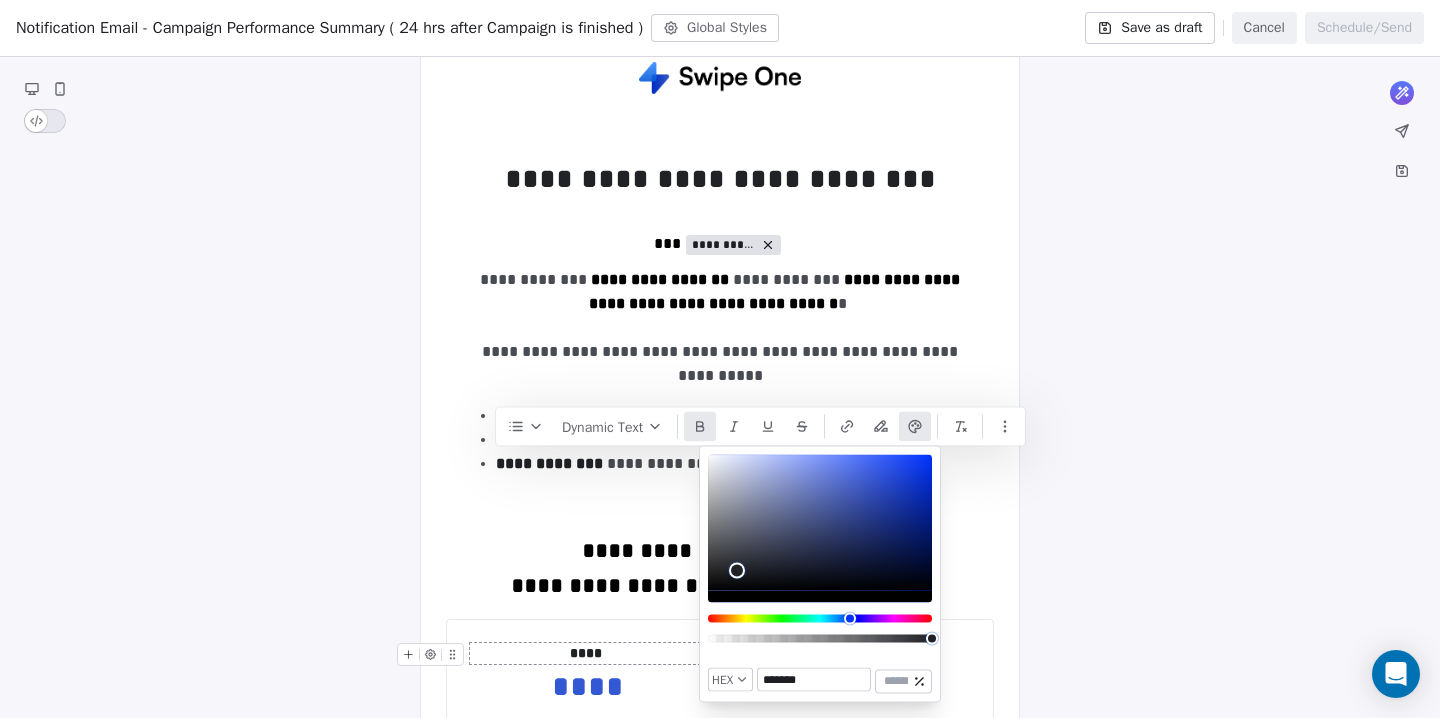 type on "*******" 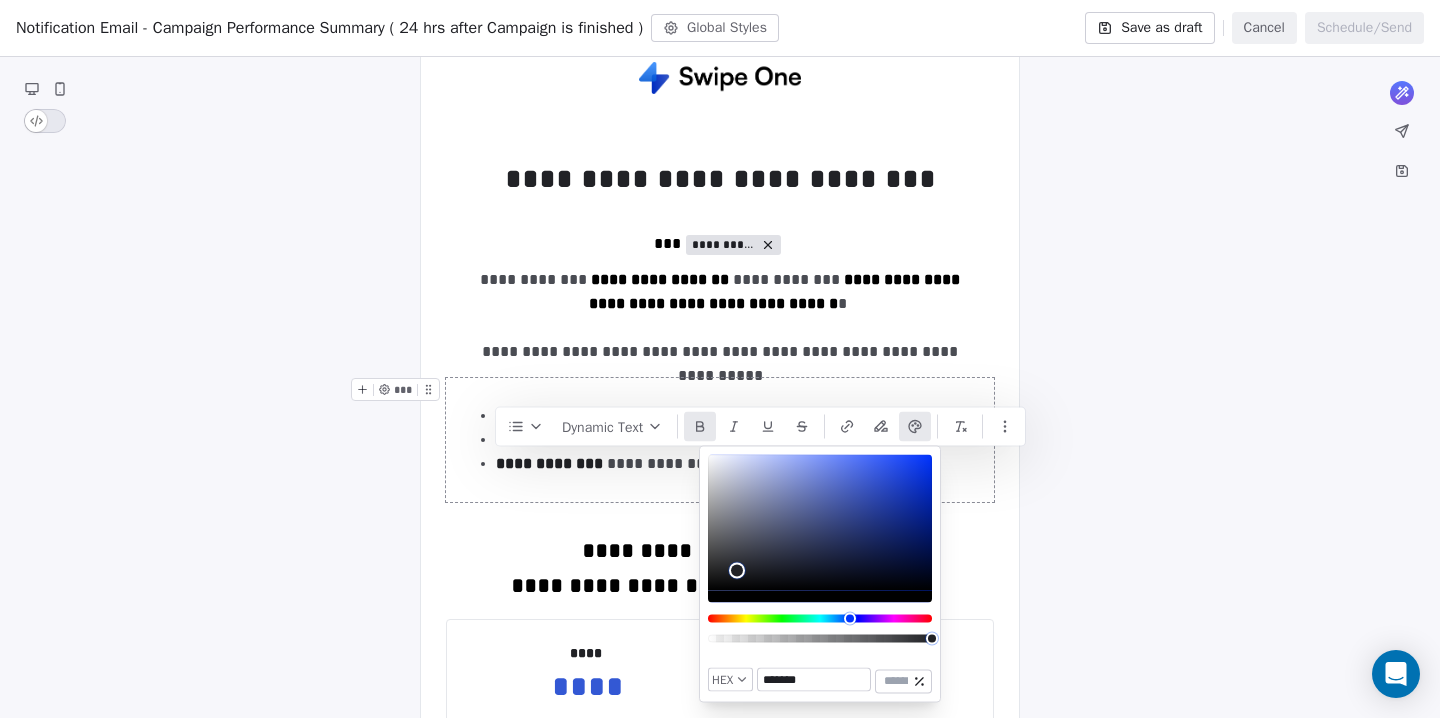 click on "What would you like to create email about? or [REDACTED] Dynamic Text Test, [NUMBER] [STREET] [AREA] [AREA], [CITY], [STATE], [POSTAL_CODE], [COUNTRY] Unsubscribe" at bounding box center (720, 751) 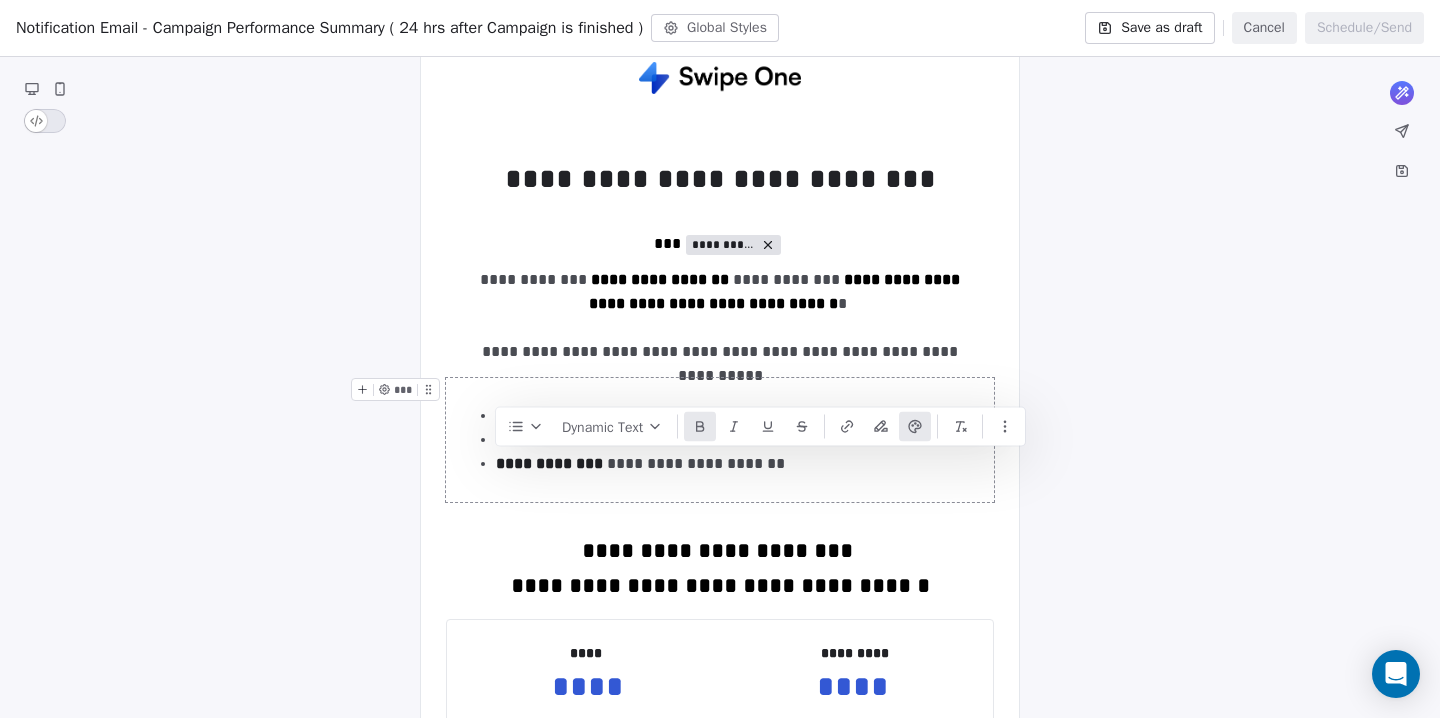 click on "What would you like to create email about? or [REDACTED] Dynamic Text Test, [NUMBER] [STREET] [AREA] [AREA], [CITY], [STATE], [POSTAL_CODE], [COUNTRY] Unsubscribe" at bounding box center [720, 751] 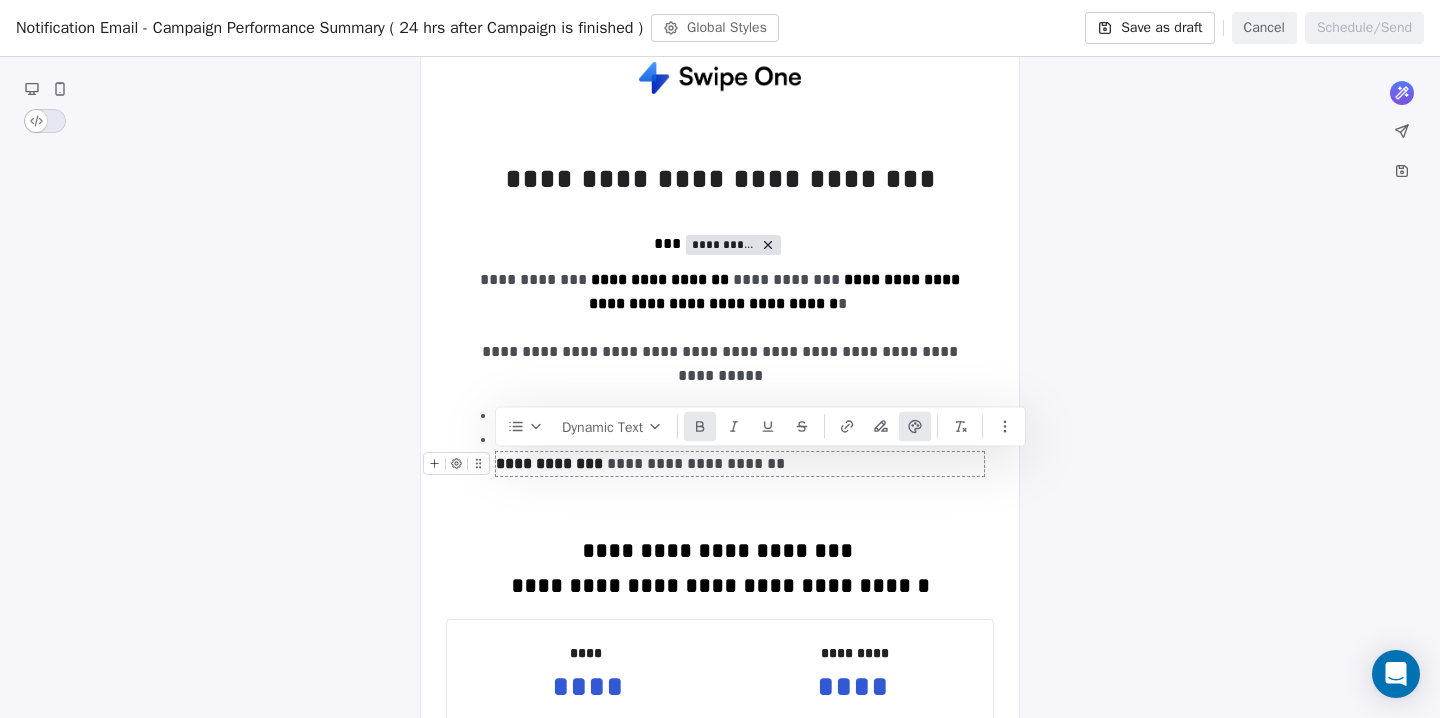 click on "[REDACTED]" at bounding box center (740, 464) 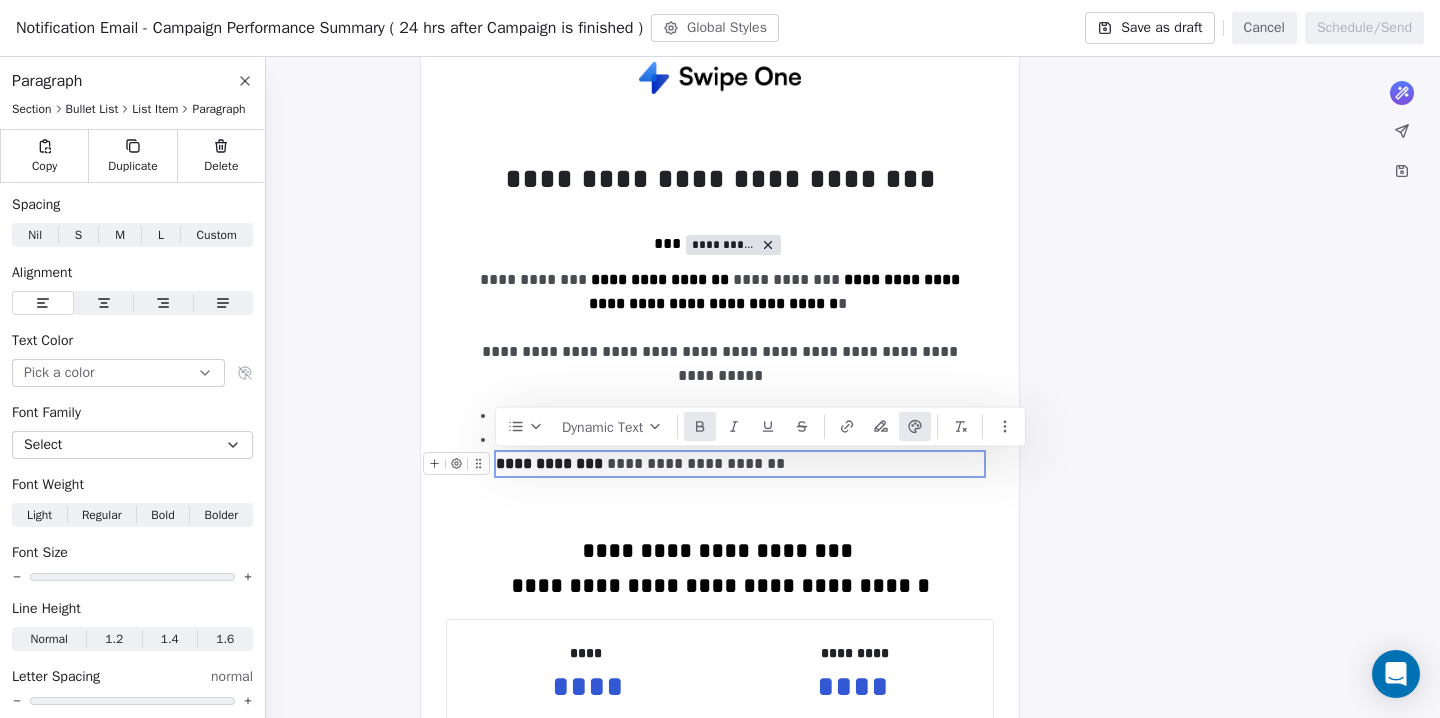 click on "**********" at bounding box center (549, 463) 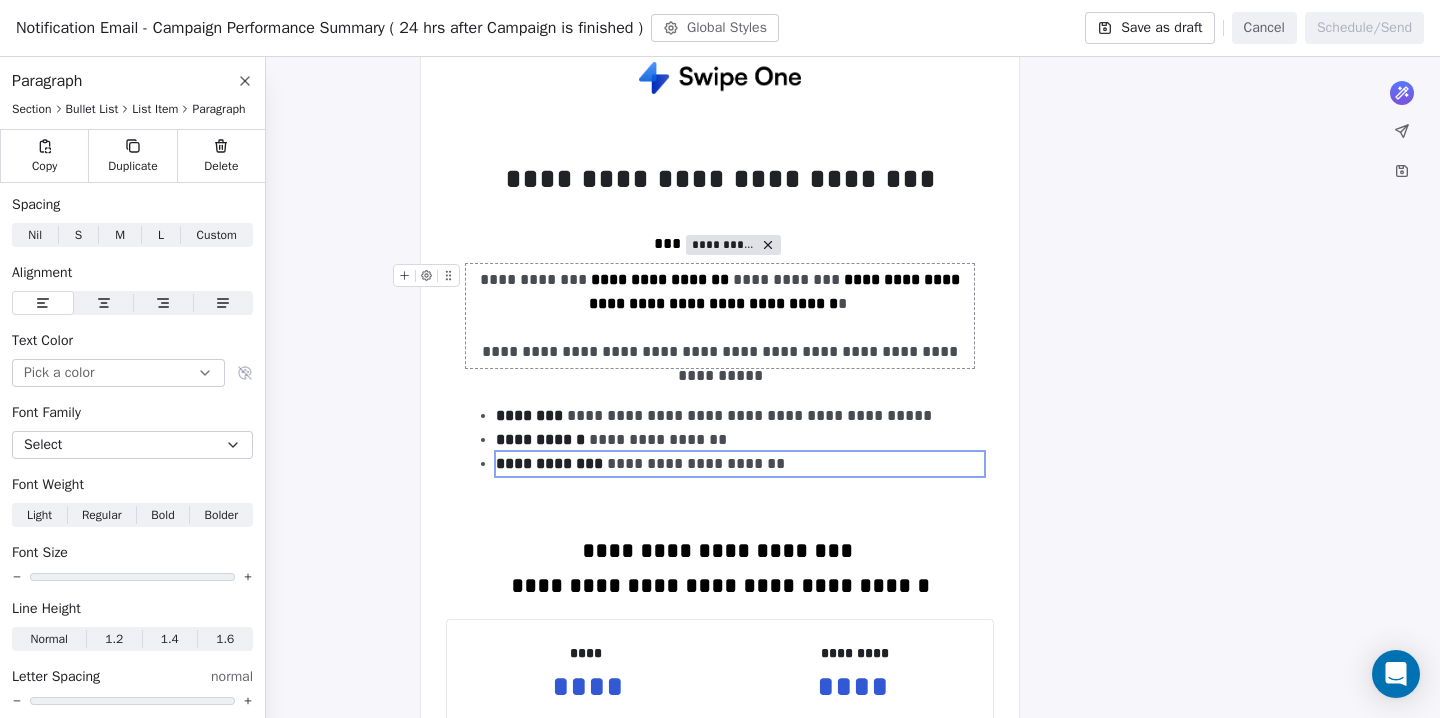 click on "[REDACTED]" at bounding box center (720, 316) 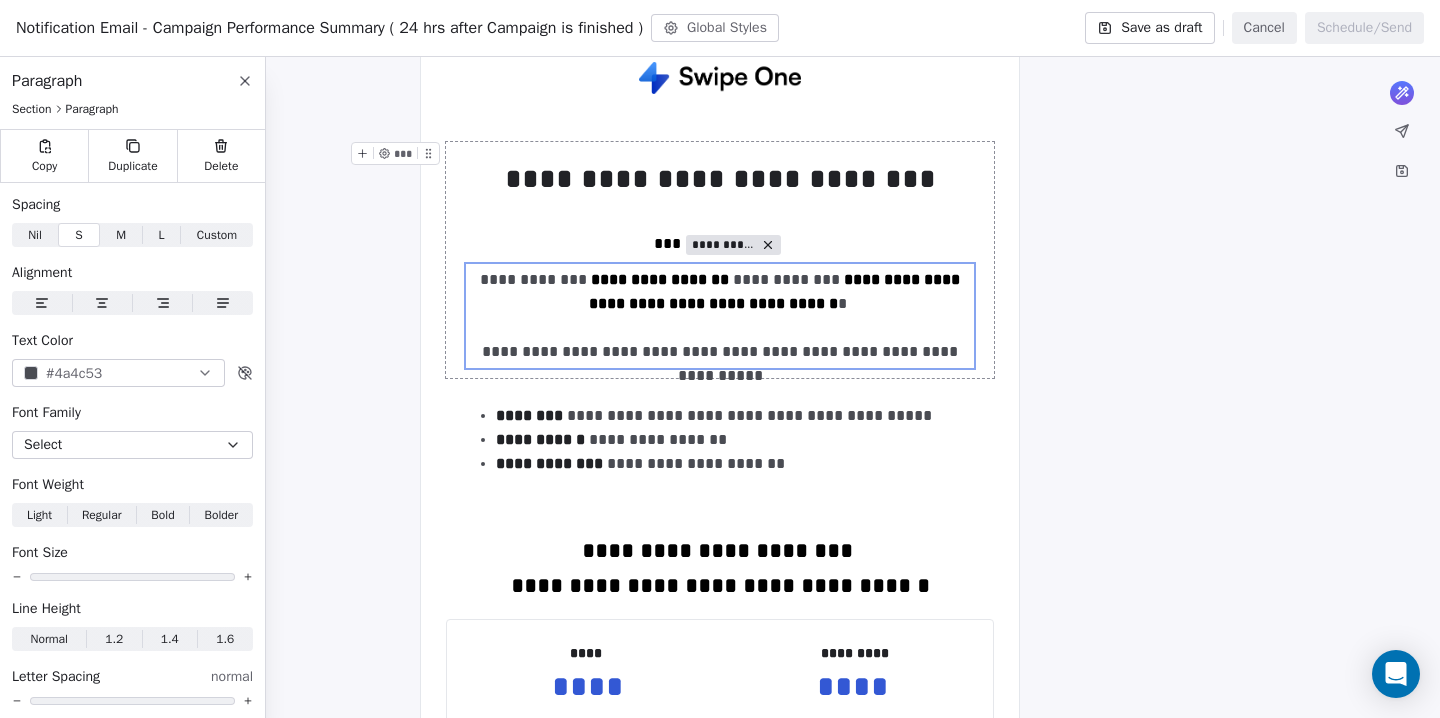 click on "Save as draft" at bounding box center (1149, 28) 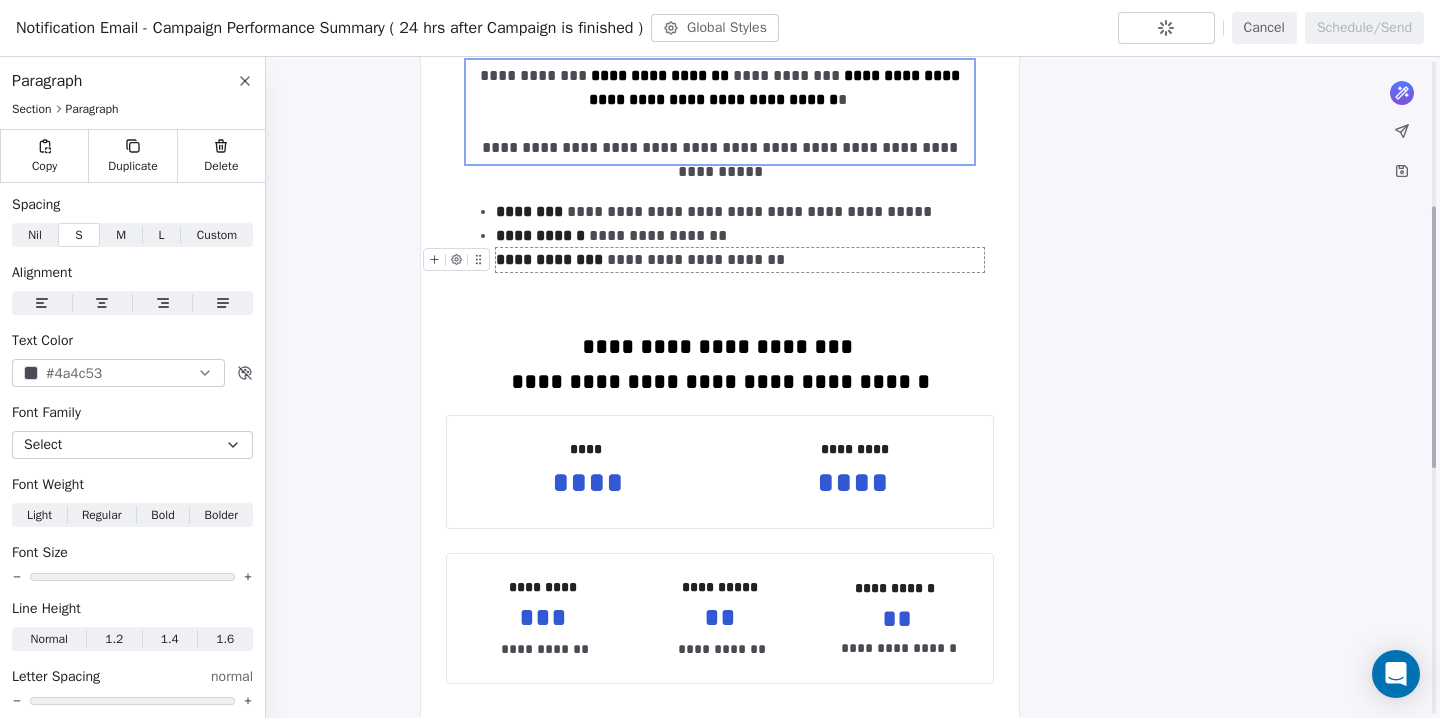 scroll, scrollTop: 431, scrollLeft: 0, axis: vertical 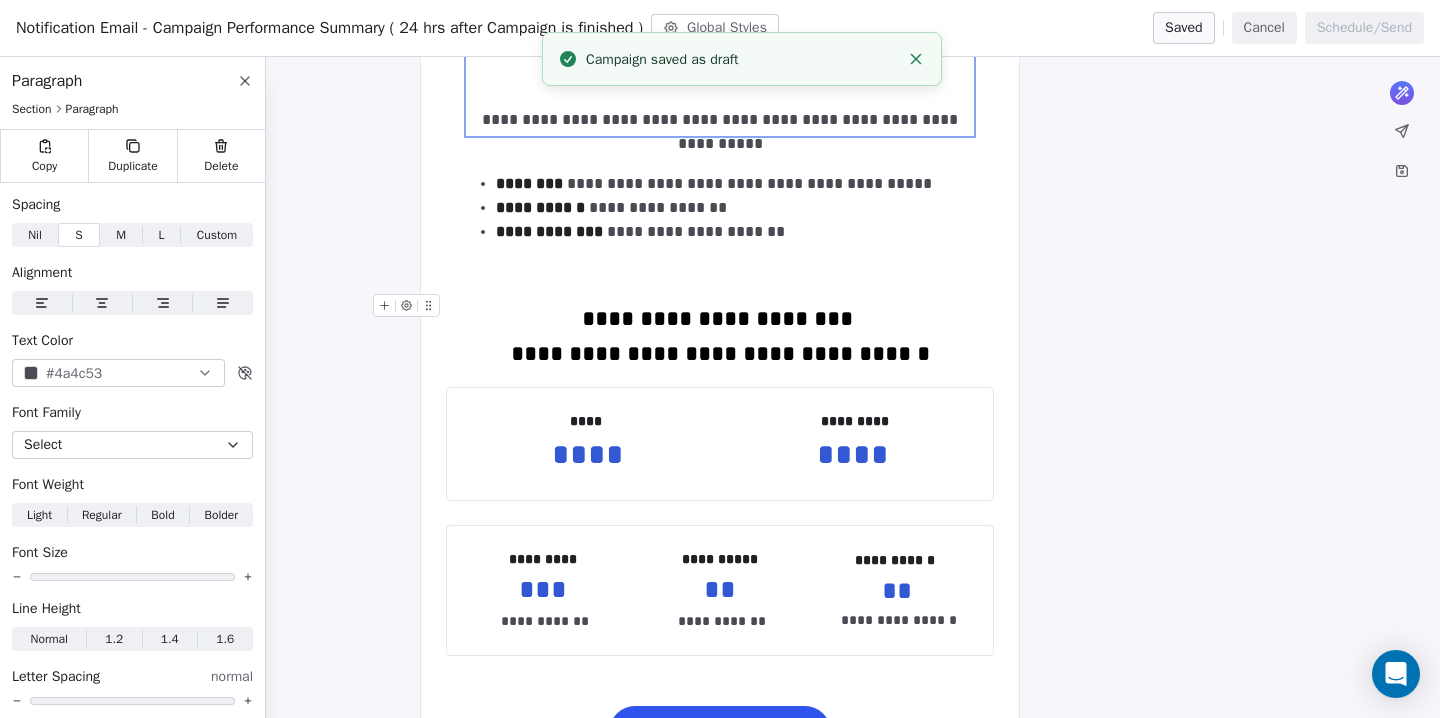 click on "**********" at bounding box center [720, 336] 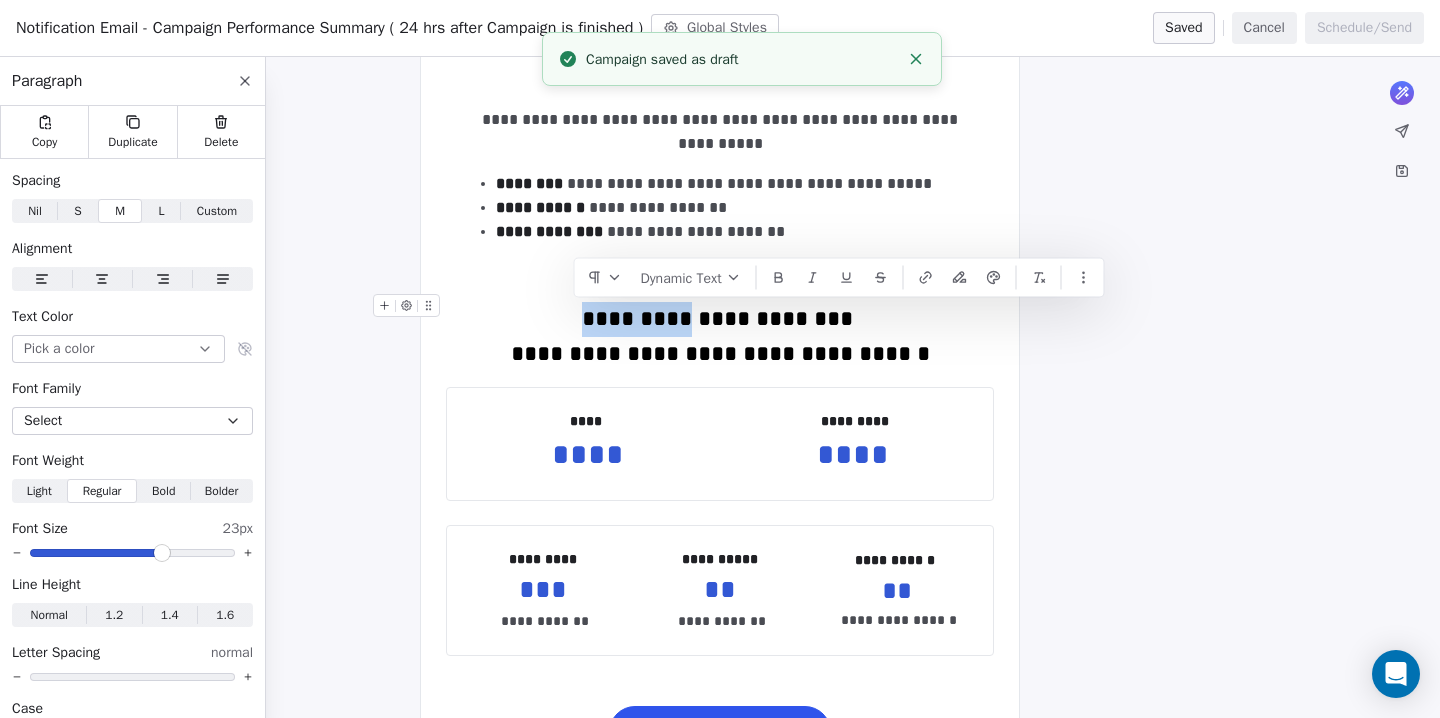 drag, startPoint x: 682, startPoint y: 323, endPoint x: 559, endPoint y: 321, distance: 123.01626 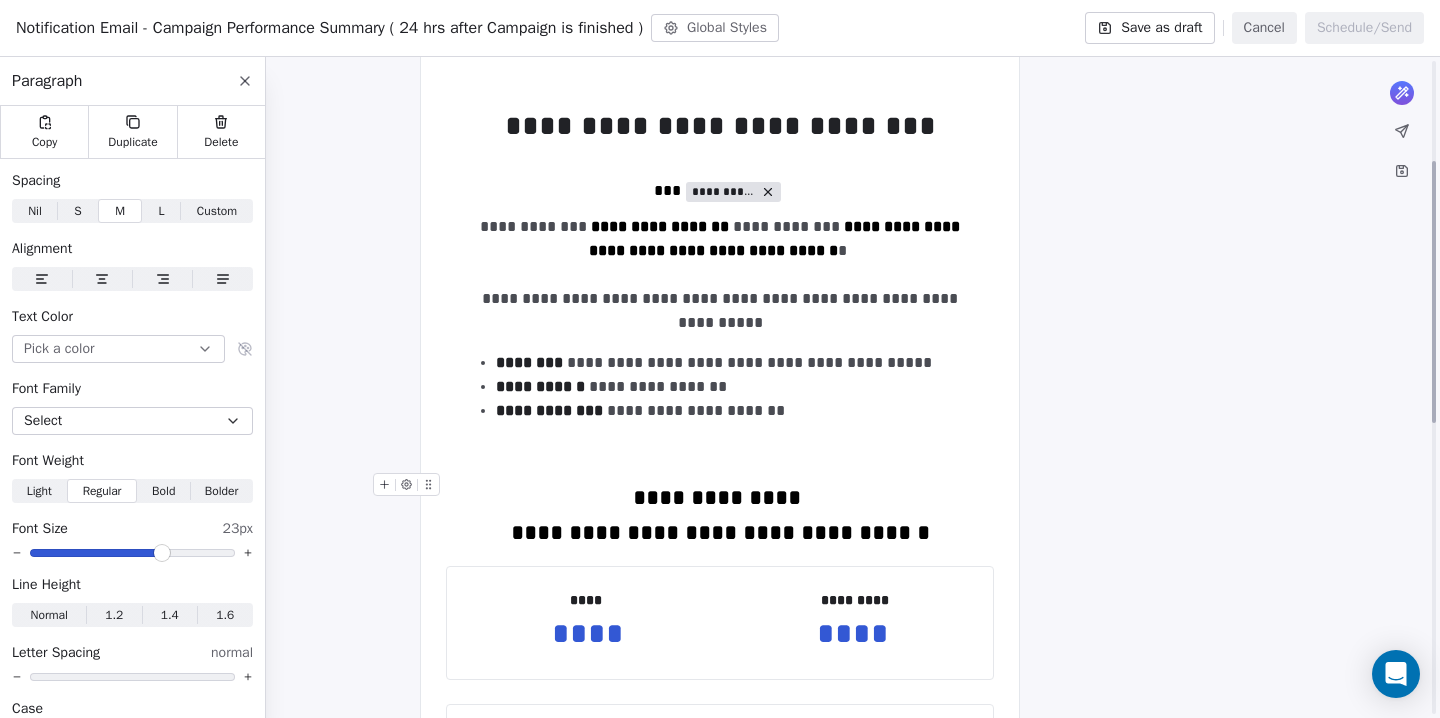 scroll, scrollTop: 0, scrollLeft: 0, axis: both 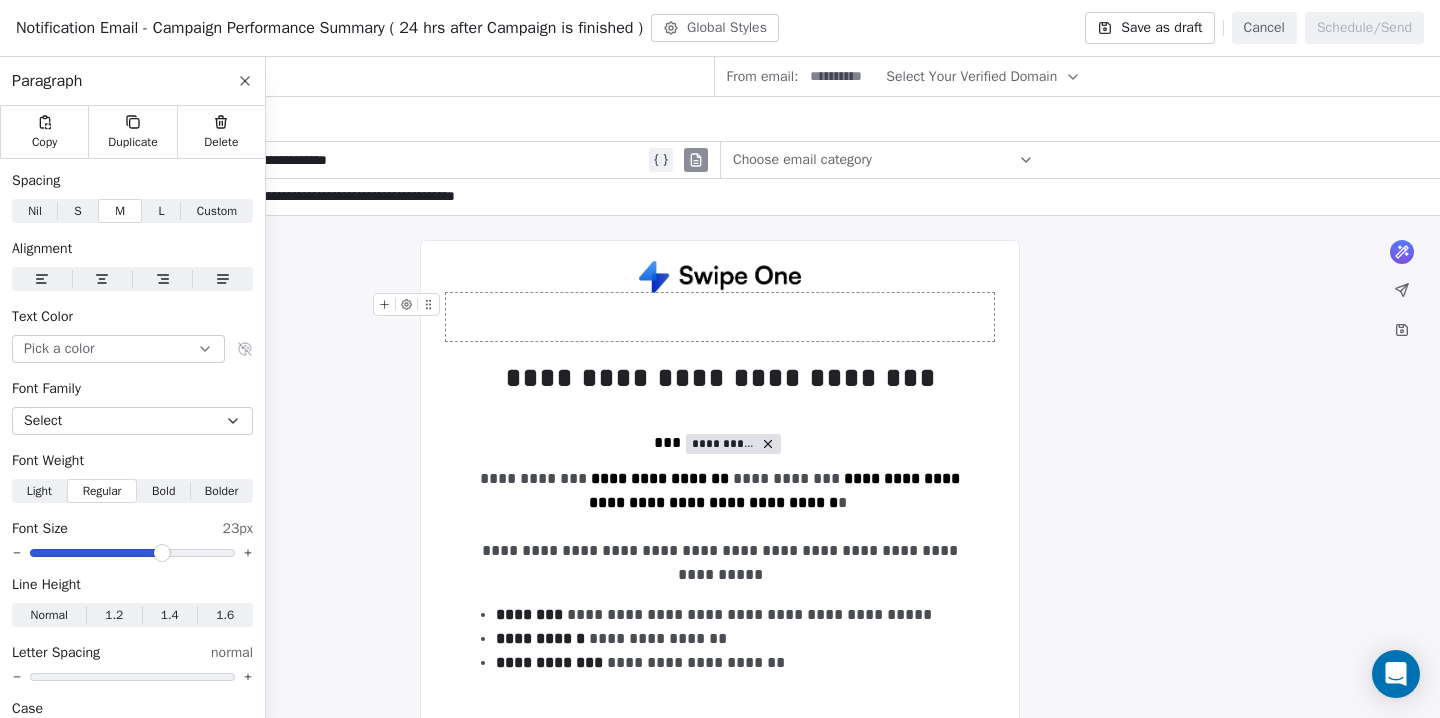 click on "Save as draft" at bounding box center (1149, 28) 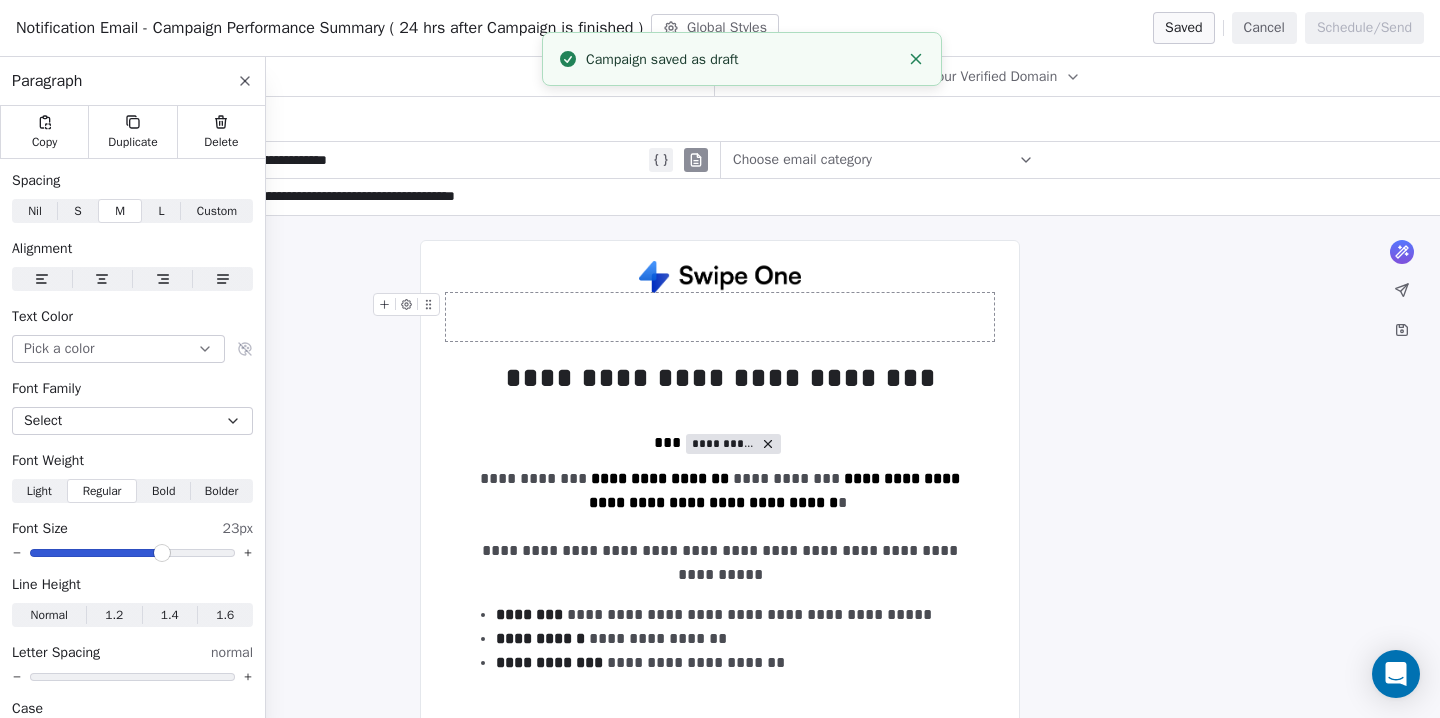click on "Cancel" at bounding box center [1264, 28] 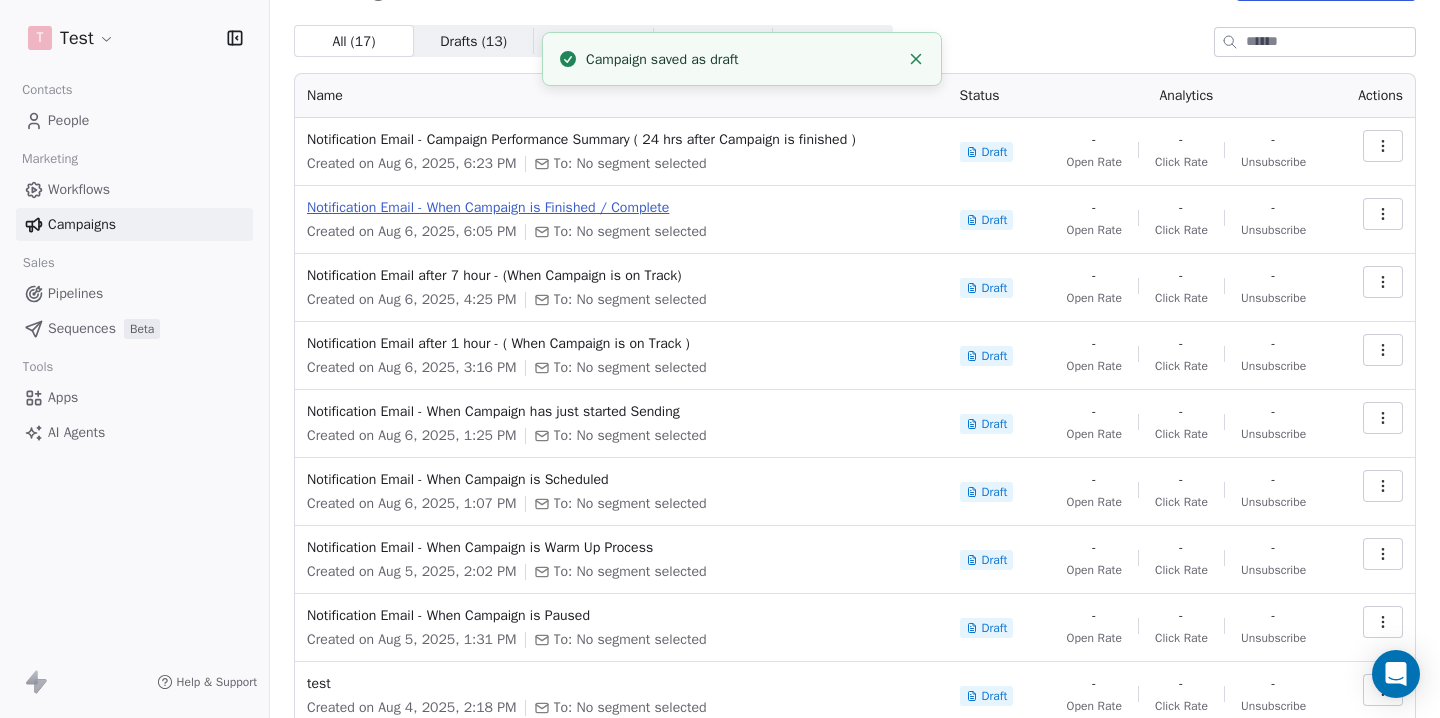 click on "Notification Email - When Campaign is Finished / Complete" at bounding box center [621, 208] 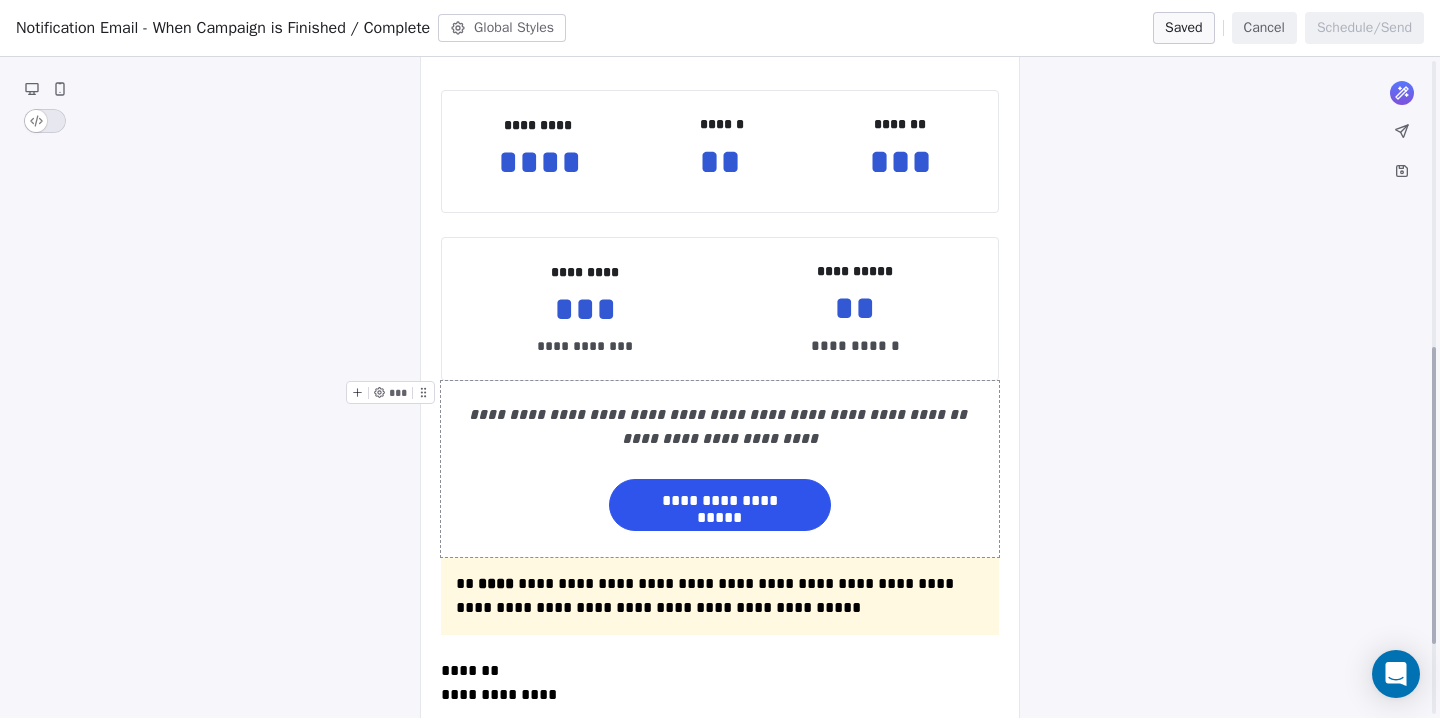 scroll, scrollTop: 637, scrollLeft: 0, axis: vertical 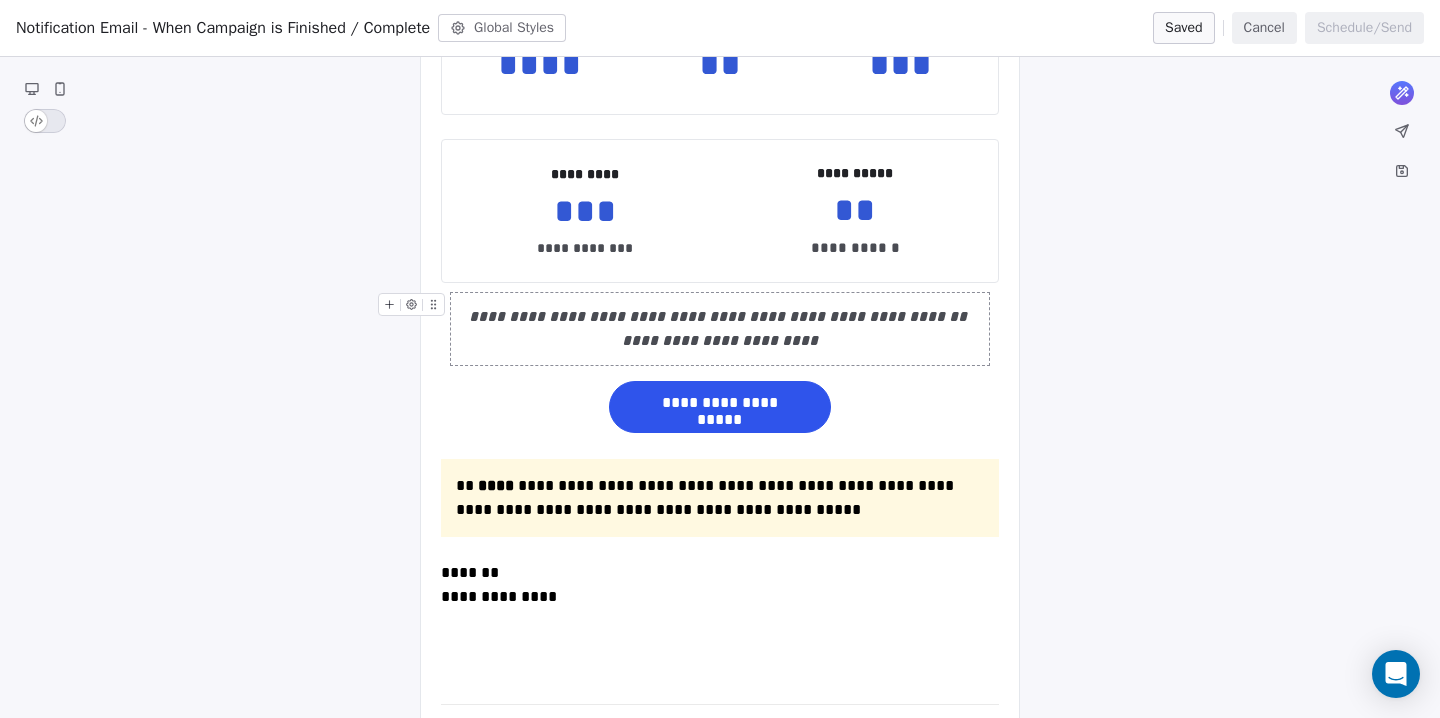 click on "Cancel" at bounding box center (1264, 28) 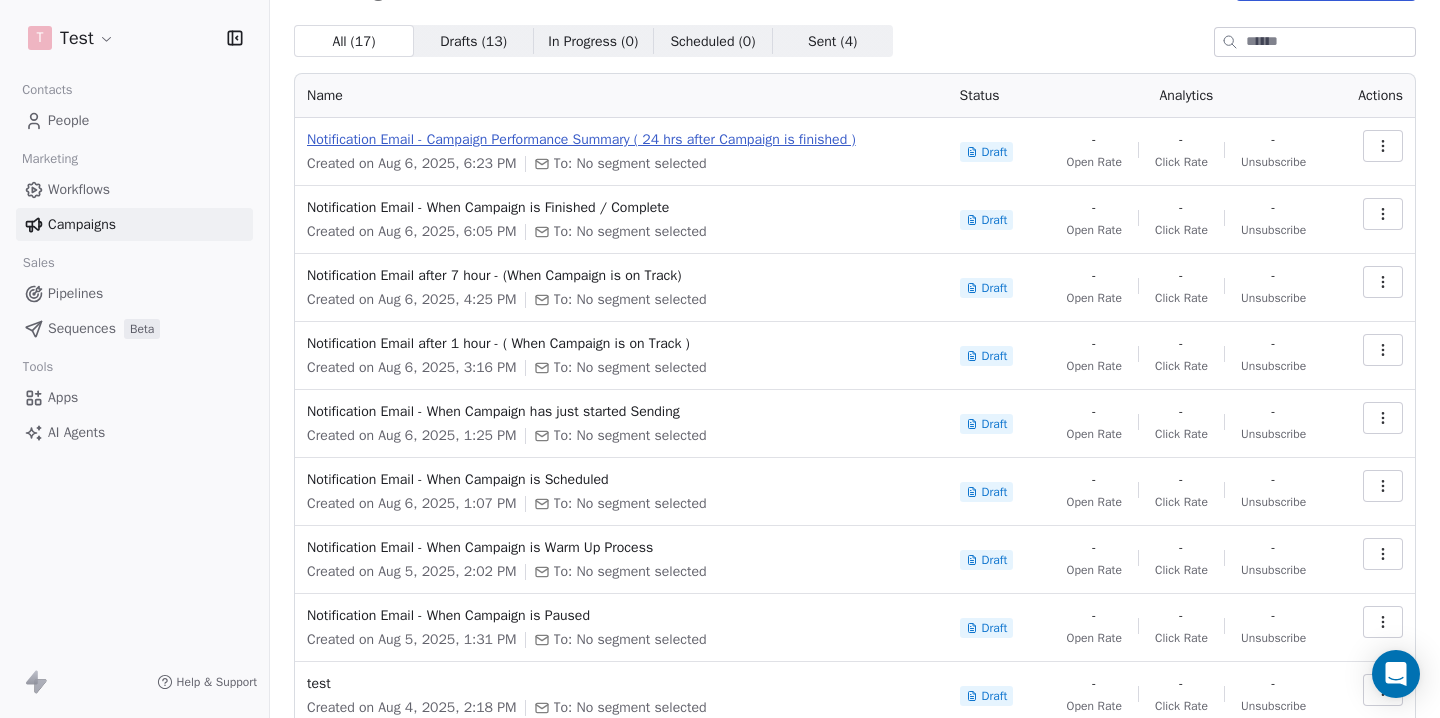 click on "Notification Email - Campaign Performance Summary ( 24 hrs after Campaign is finished )" at bounding box center [621, 140] 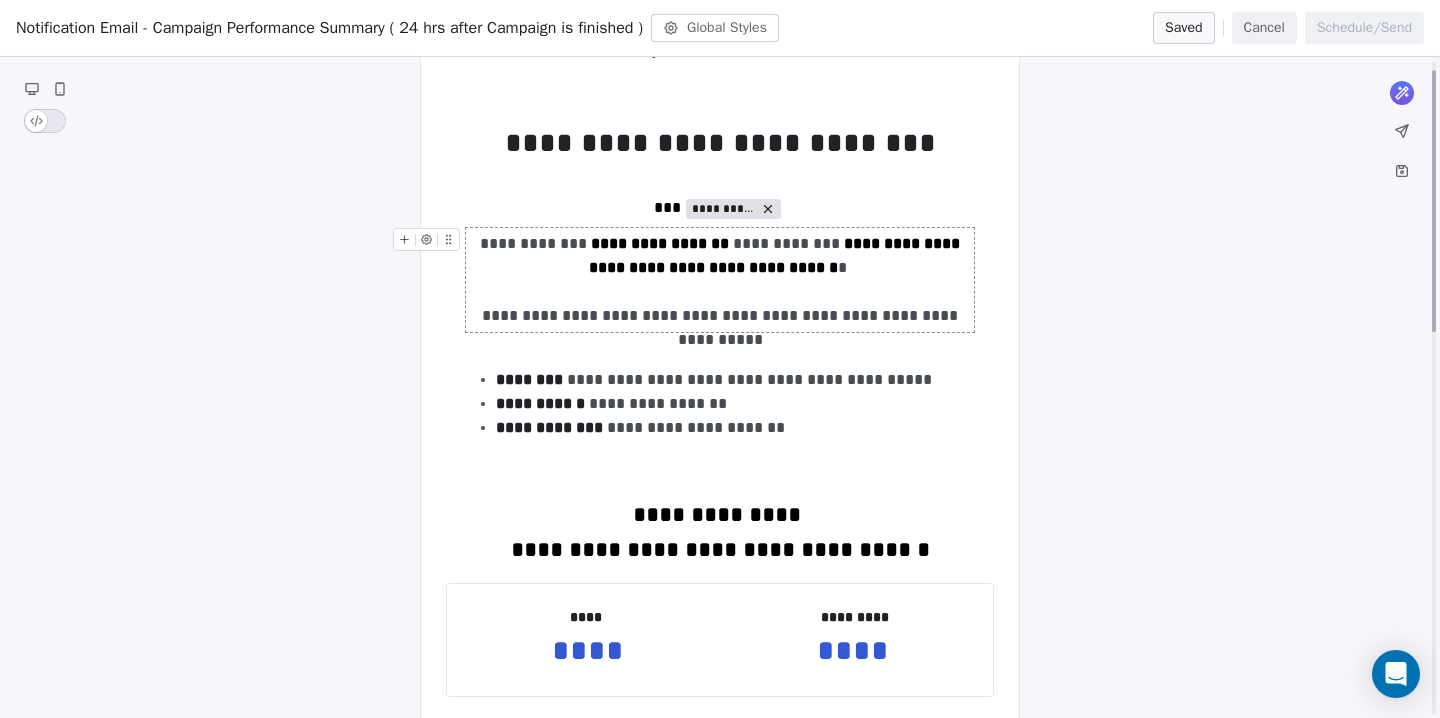 scroll, scrollTop: 0, scrollLeft: 0, axis: both 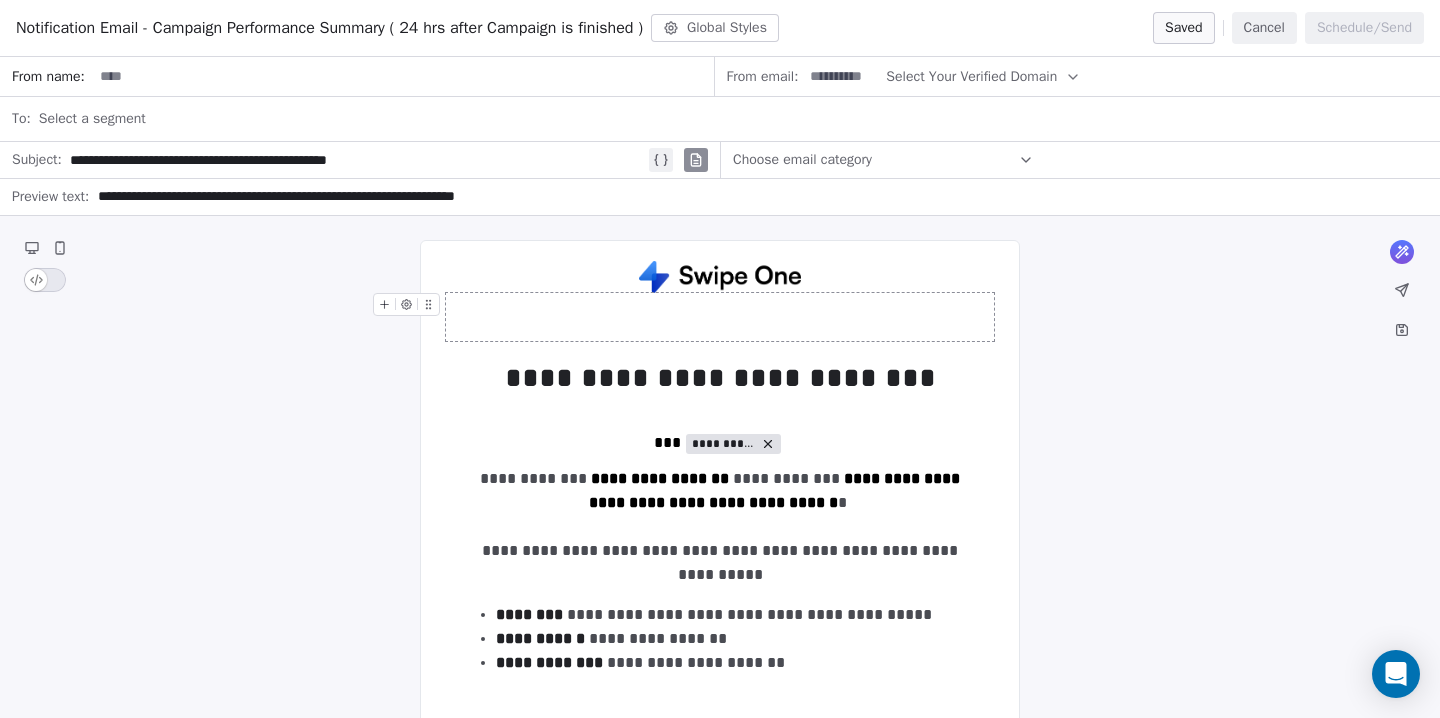 click on "Cancel" at bounding box center (1264, 28) 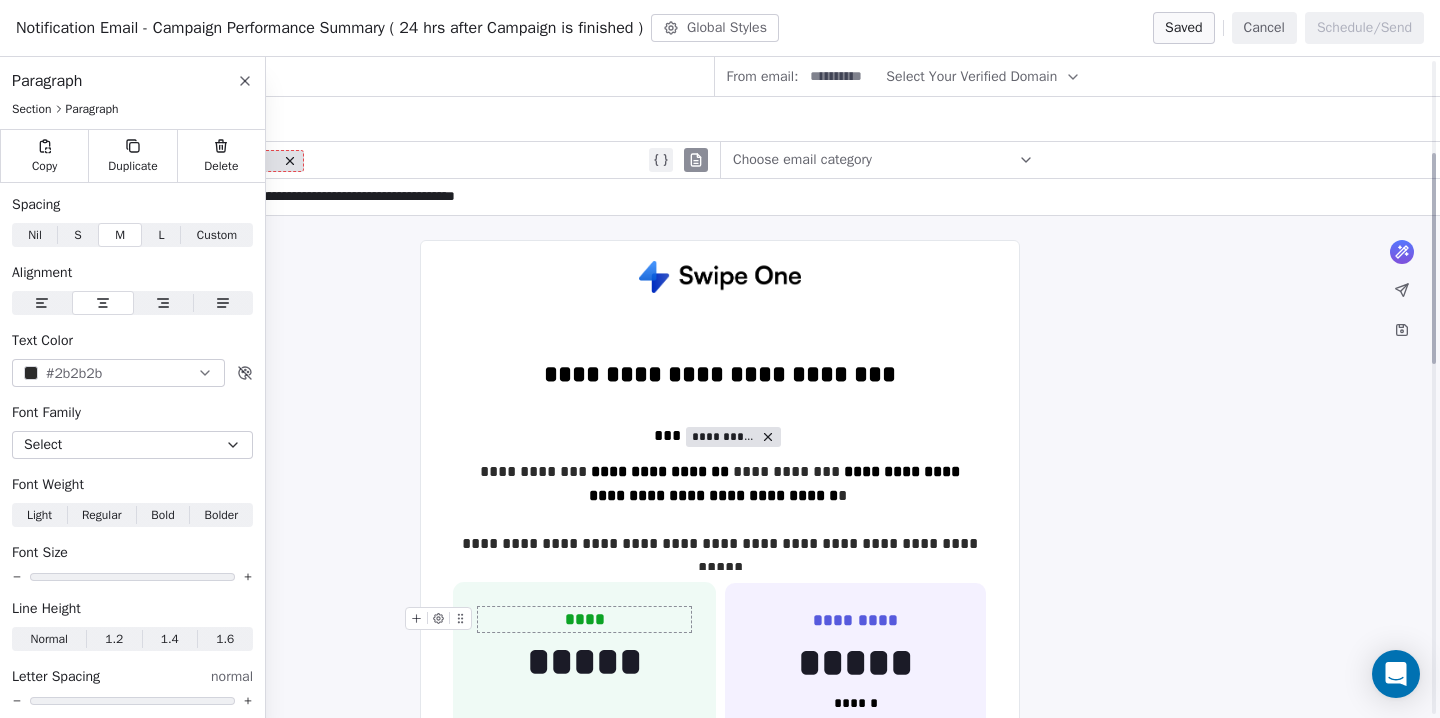 scroll, scrollTop: 0, scrollLeft: 0, axis: both 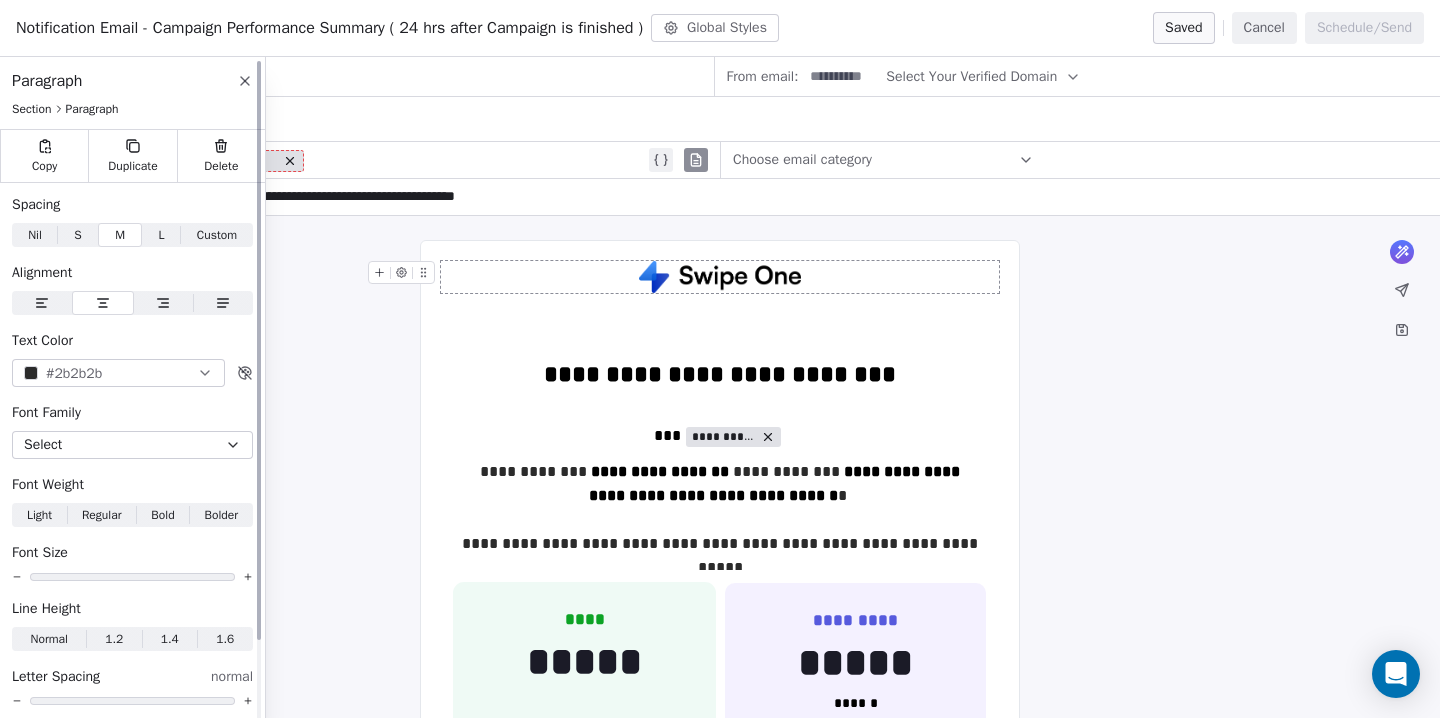 click 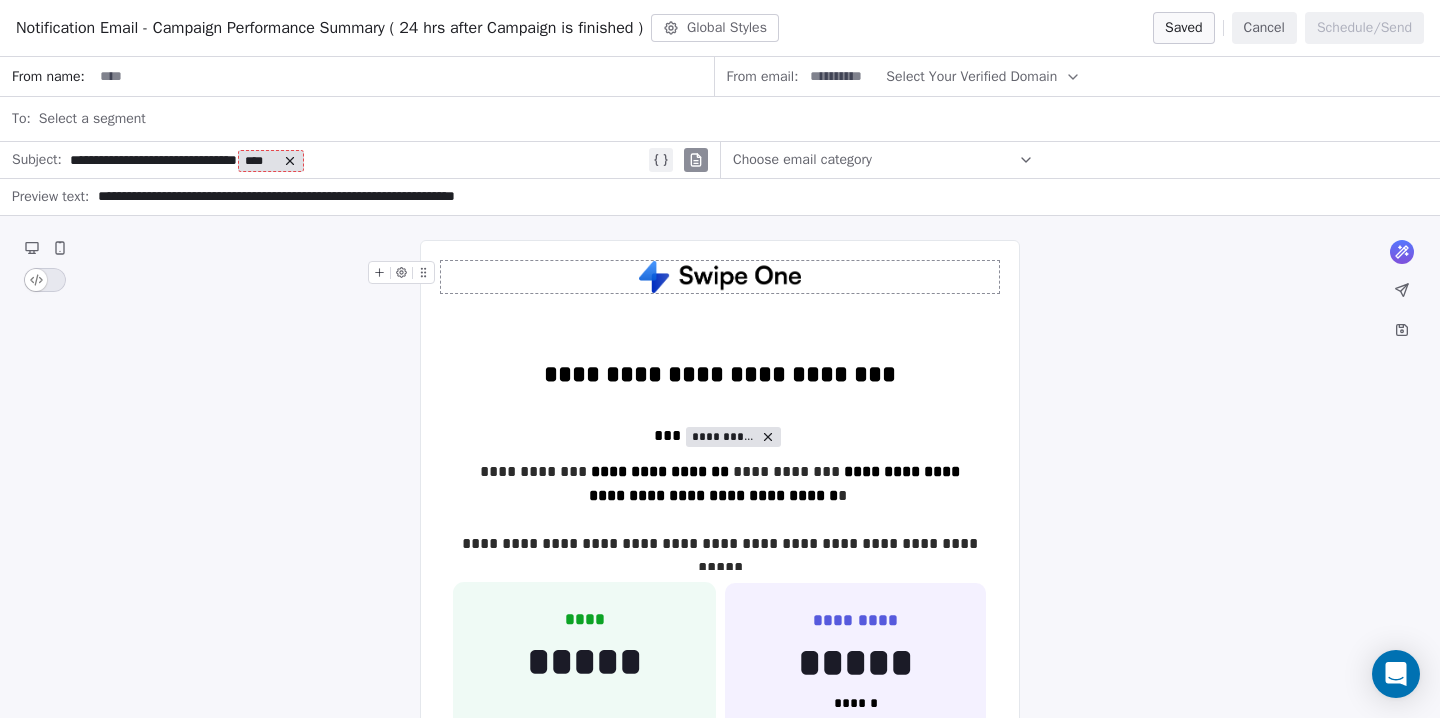 click on "**********" at bounding box center [357, 160] 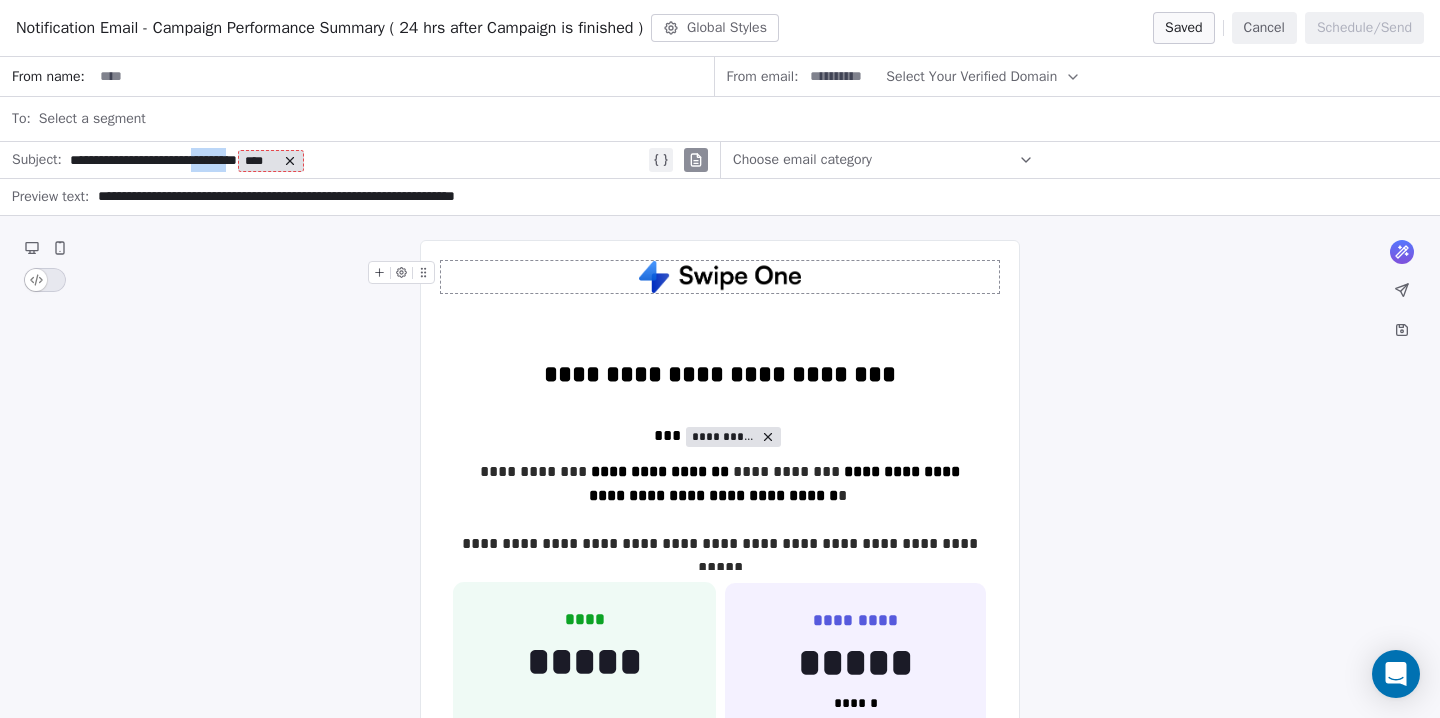 click on "**********" at bounding box center (357, 160) 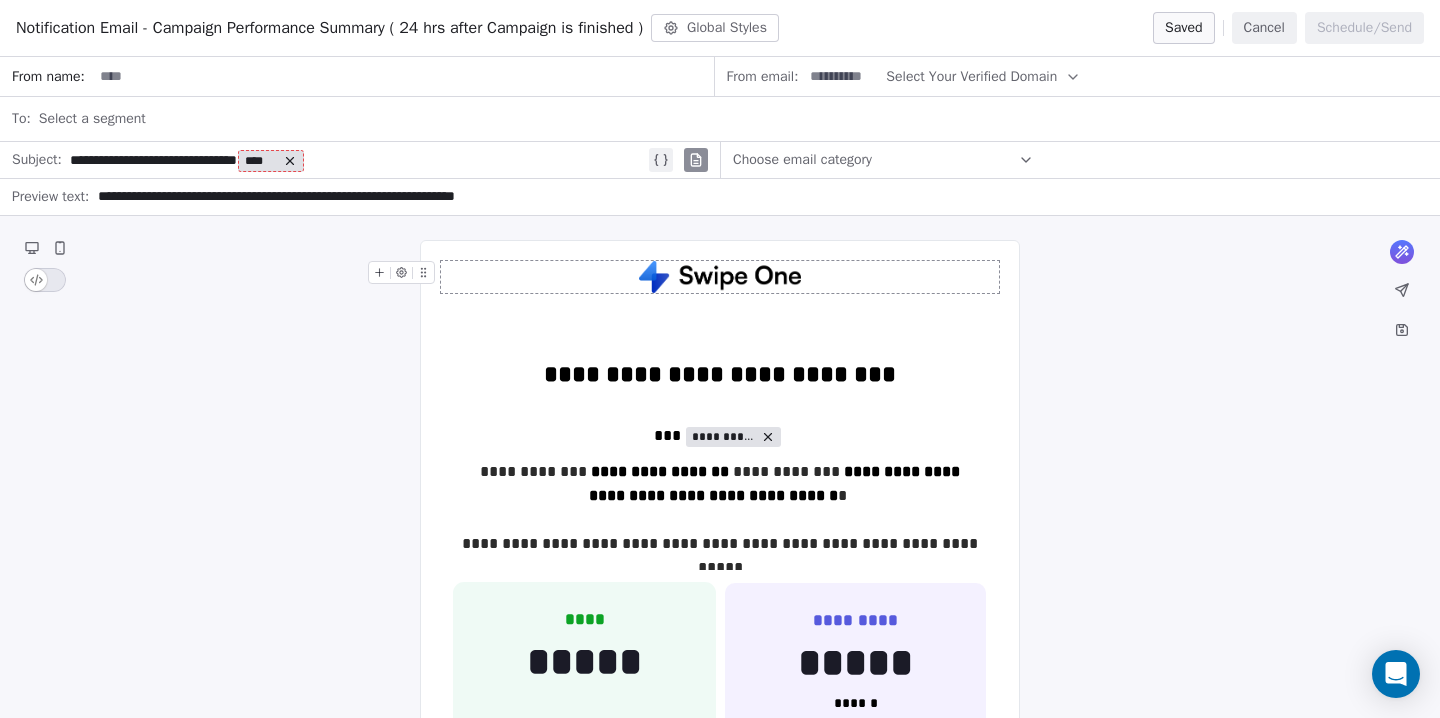 click on "**********" at bounding box center (357, 160) 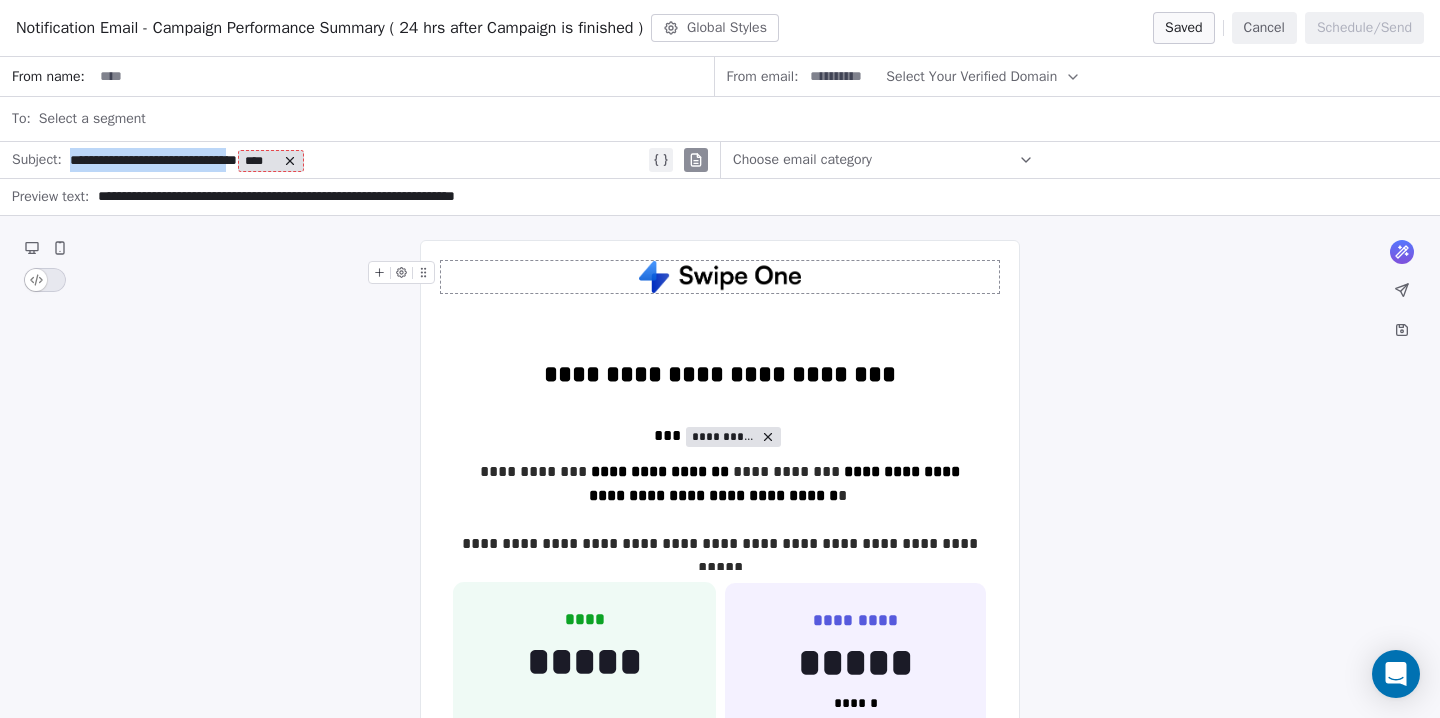 drag, startPoint x: 309, startPoint y: 161, endPoint x: 72, endPoint y: 161, distance: 237 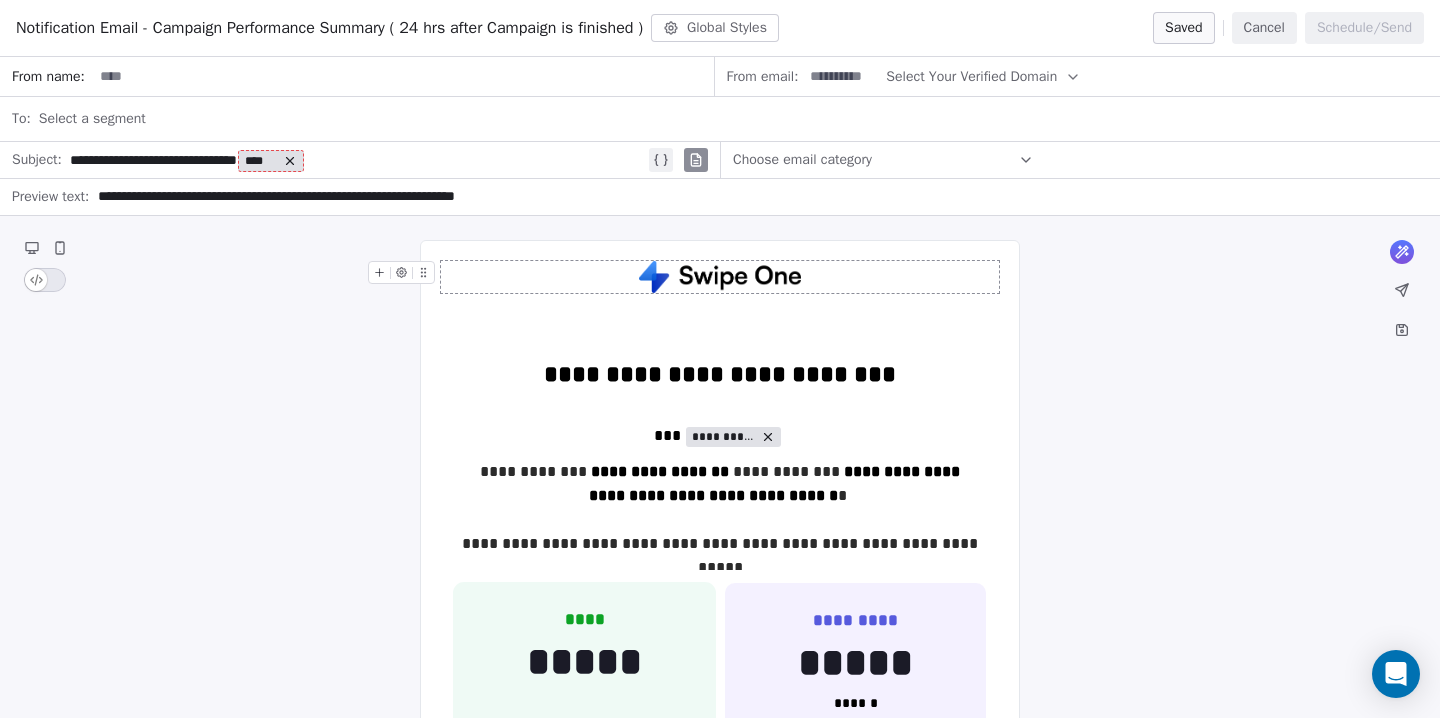 click on "**********" at bounding box center [757, 197] 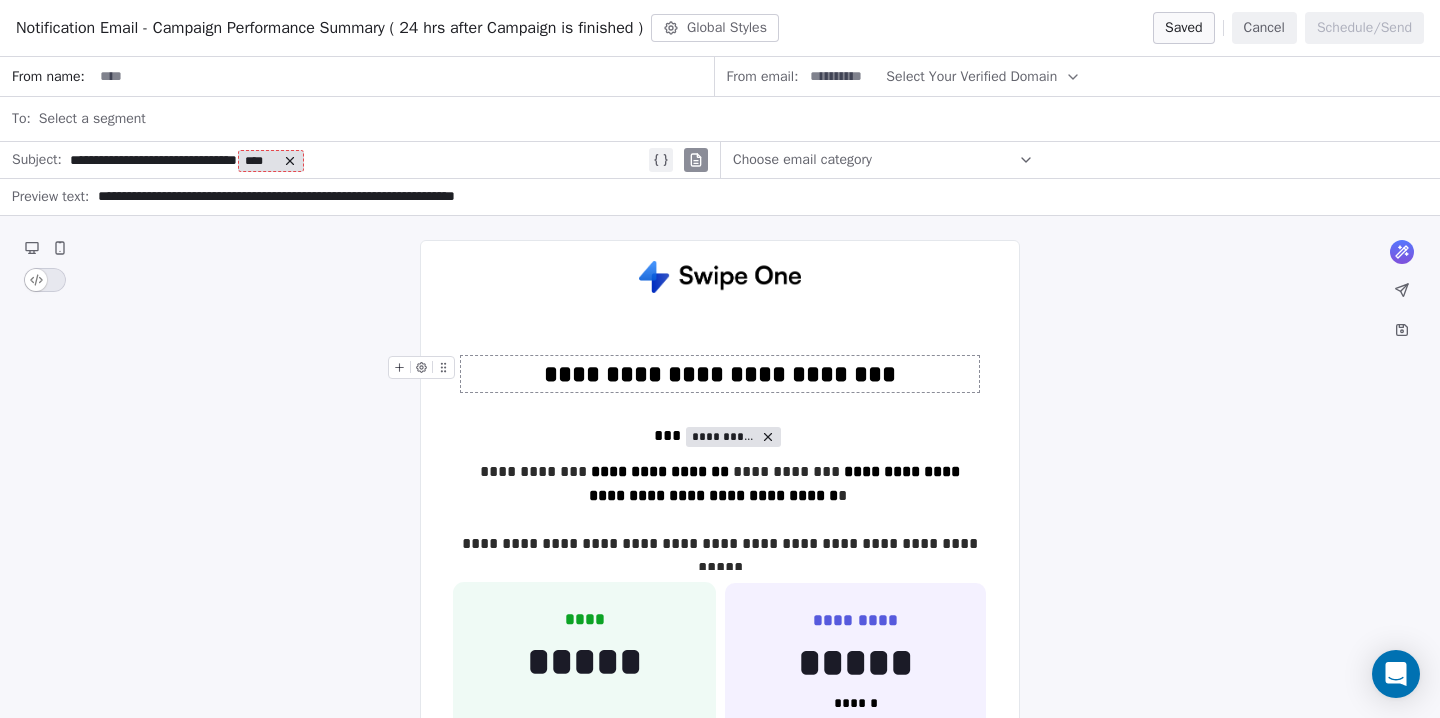 click on "**********" at bounding box center (720, 374) 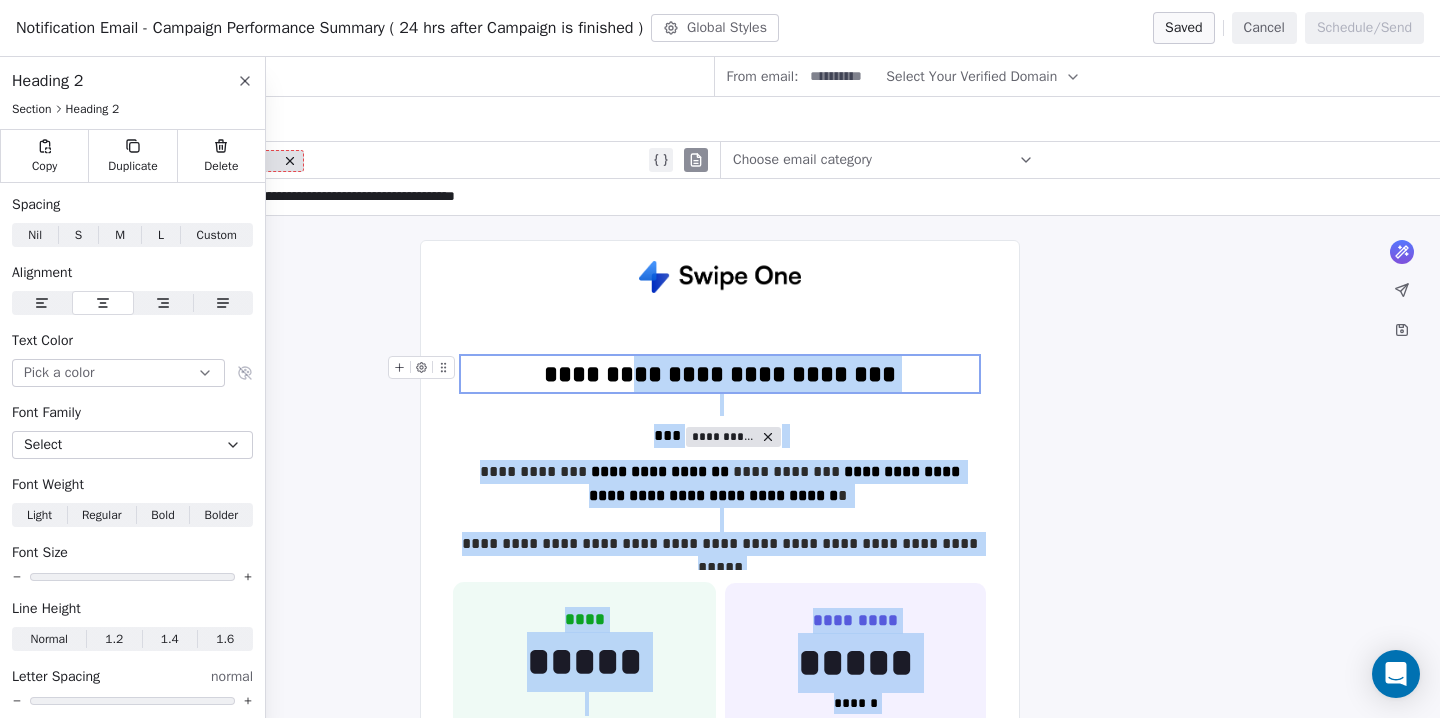 click on "**********" at bounding box center [720, 374] 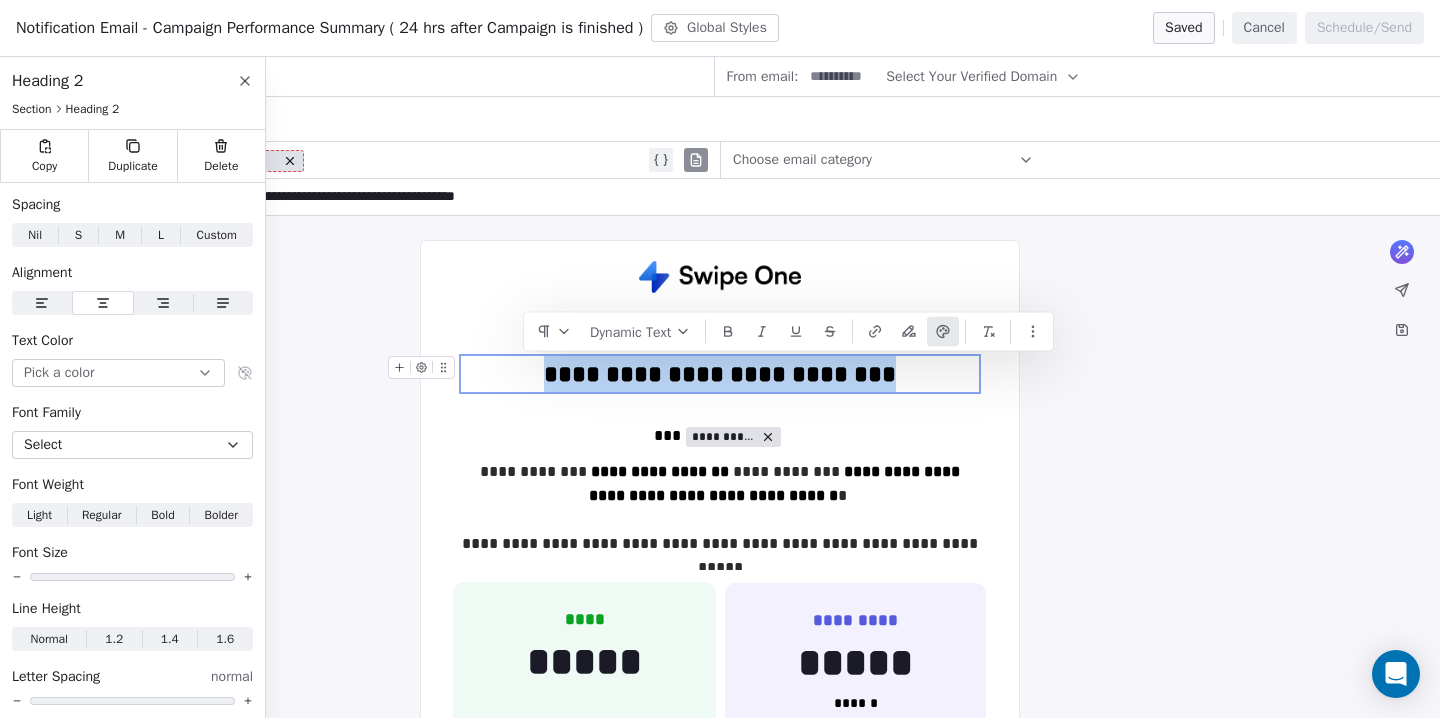click on "**********" at bounding box center (720, 374) 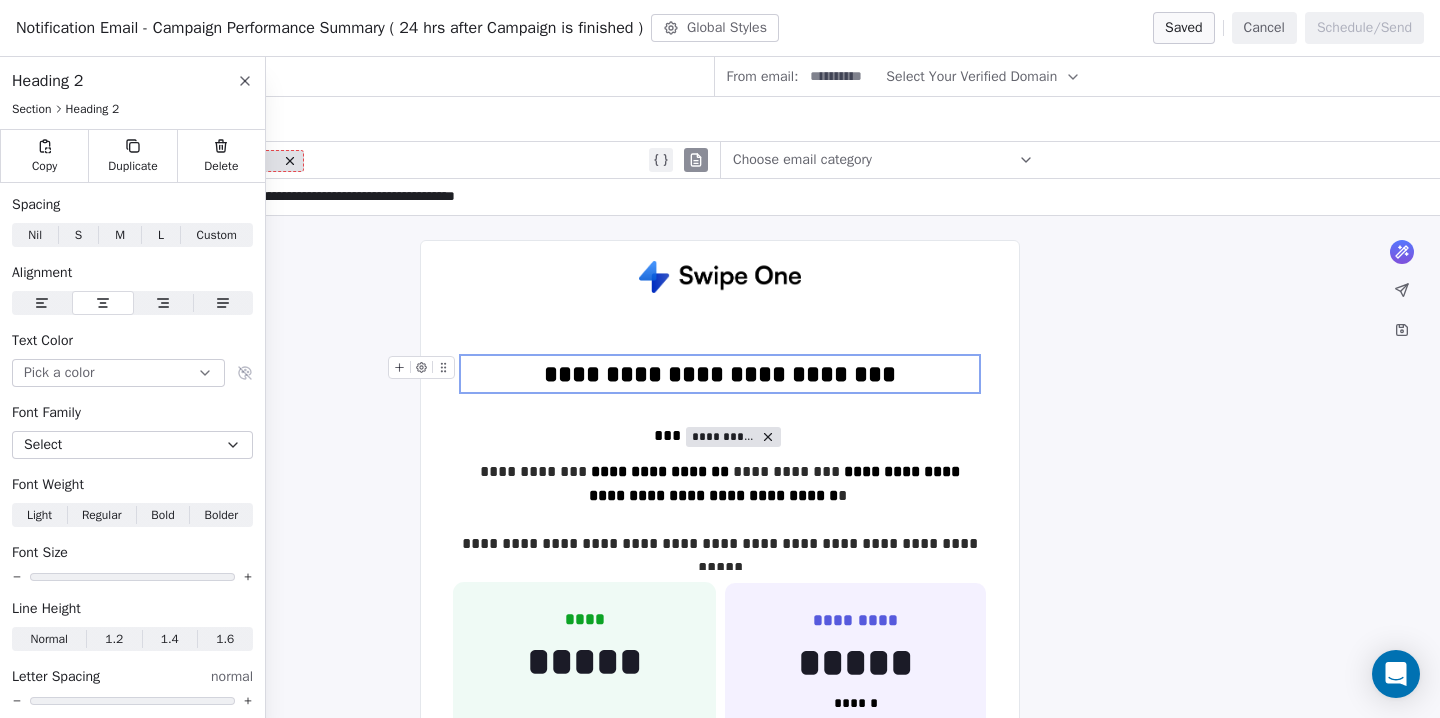click on "**********" at bounding box center (720, 374) 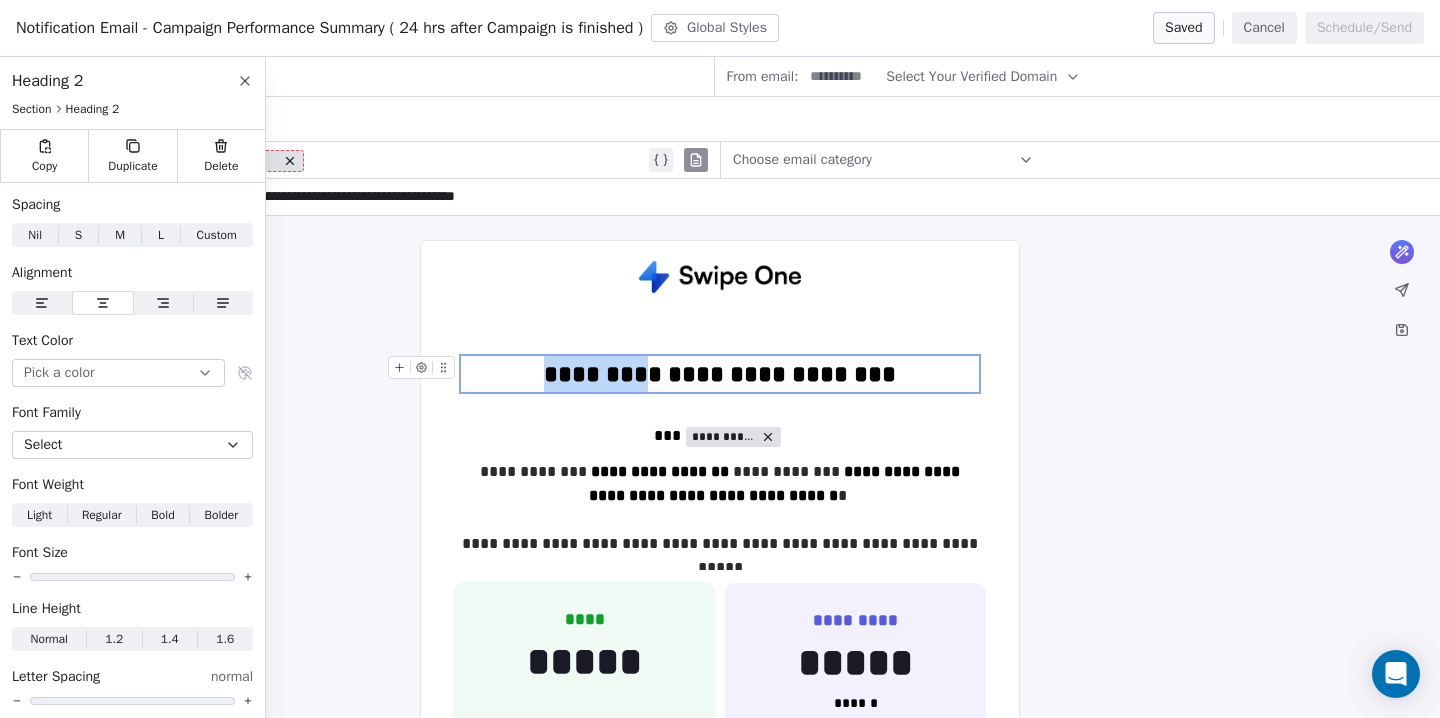 click on "**********" at bounding box center (720, 374) 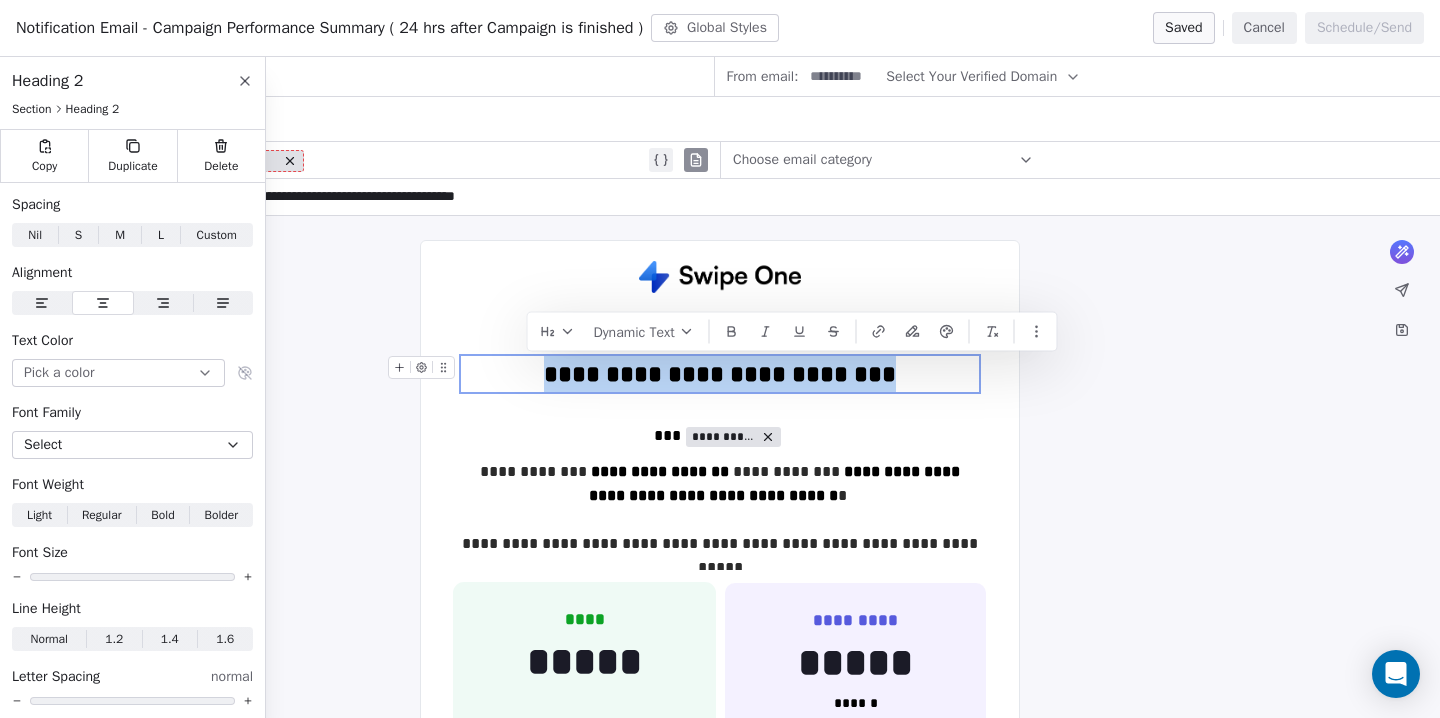 click on "**********" at bounding box center [720, 374] 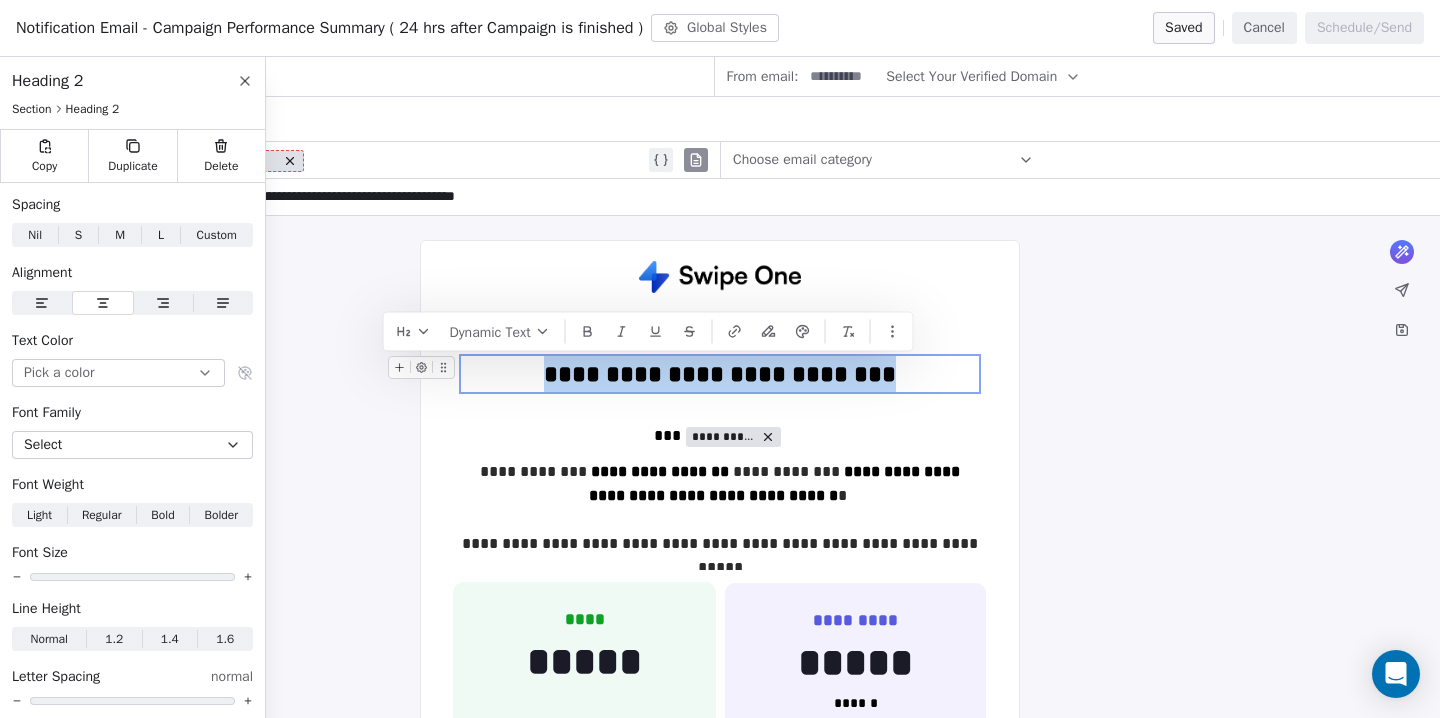 copy on "**********" 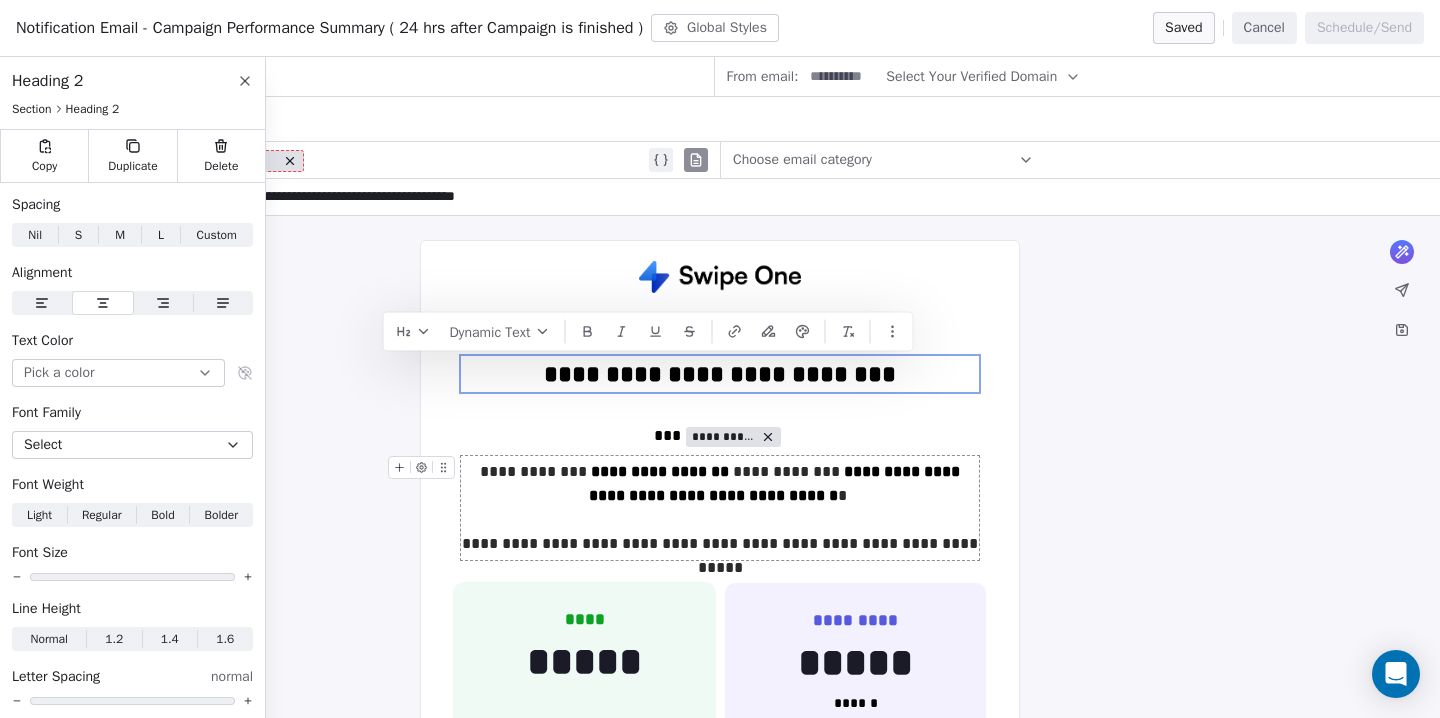 click on "[REDACTED]" at bounding box center [720, 508] 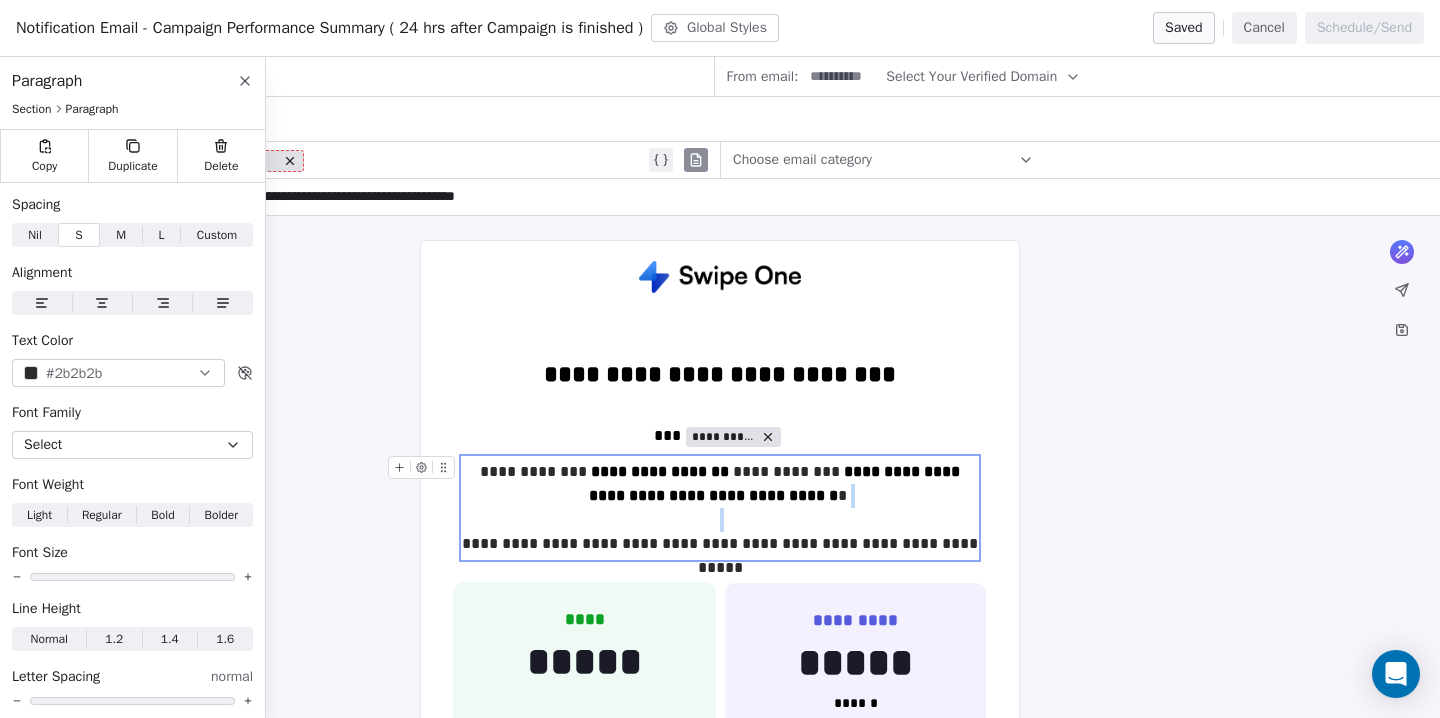 click on "[REDACTED]" at bounding box center (720, 508) 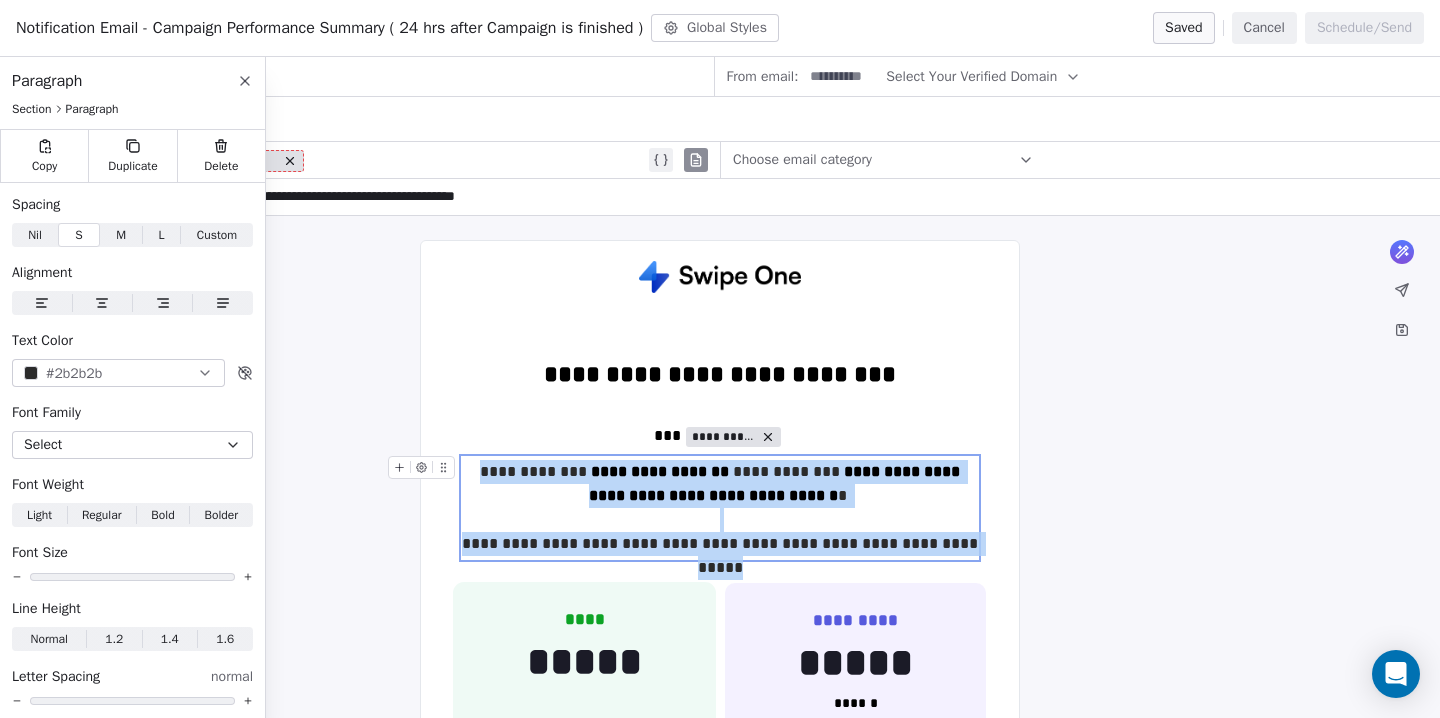 click on "[REDACTED]" at bounding box center [720, 508] 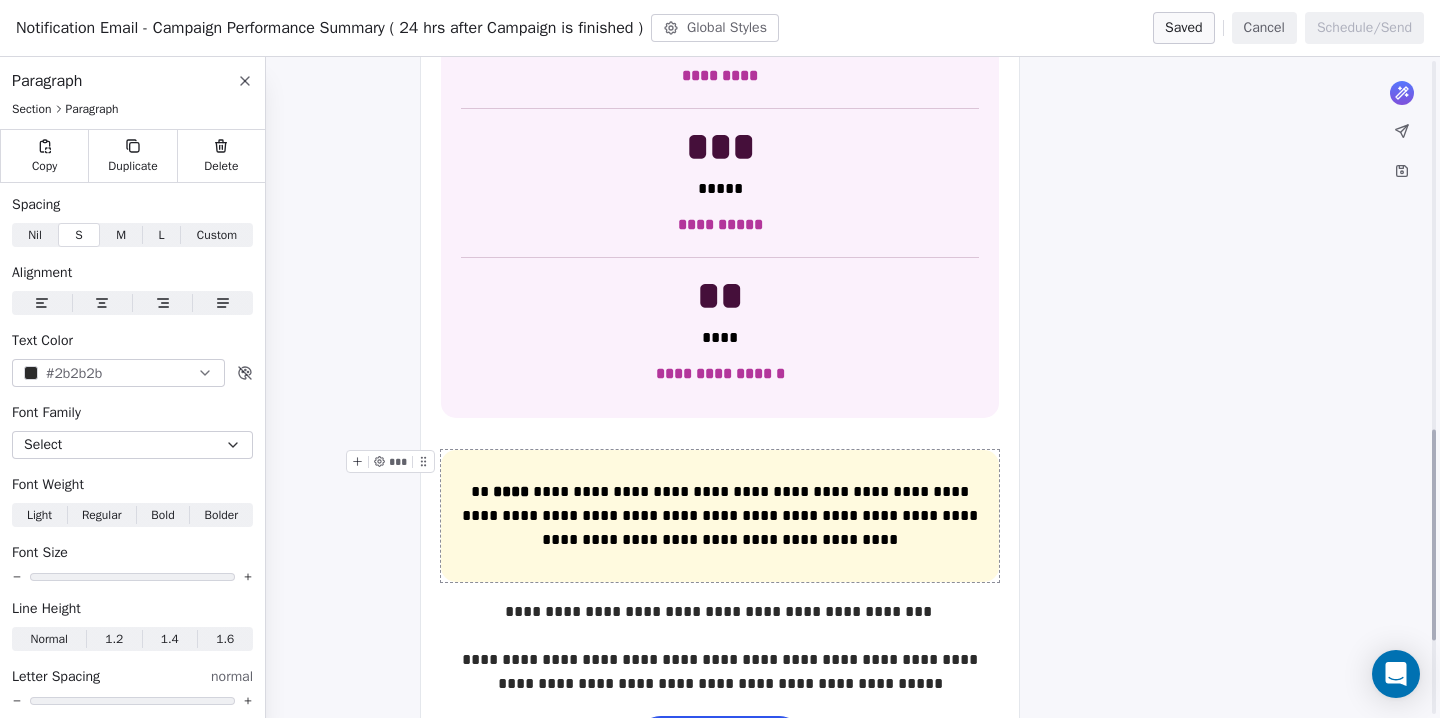 scroll, scrollTop: 1157, scrollLeft: 0, axis: vertical 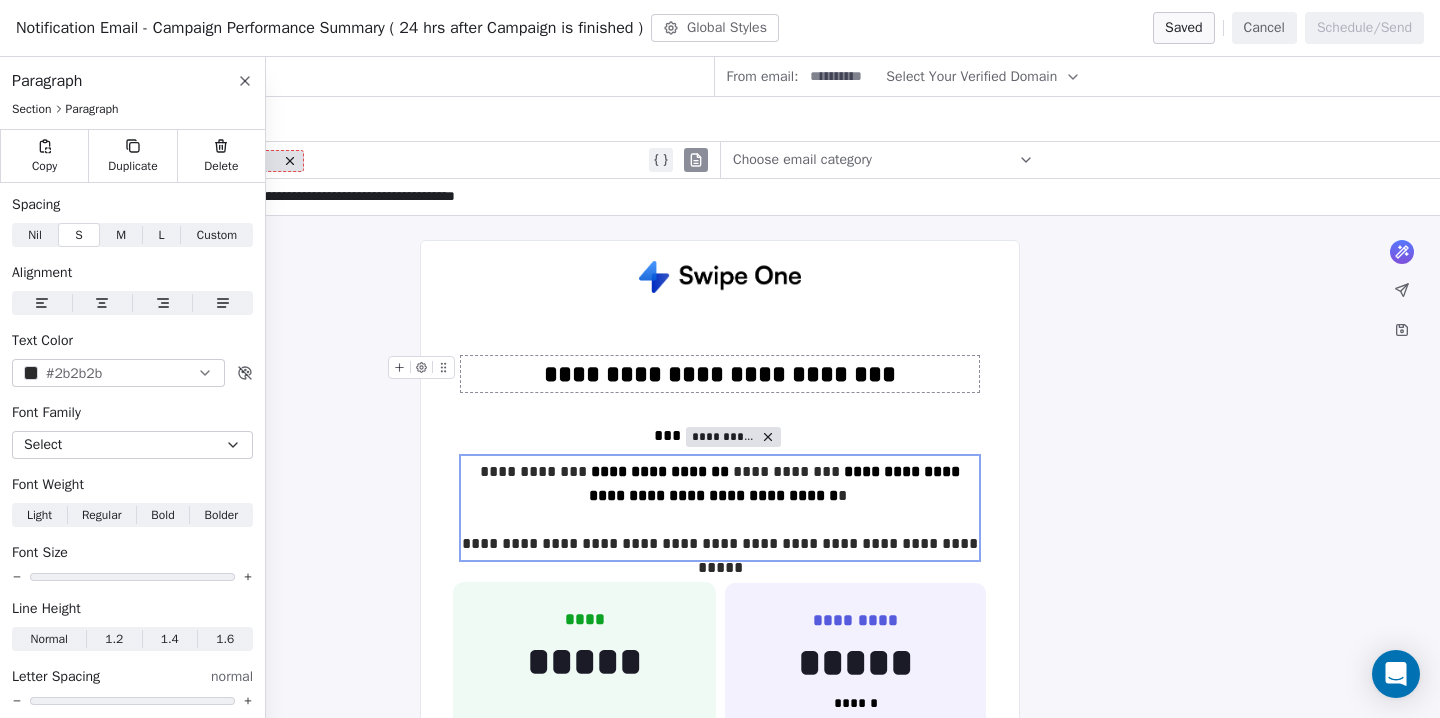 click on "**********" at bounding box center [720, 374] 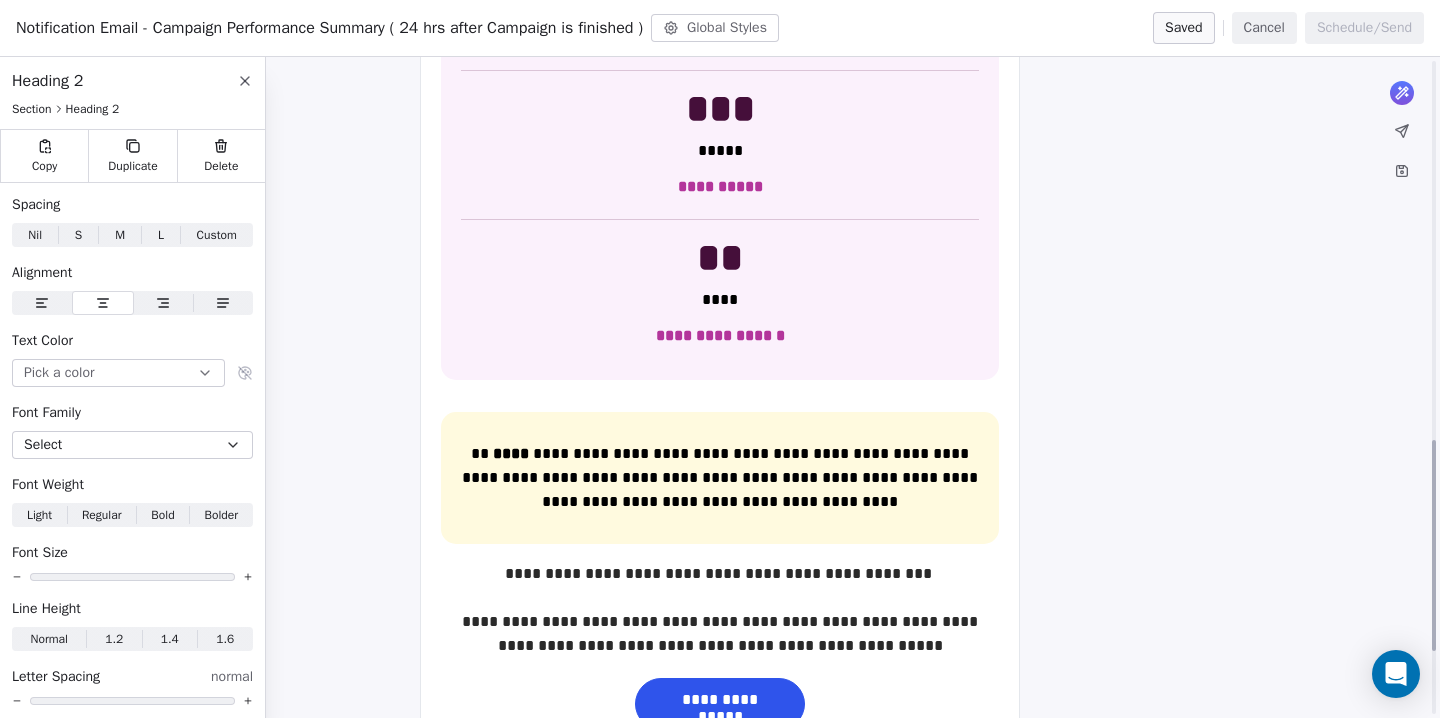 scroll, scrollTop: 1218, scrollLeft: 0, axis: vertical 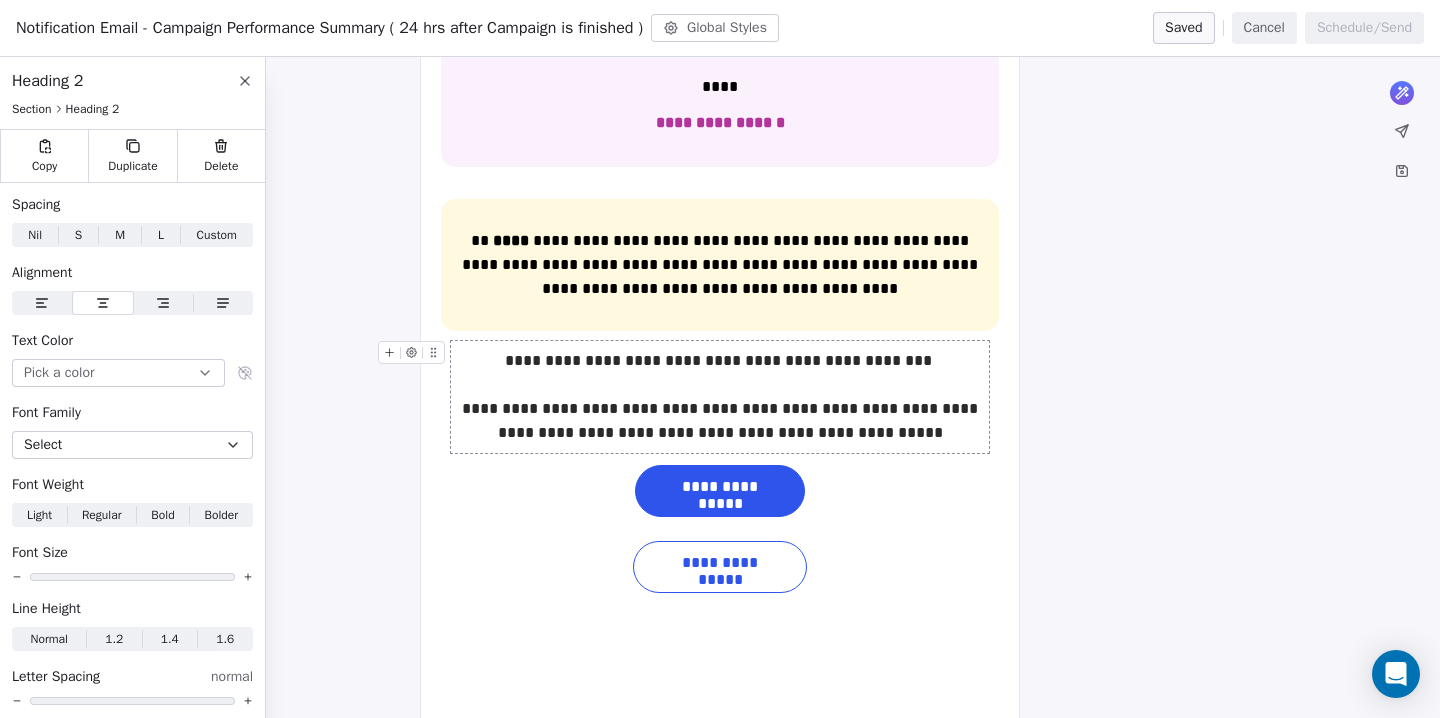 click on "[REDACTED]" at bounding box center [720, 397] 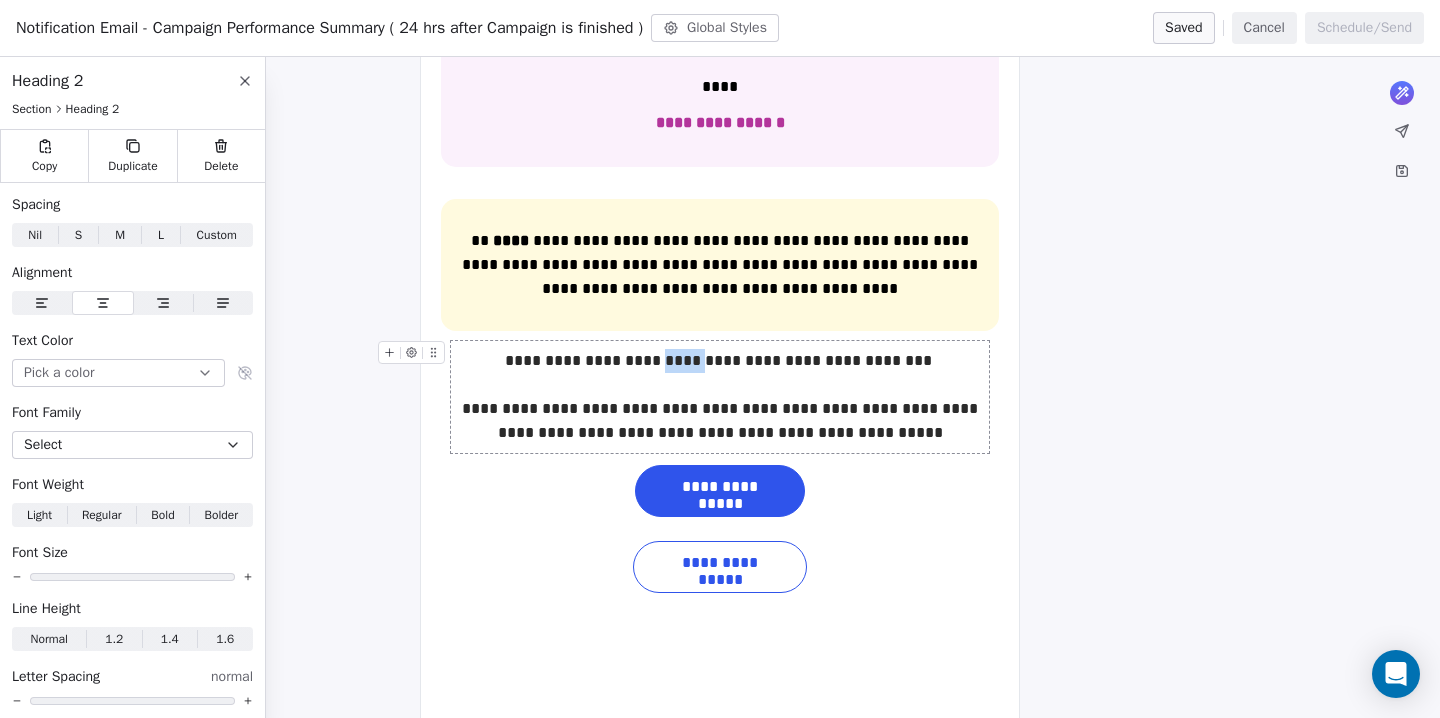click on "[REDACTED]" at bounding box center (720, 397) 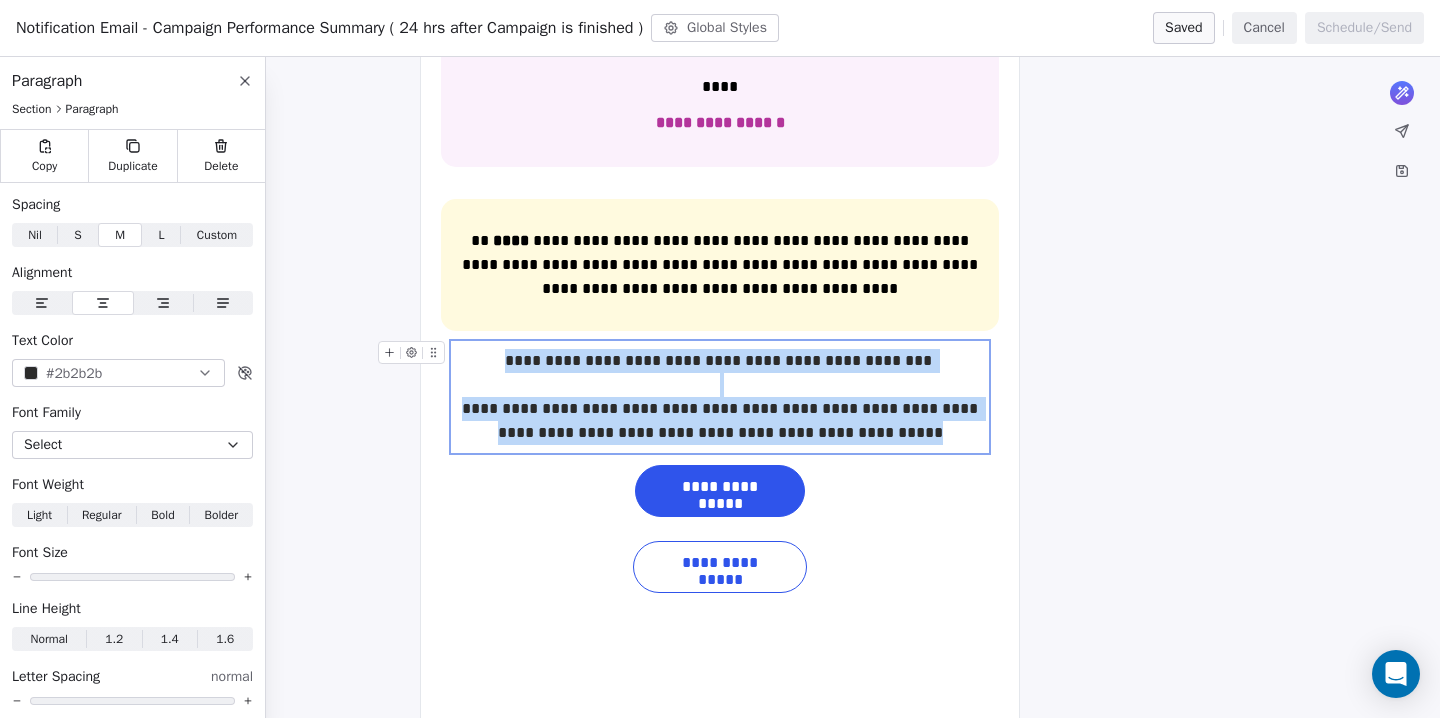 click on "[REDACTED]" at bounding box center (720, 397) 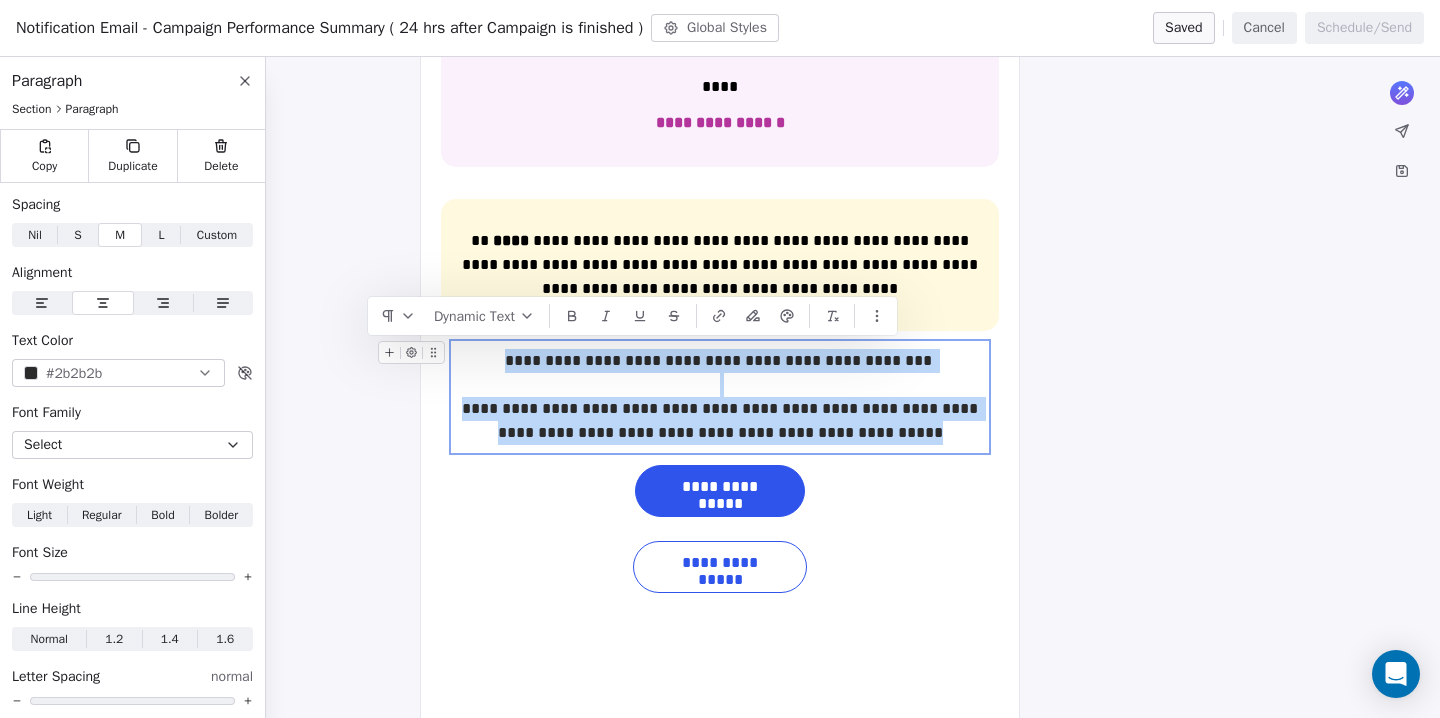 copy on "[REDACTED]" 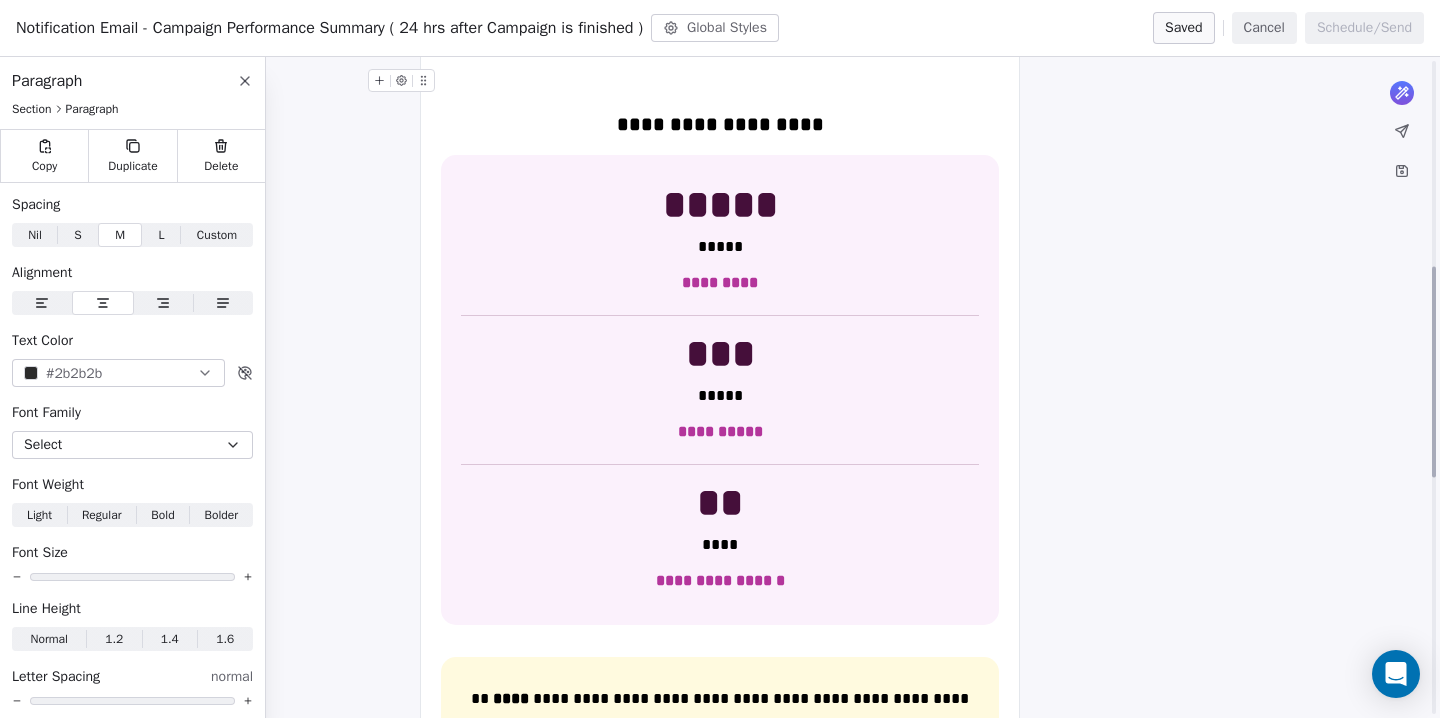 scroll, scrollTop: 645, scrollLeft: 0, axis: vertical 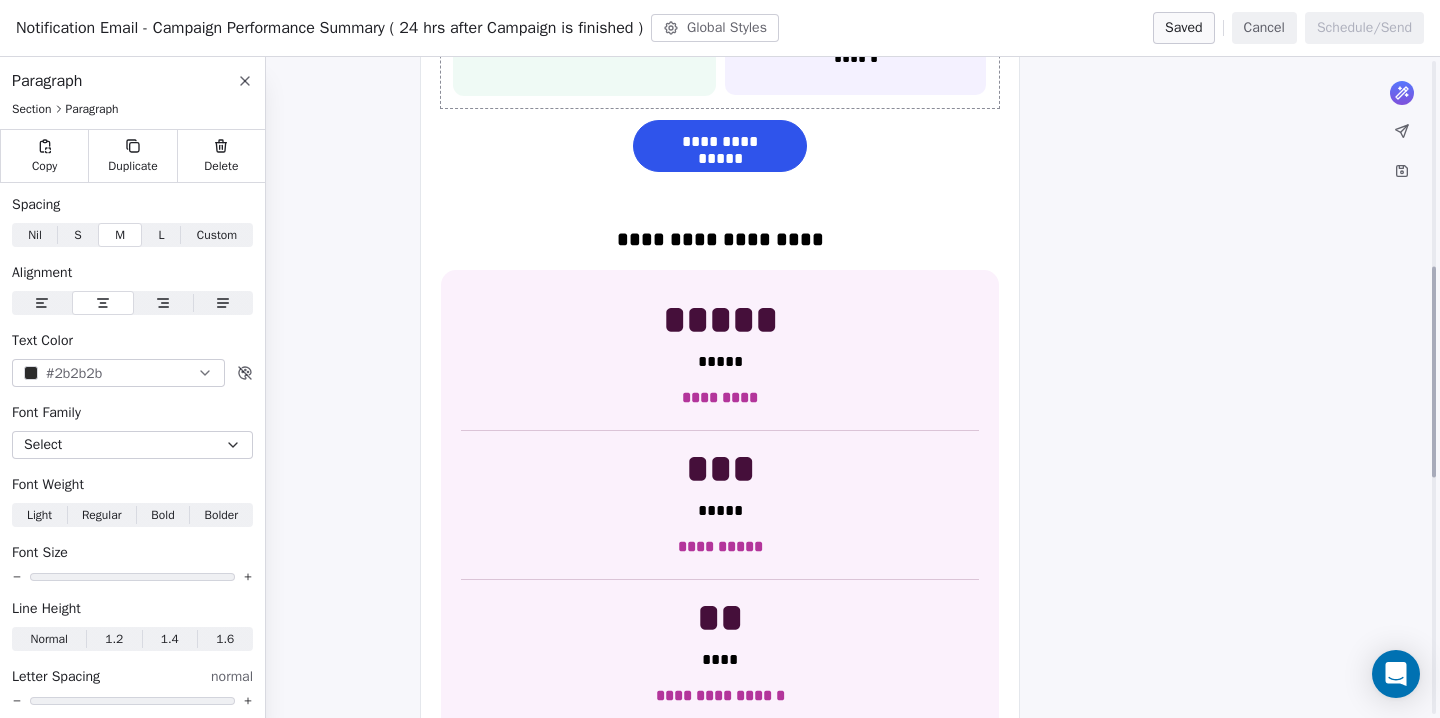 click on "Cancel" at bounding box center (1264, 28) 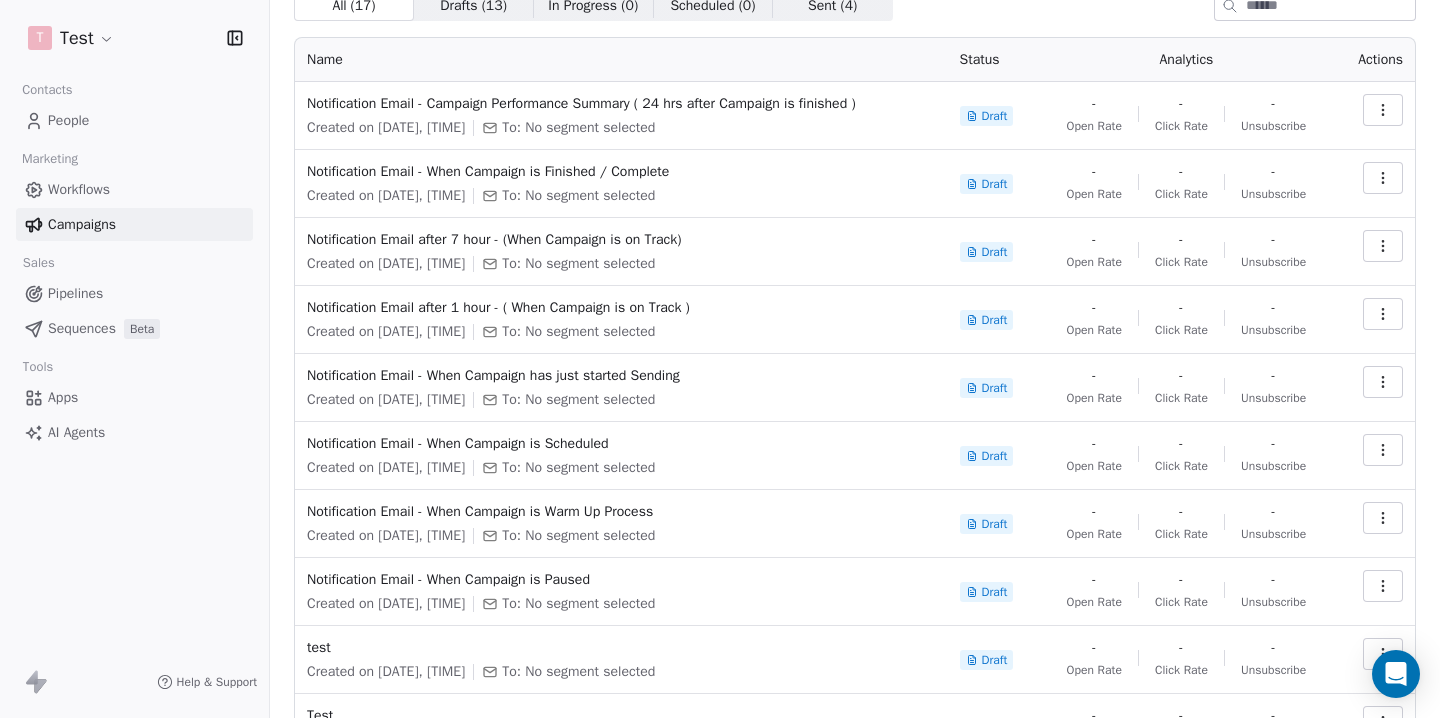 click on "T Test Contacts People Marketing Workflows Campaigns Sales Pipelines Sequences Beta Tools Apps AI Agents Help & Support Campaigns  Create new campaign All ( 17 ) All ( 17 ) Drafts ( 13 ) Drafts ( 13 ) In Progress ( 0 ) In Progress ( 0 ) Scheduled ( 0 ) Scheduled ( 0 ) Sent ( 4 ) Sent ( 4 ) Name Status Analytics Actions Notification Email - Campaign Performance Summary ( 24 hrs after Campaign is finished ) Created on Aug 6, 2025, 6:23 PM To: No segment selected Draft - Open Rate - Click Rate - Unsubscribe Notification Email - When Campaign is Finished / Complete Created on Aug 6, 2025, 6:05 PM To: No segment selected Draft - Open Rate - Click Rate - Unsubscribe Notification Email after 7 hour - (When Campaign is on Track) Created on Aug 6, 2025, 4:25 PM To: No segment selected Draft - Open Rate - Click Rate - Unsubscribe Notification Email after 1 hour -  ( When Campaign is on Track ) Created on Aug 6, 2025, 3:16 PM To: No segment selected Draft - Open Rate - Click Rate - Unsubscribe To: No segment selected" at bounding box center [720, 359] 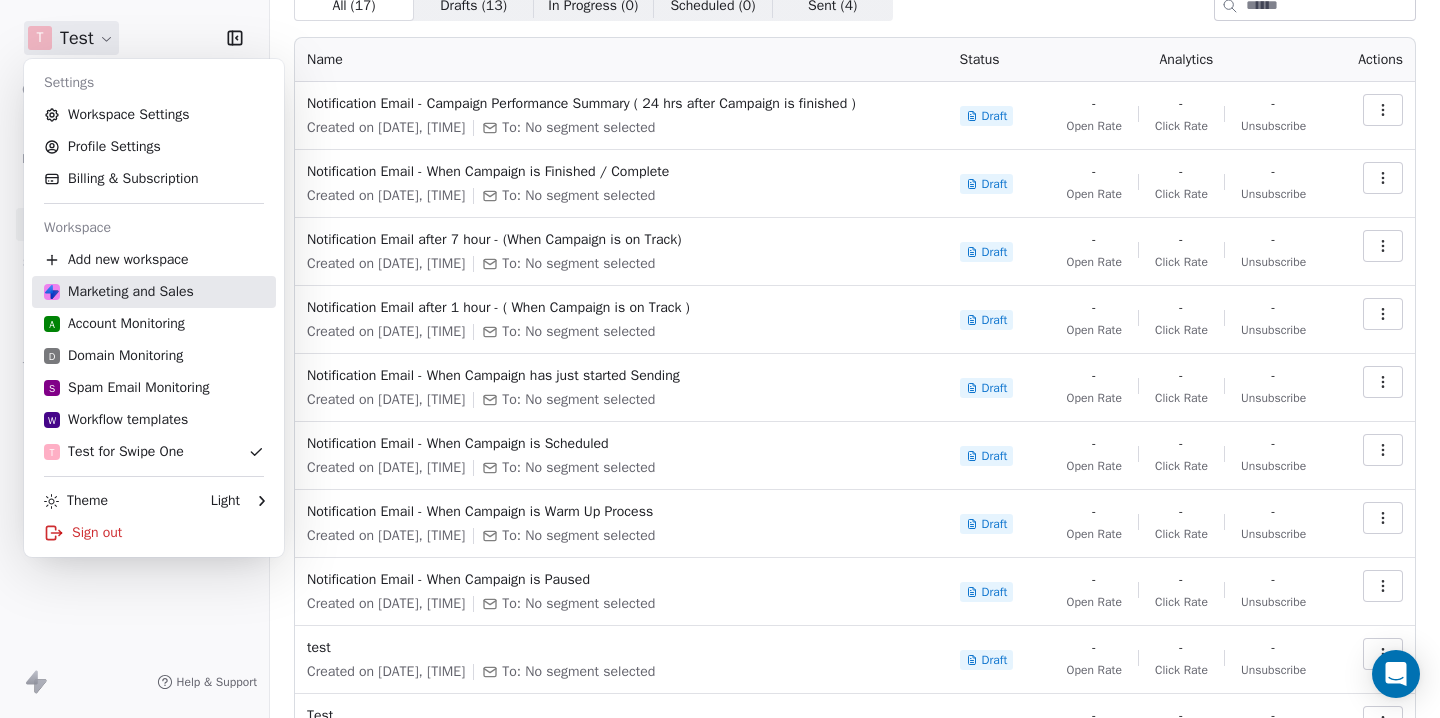 click on "Marketing and Sales" at bounding box center (119, 292) 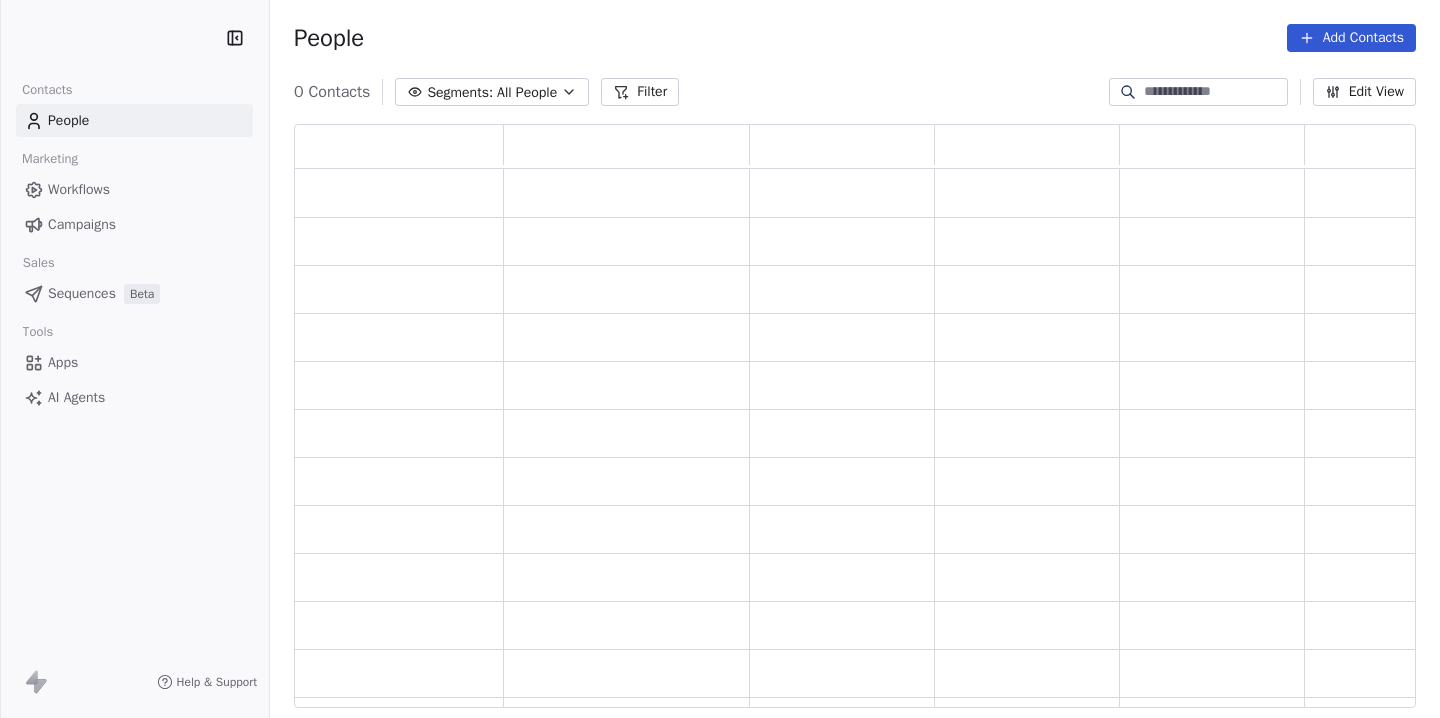 scroll, scrollTop: 0, scrollLeft: 0, axis: both 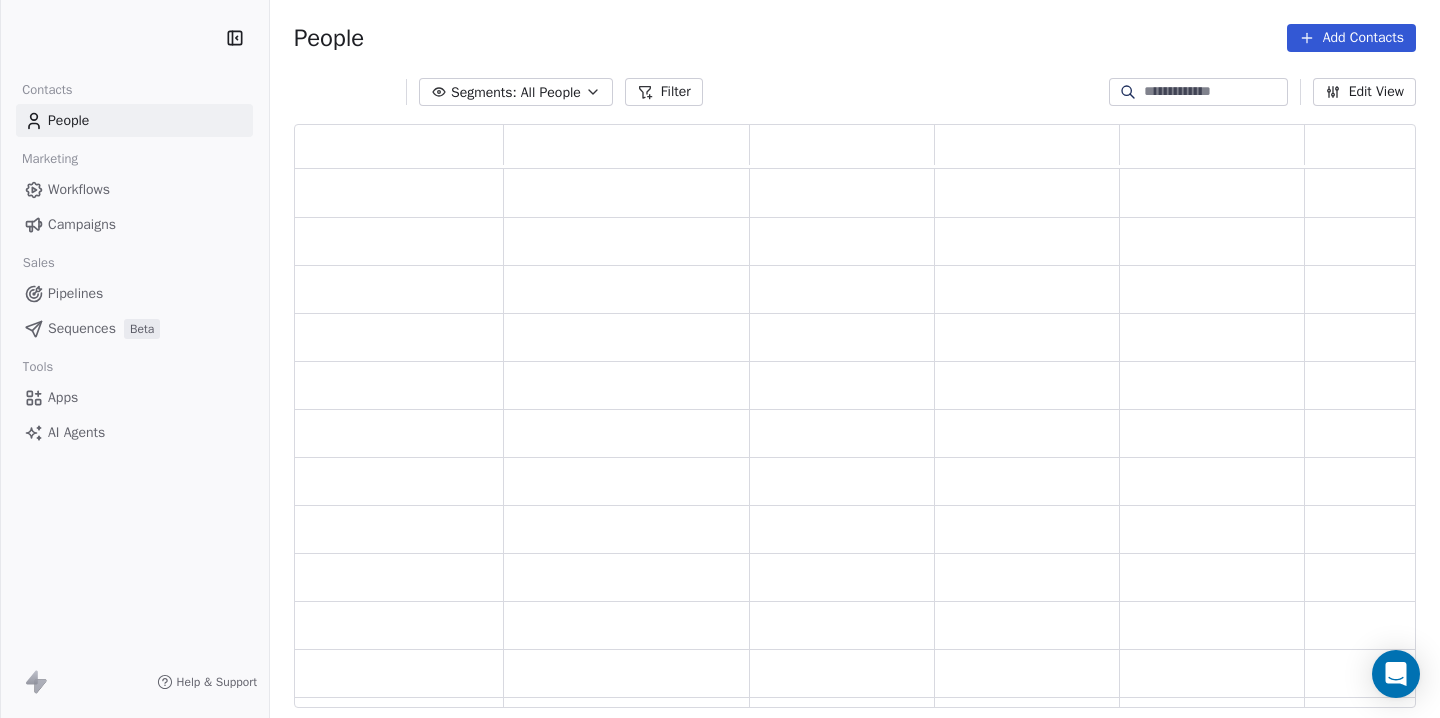 paste on "**********" 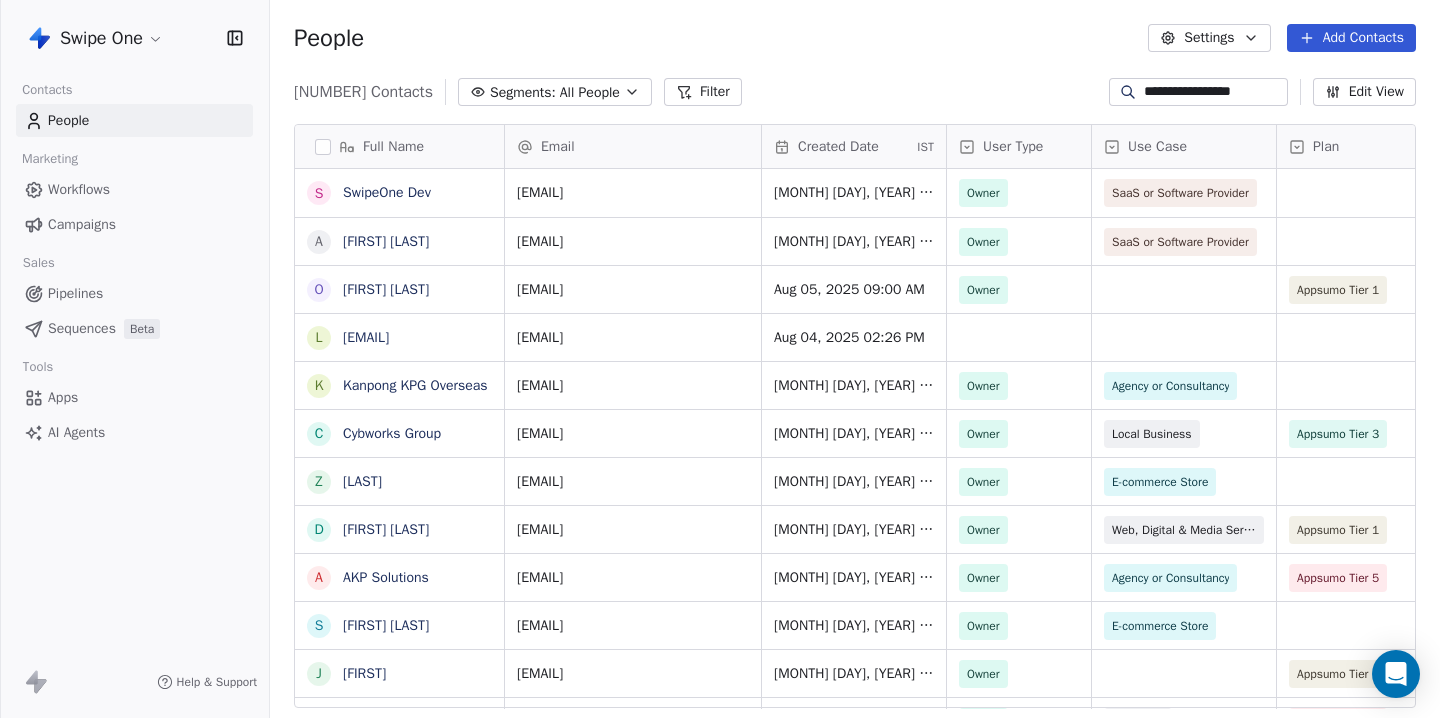 scroll, scrollTop: 0, scrollLeft: 0, axis: both 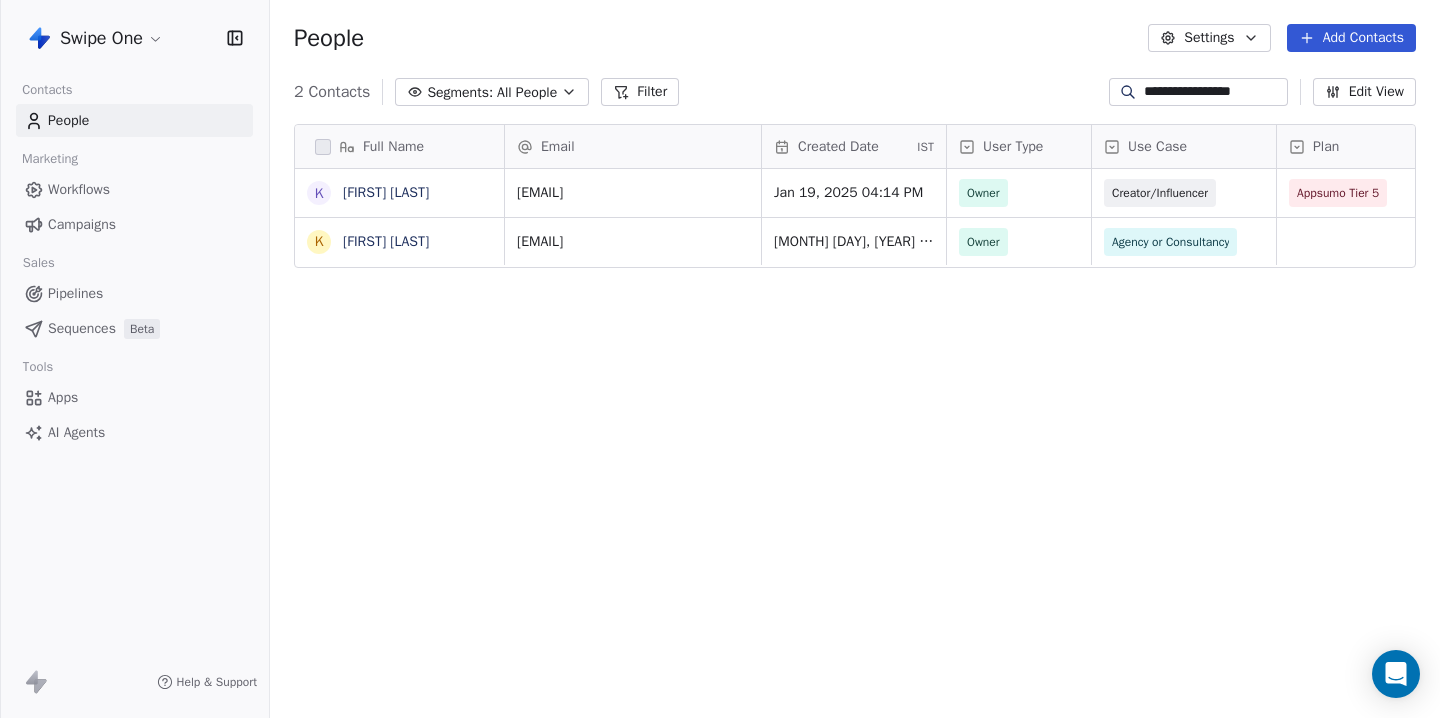 type on "**********" 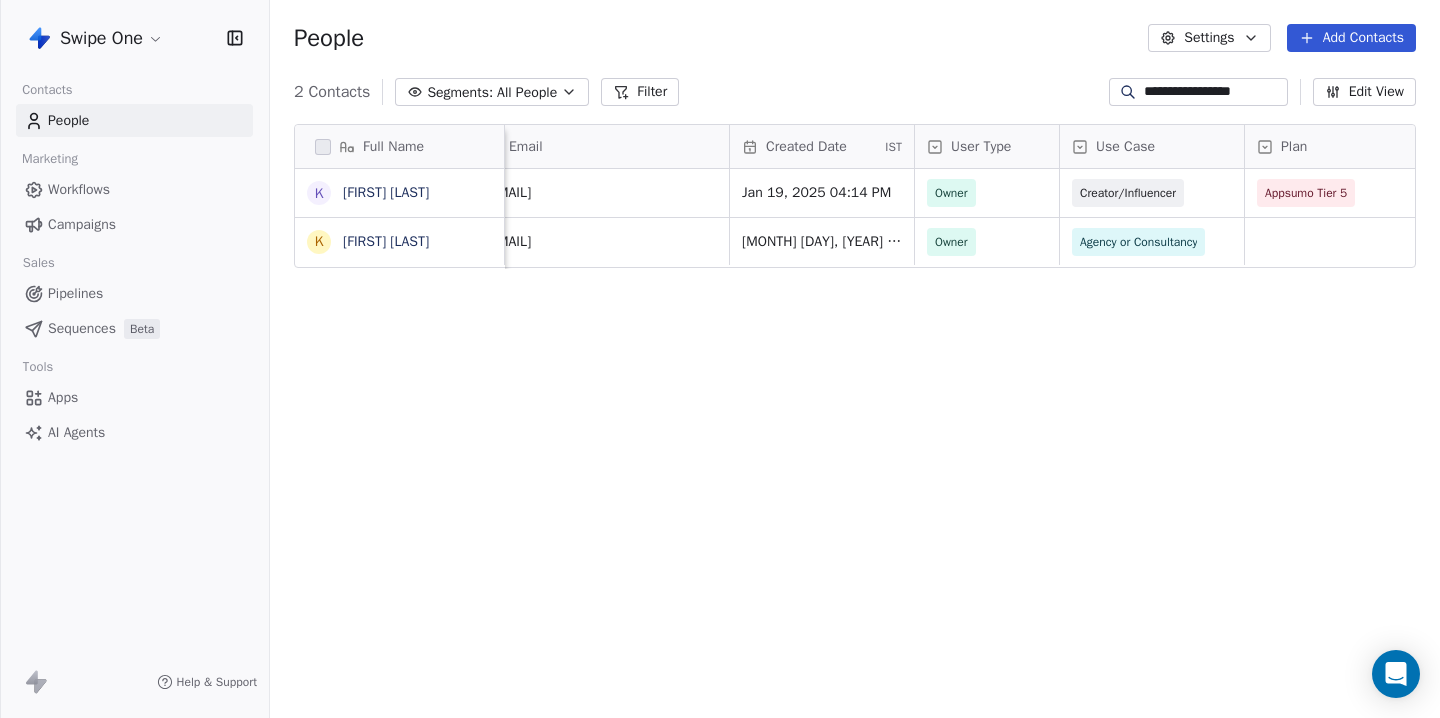 scroll, scrollTop: 0, scrollLeft: 0, axis: both 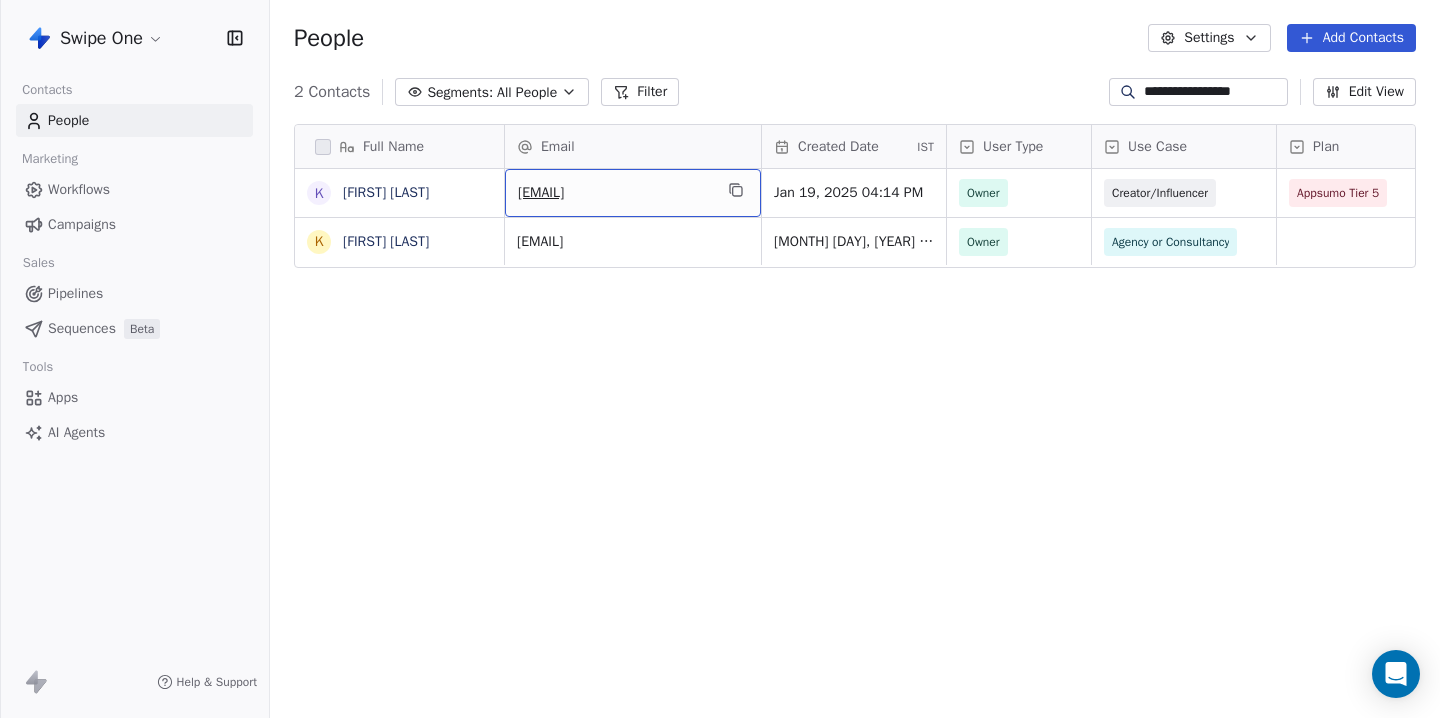 click on "keshavsays@gmail.com" at bounding box center [615, 193] 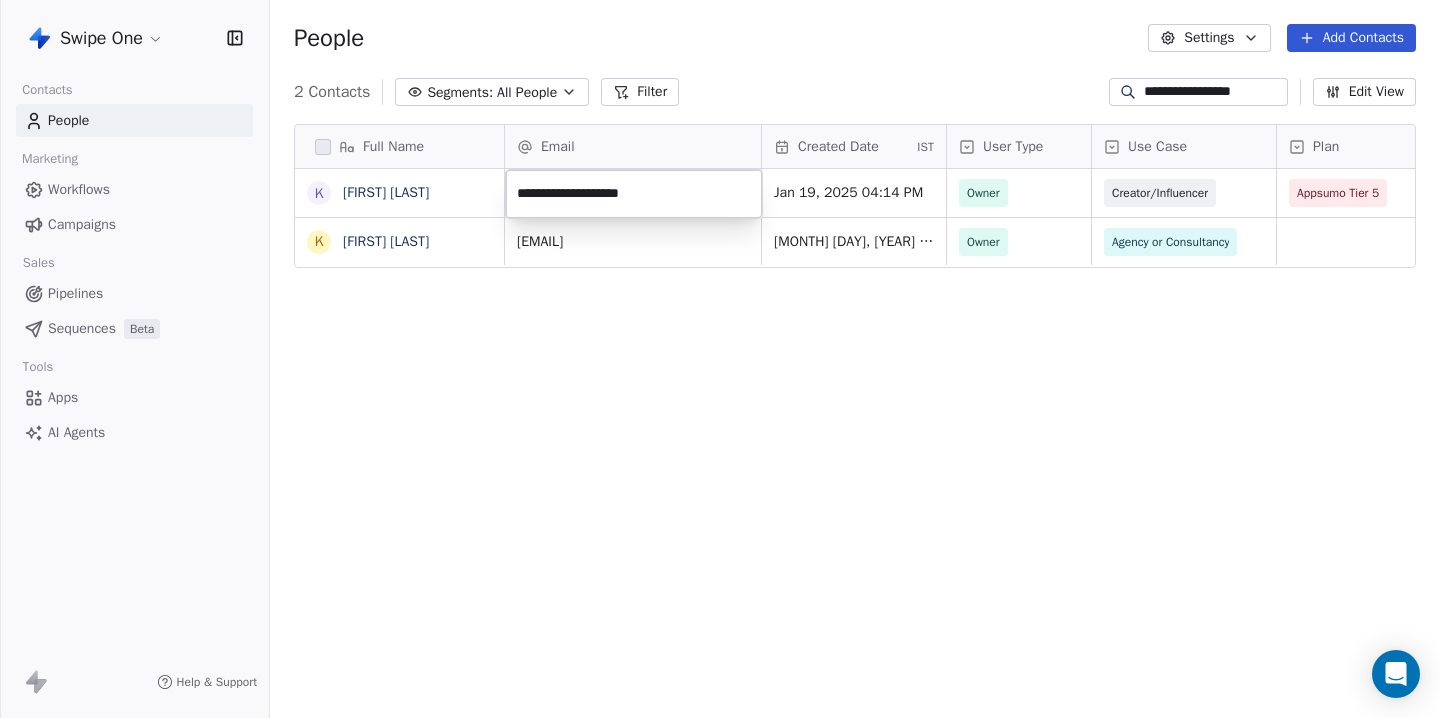 click on "**********" at bounding box center (634, 194) 